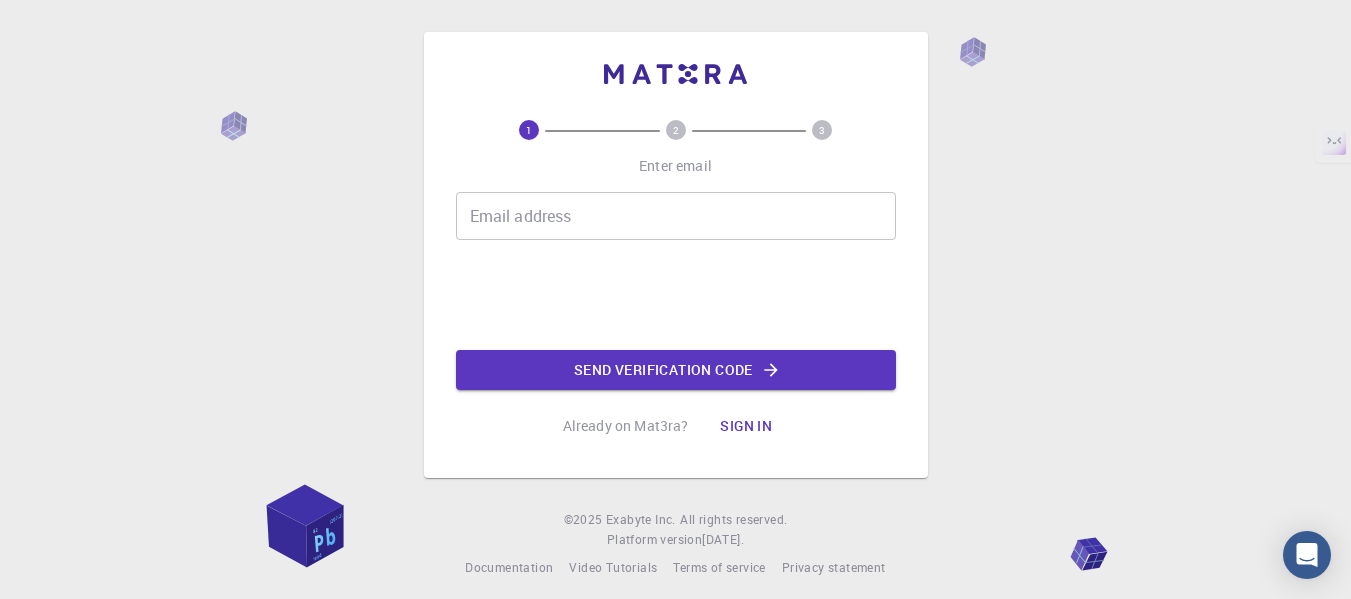 scroll, scrollTop: 0, scrollLeft: 0, axis: both 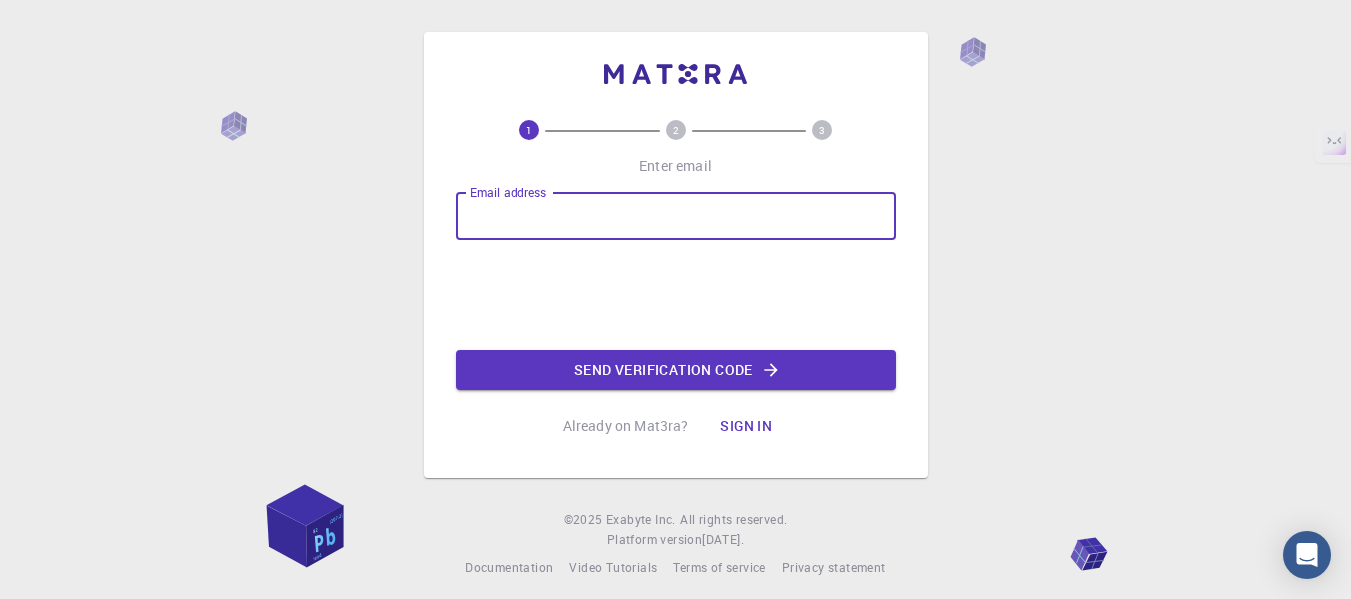 click on "Email address" at bounding box center (676, 216) 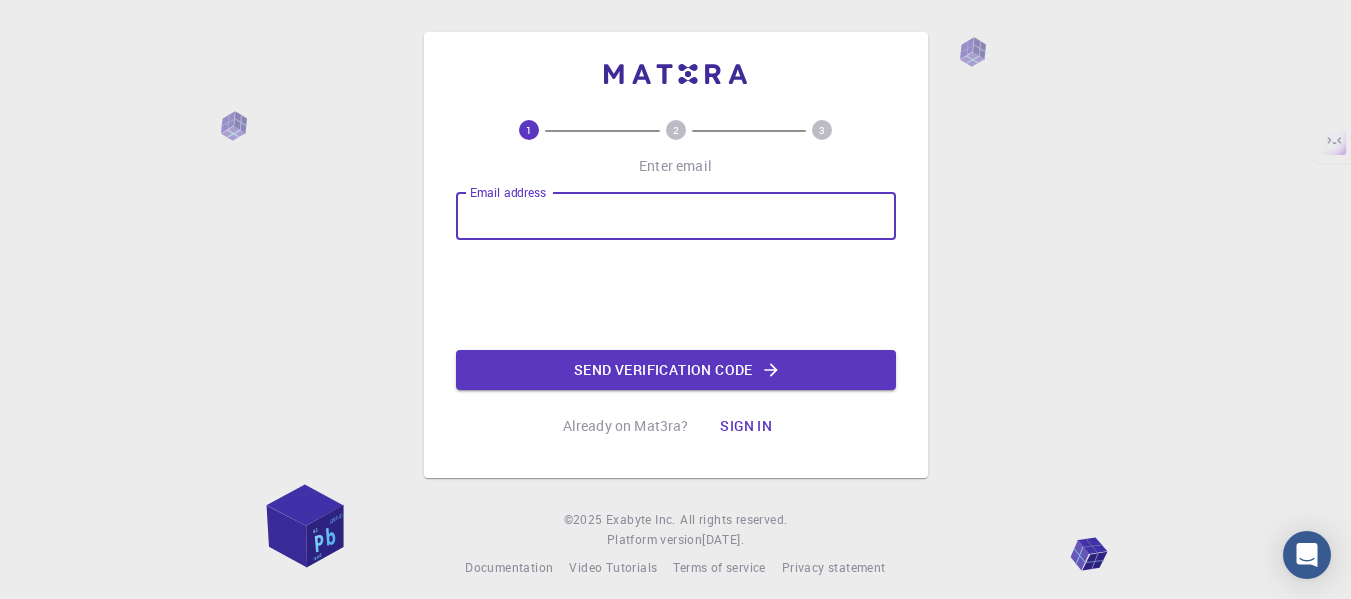 type on "[EMAIL_ADDRESS][DOMAIN_NAME]" 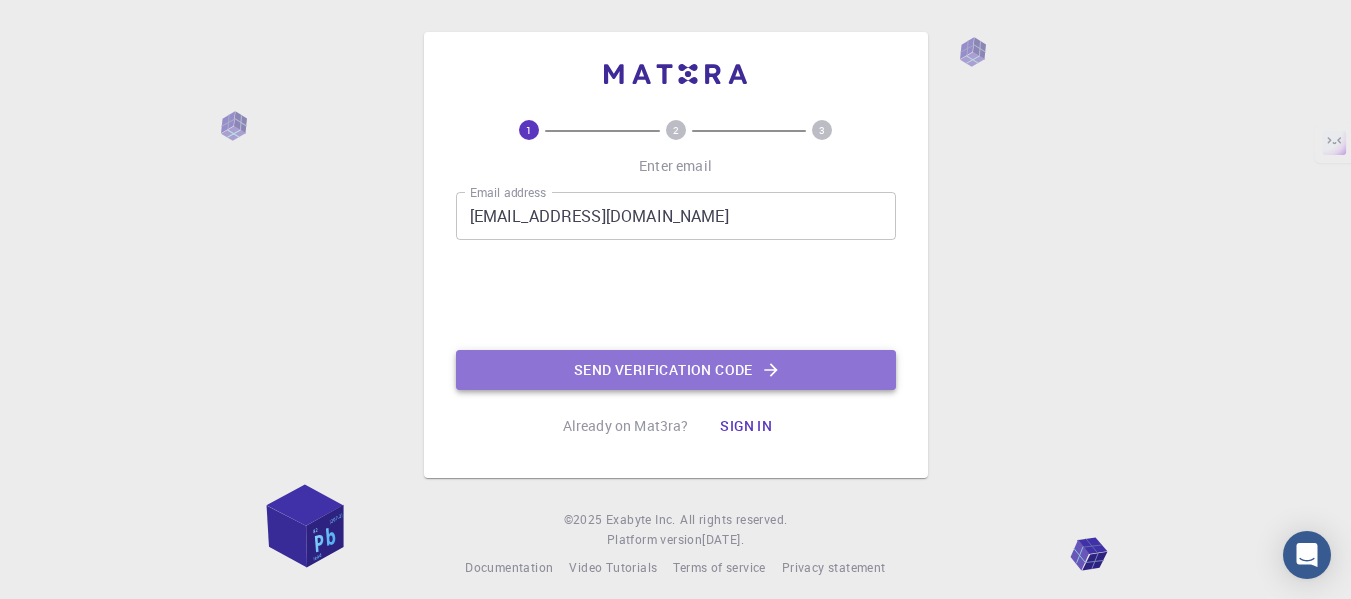click on "Send verification code" 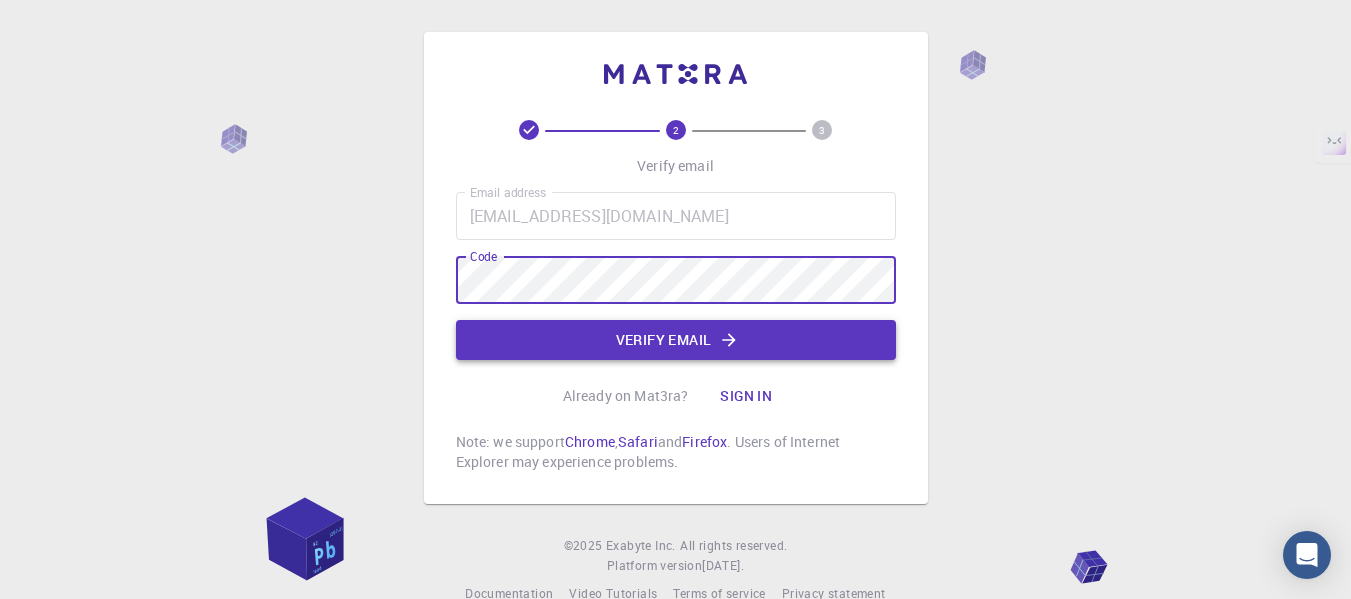 click on "Verify email" 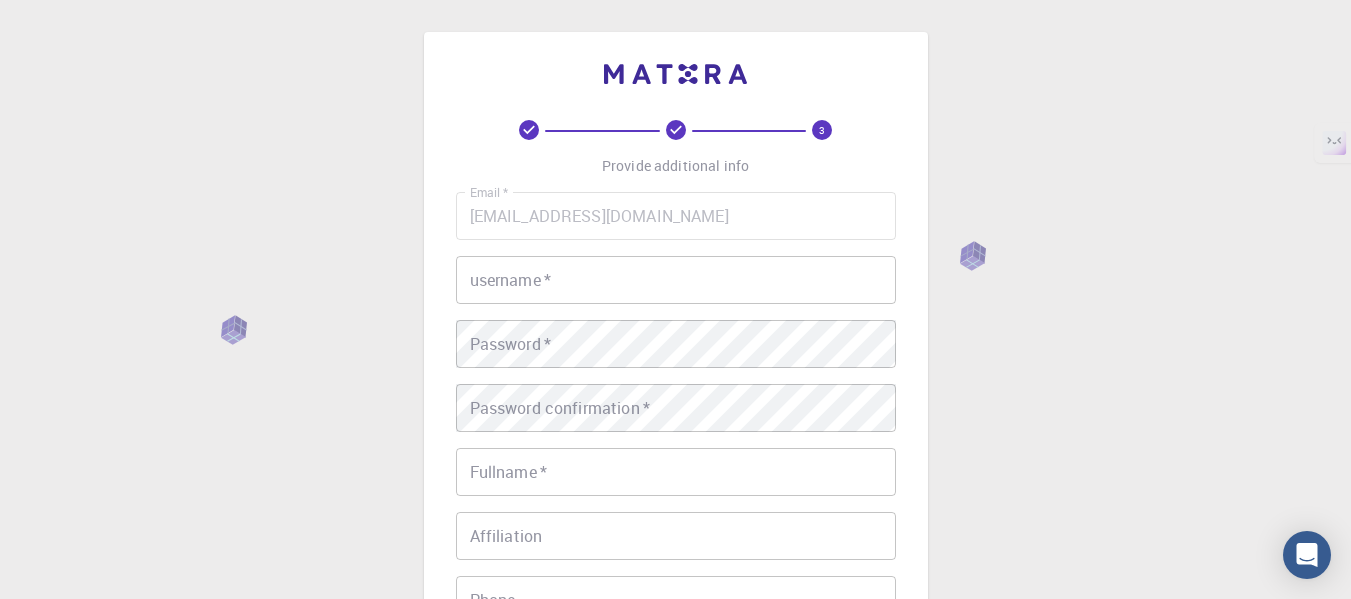 click on "3 Provide additional info Email   * pratik21ap@gmail.com Email   * username   * username   * Password   * Password   * Password confirmation   * Password confirmation   * Fullname   * Fullname   * Affiliation Affiliation Phone Phone Description Description I accept the  Terms of Service / Privacy Policy  * REGISTER Already on Mat3ra? Sign in ©  2025   Exabyte Inc.   All rights reserved. Platform version  2025.6.26 . Documentation Video Tutorials Terms of service Privacy statement" at bounding box center (675, 509) 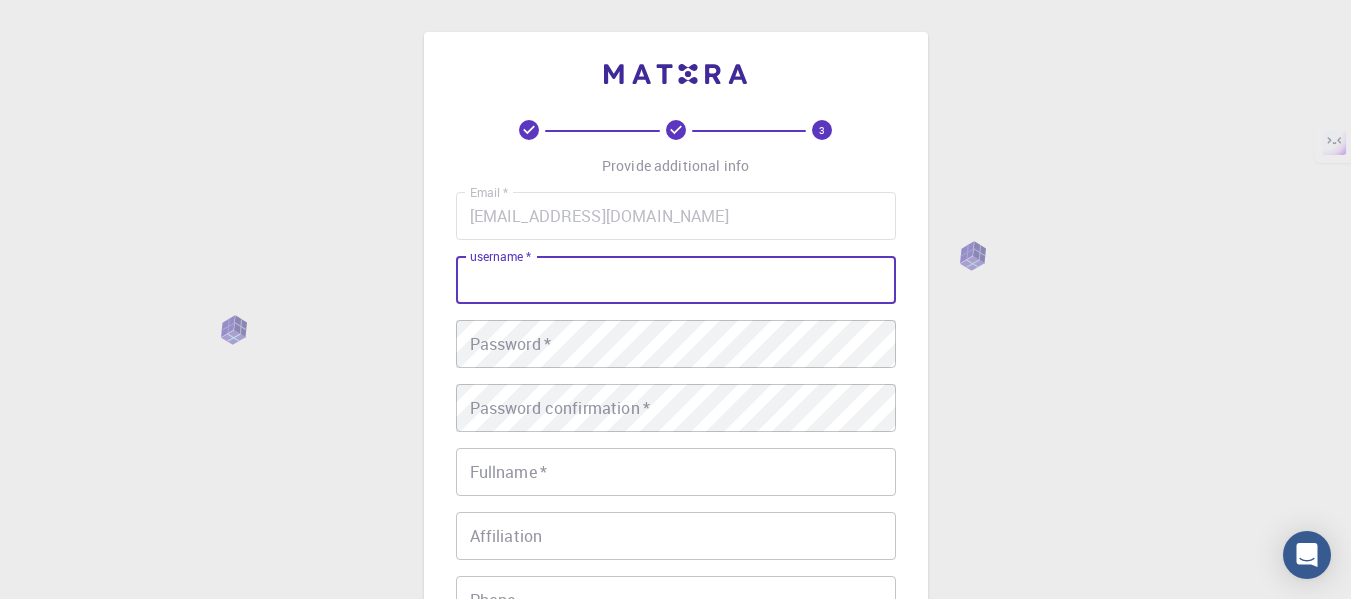 click on "username   *" at bounding box center (676, 280) 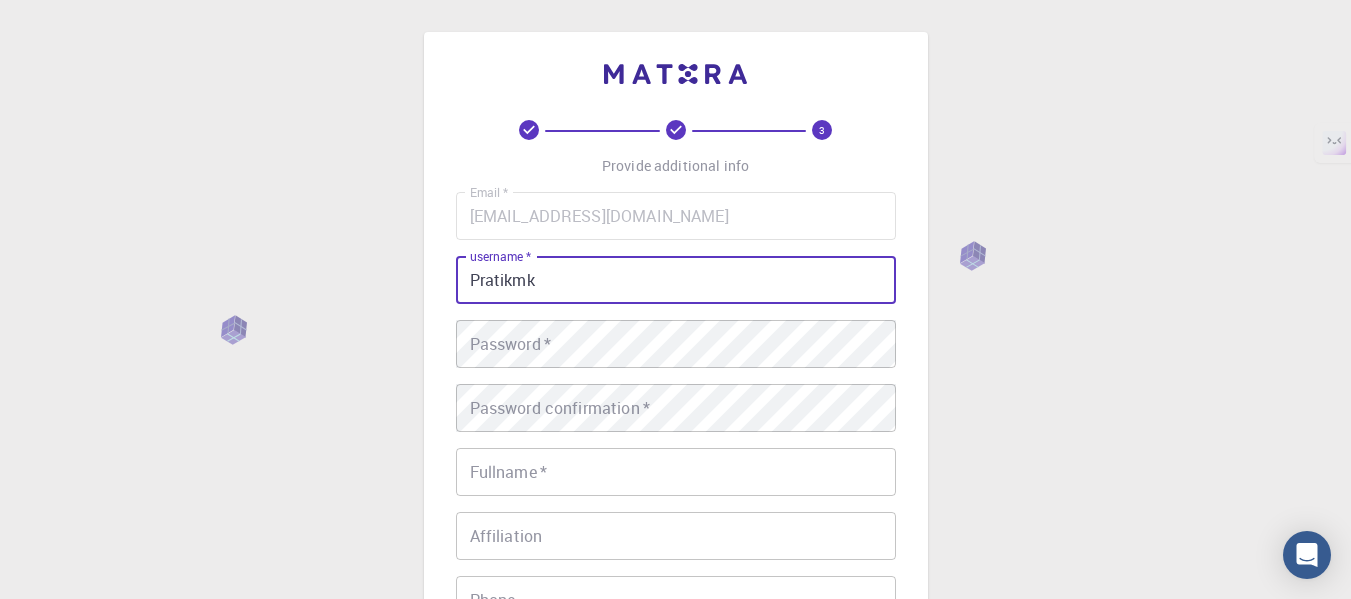 type on "Pratikmk" 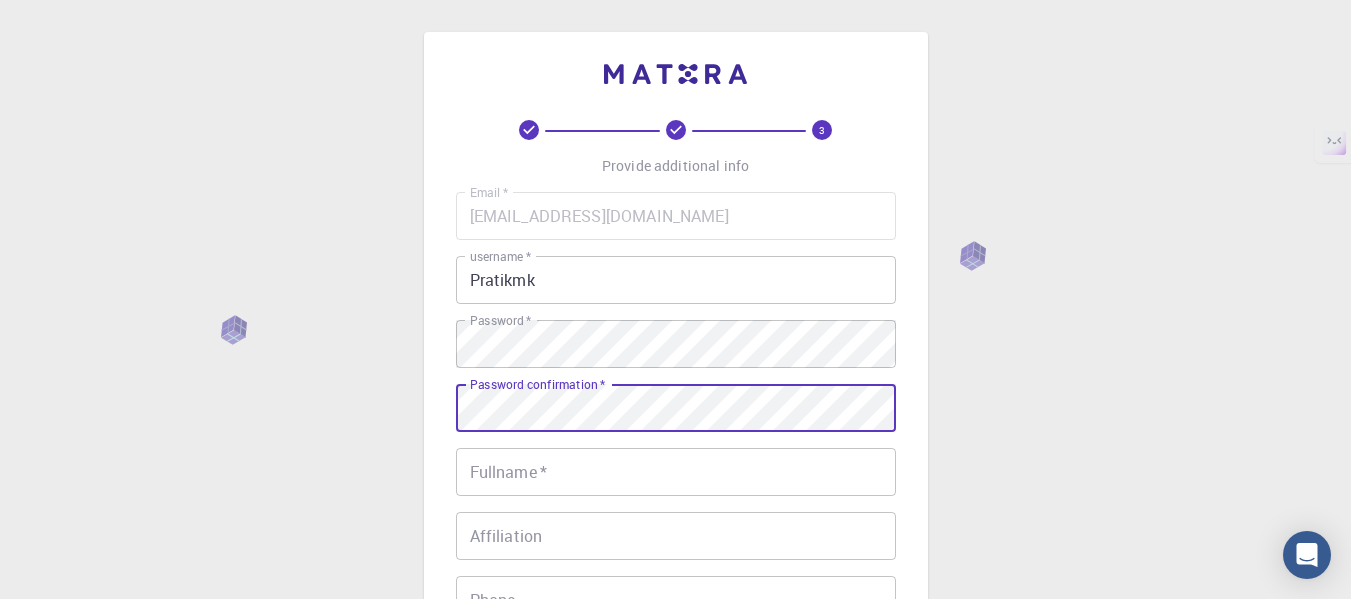 scroll, scrollTop: 22, scrollLeft: 0, axis: vertical 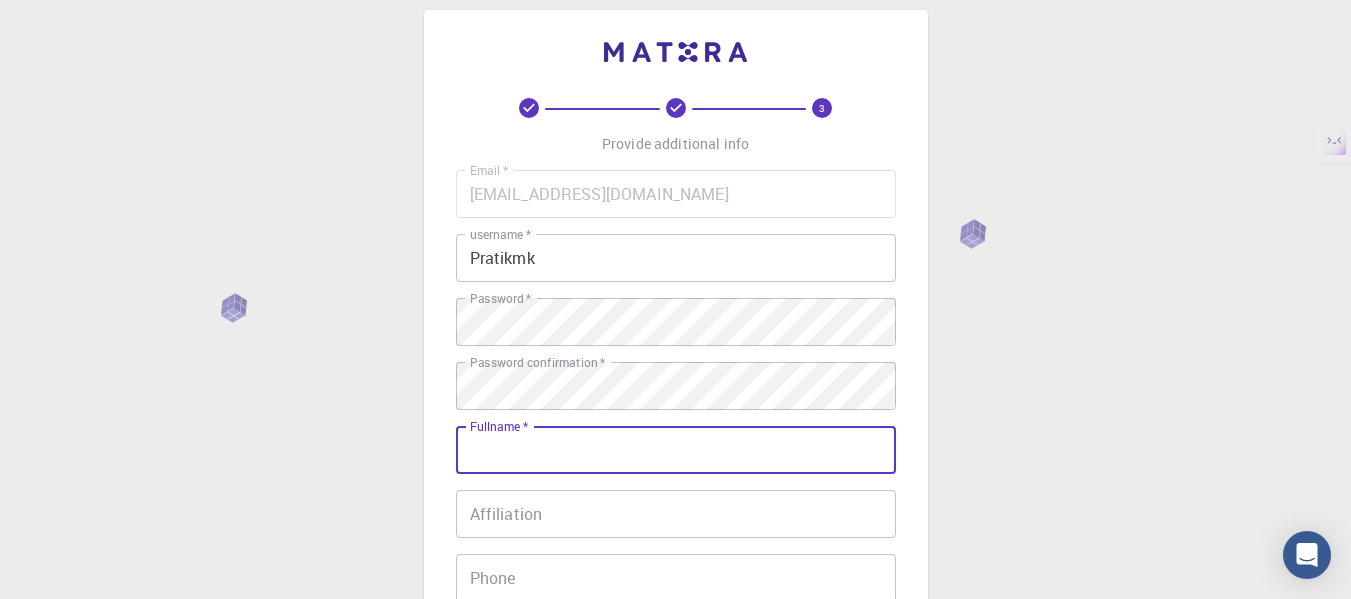 click on "Fullname   *" at bounding box center [676, 450] 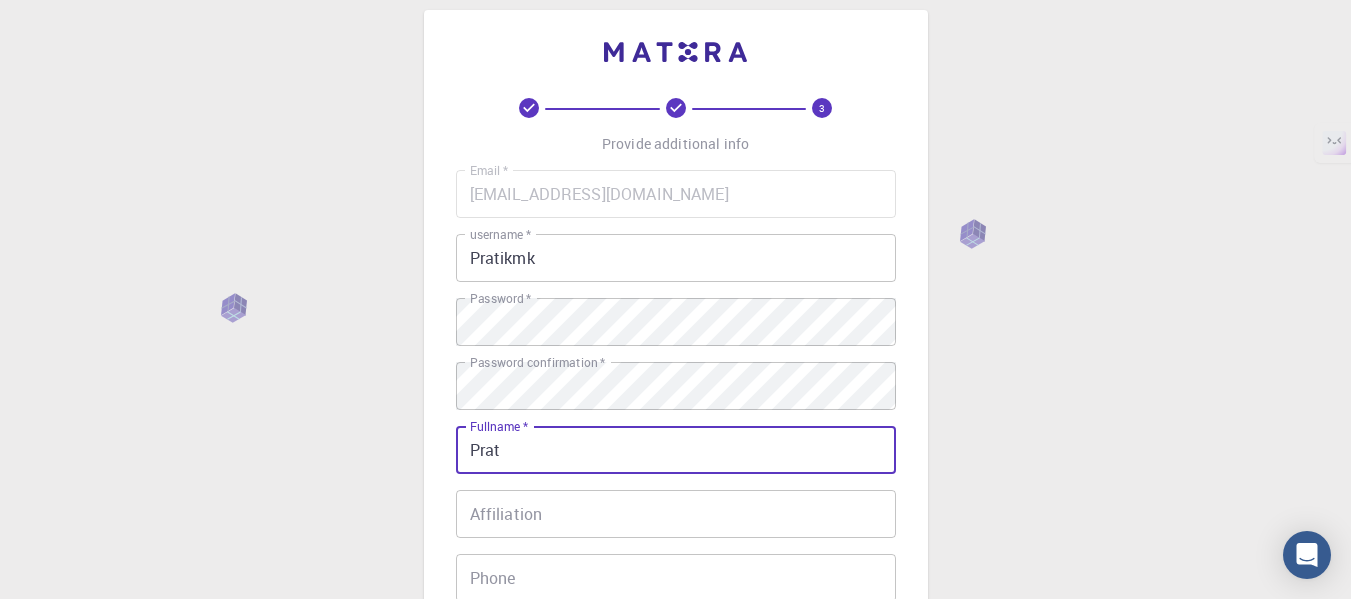 type on "[PERSON_NAME]" 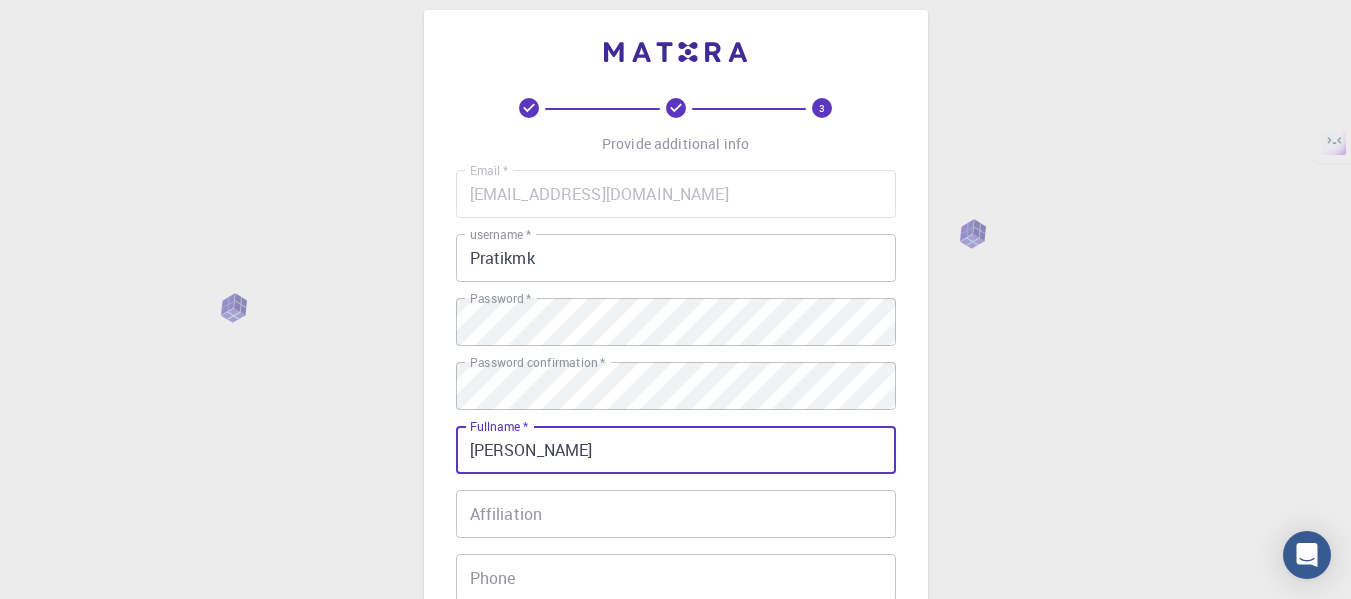 type on "08530801612" 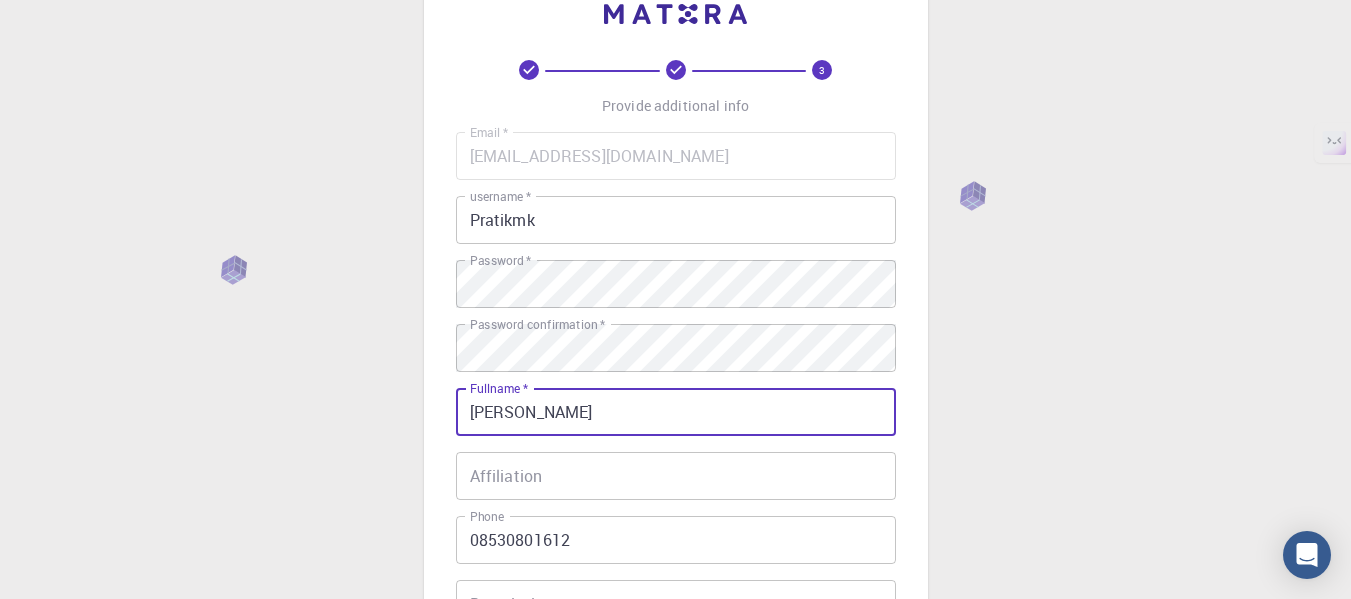 scroll, scrollTop: 61, scrollLeft: 0, axis: vertical 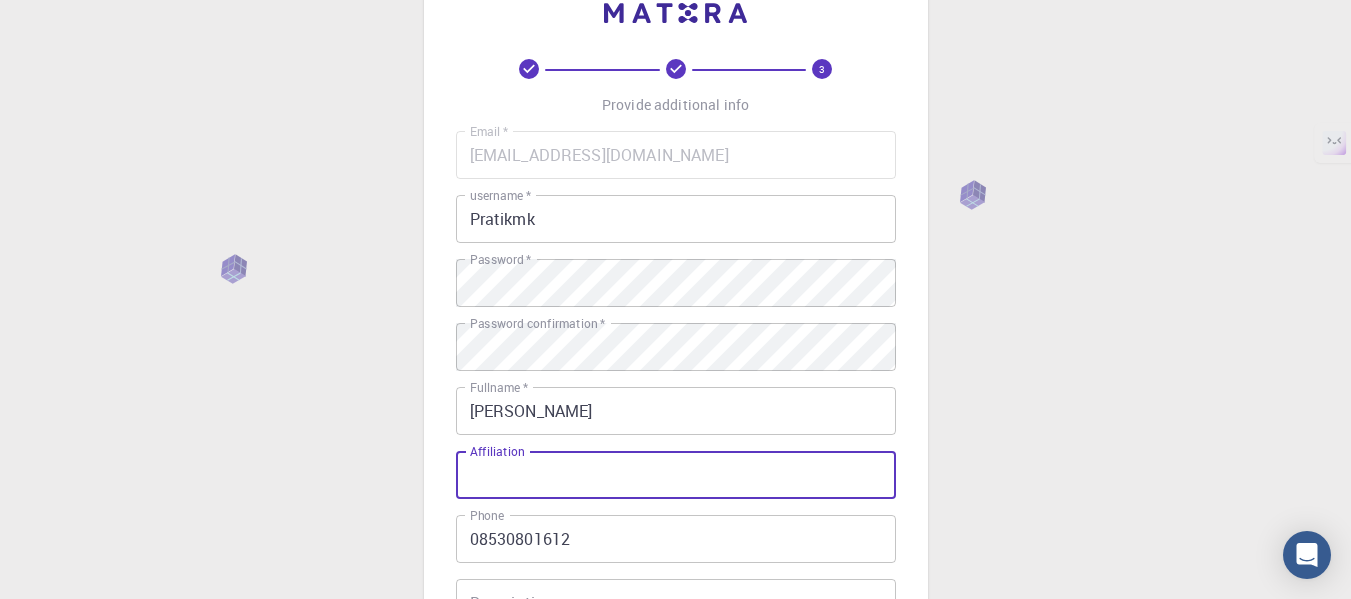 click on "Affiliation" at bounding box center (676, 475) 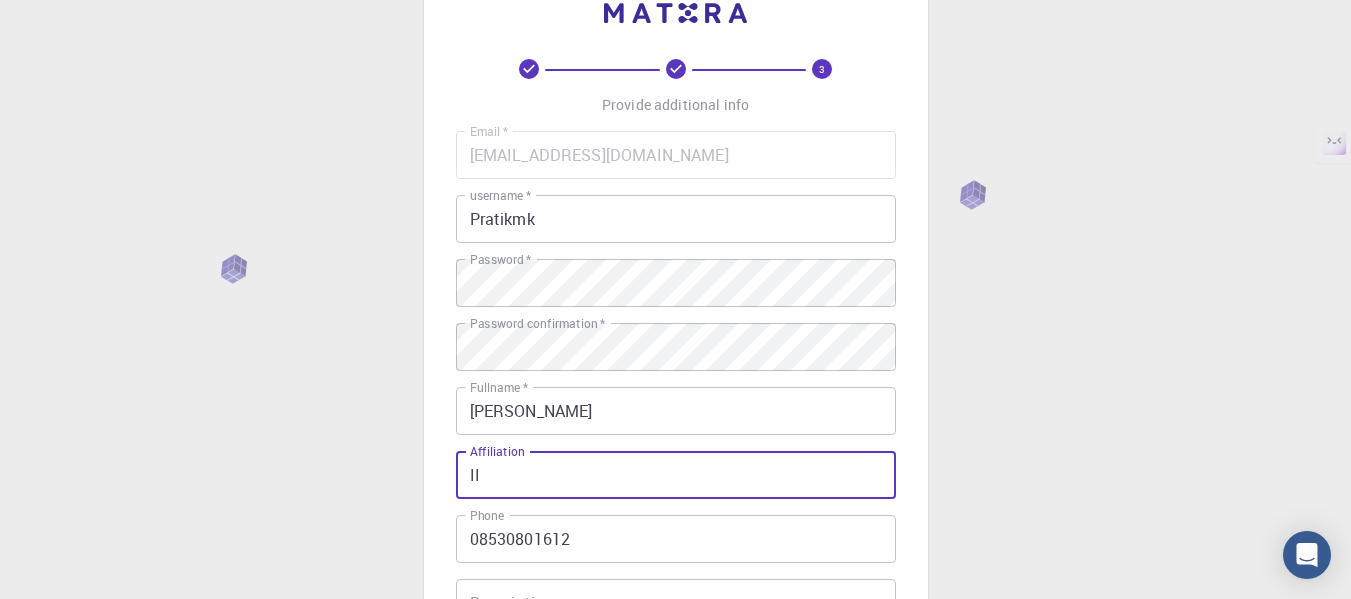 type on "I" 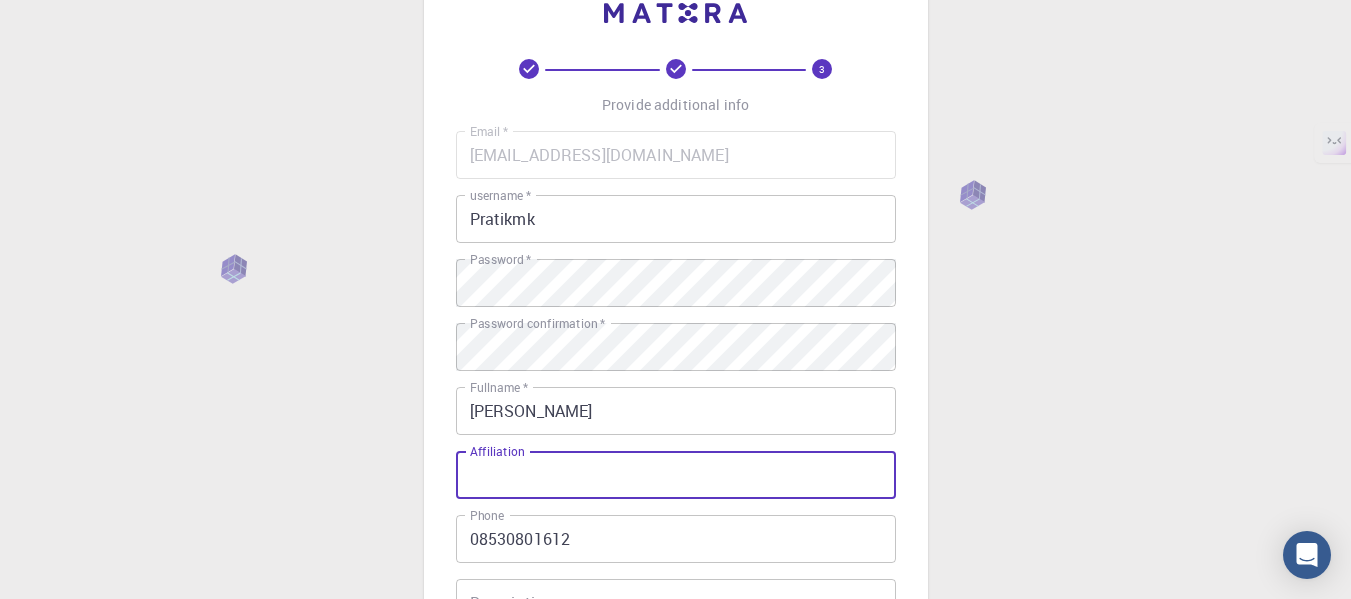 type on "K" 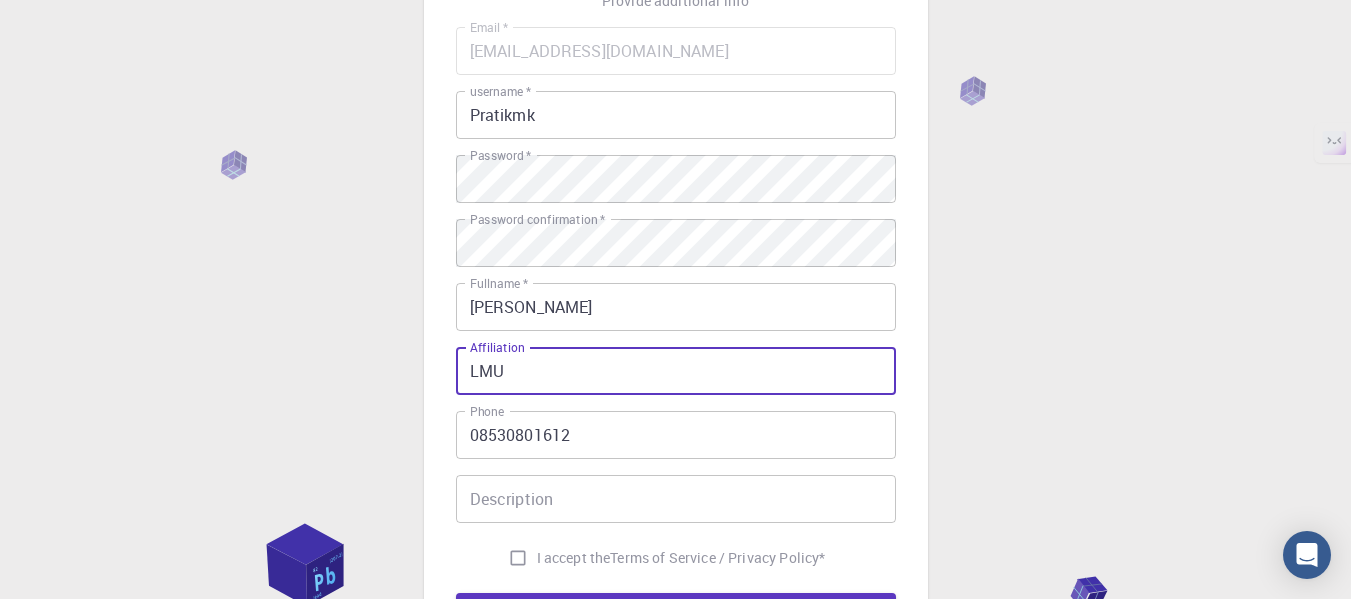 scroll, scrollTop: 167, scrollLeft: 0, axis: vertical 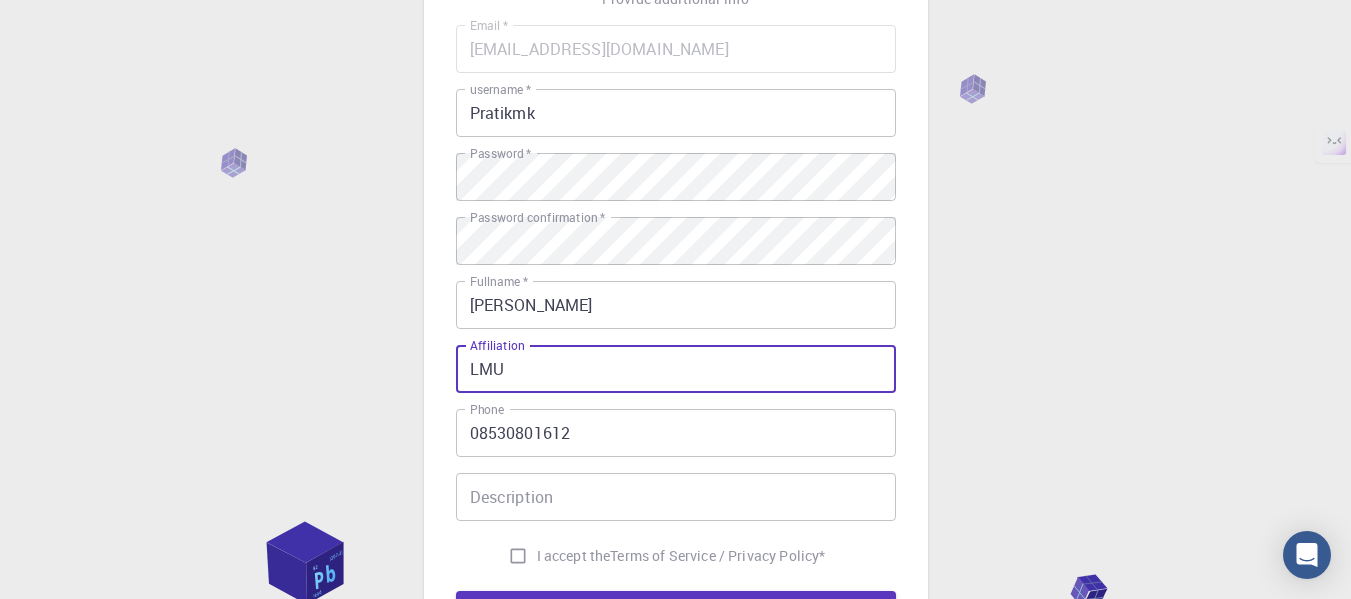type on "LMU" 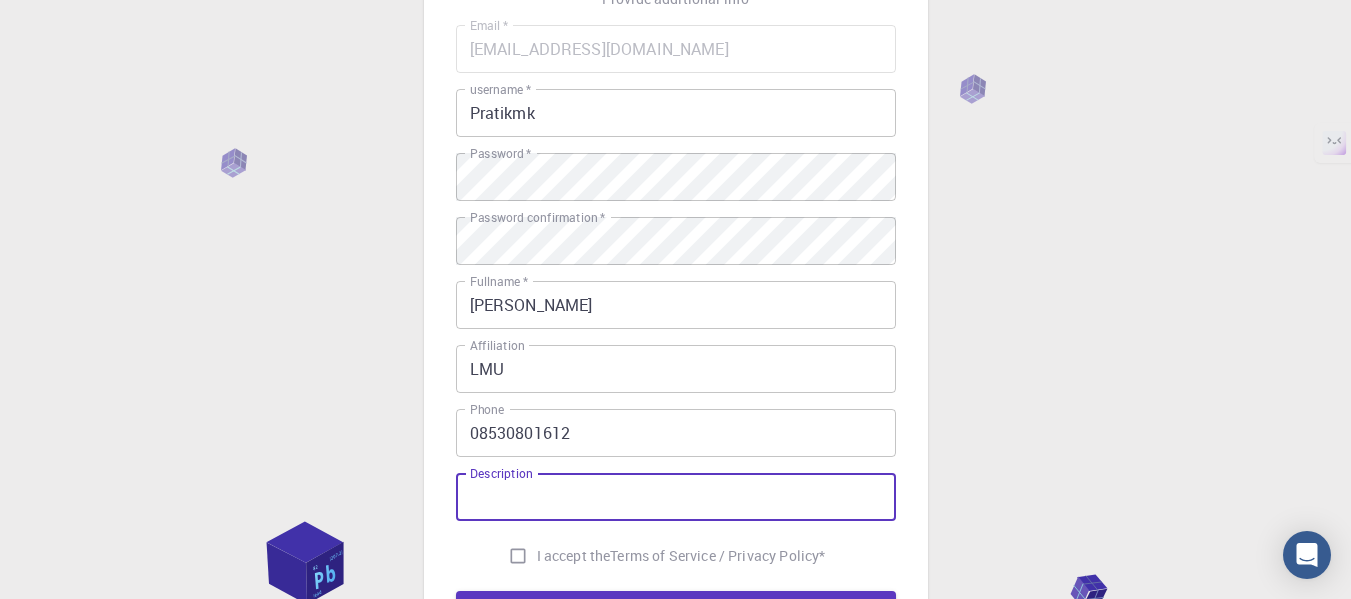 click on "Description" at bounding box center [676, 497] 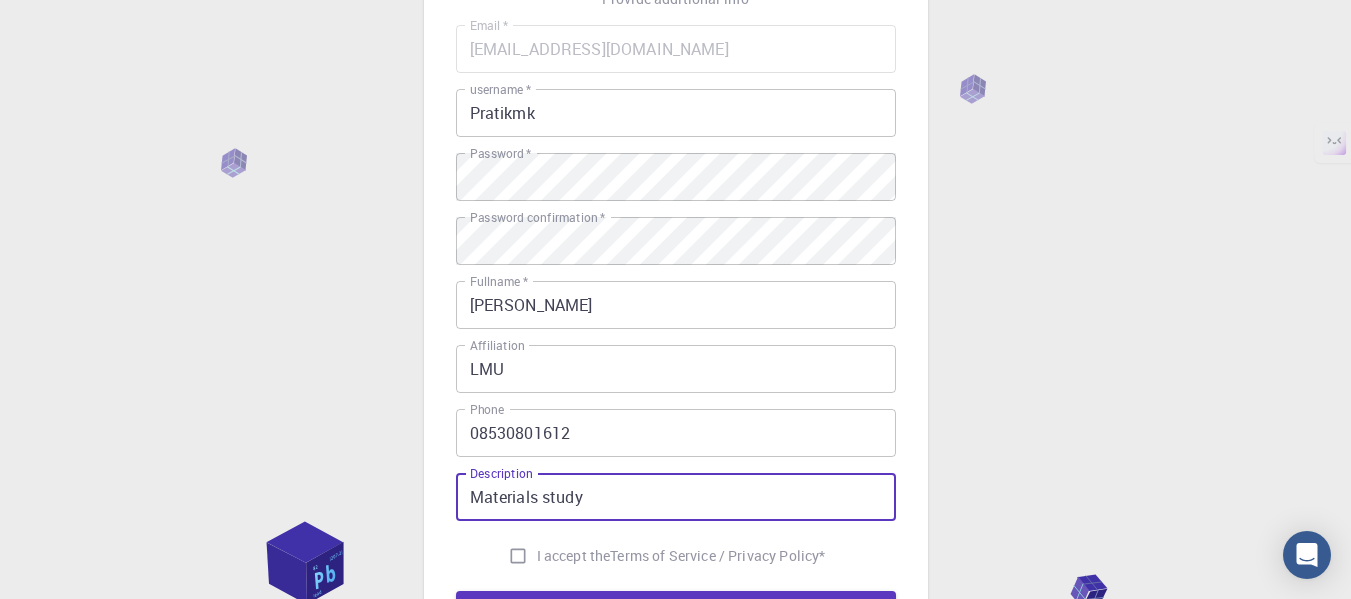 scroll, scrollTop: 249, scrollLeft: 0, axis: vertical 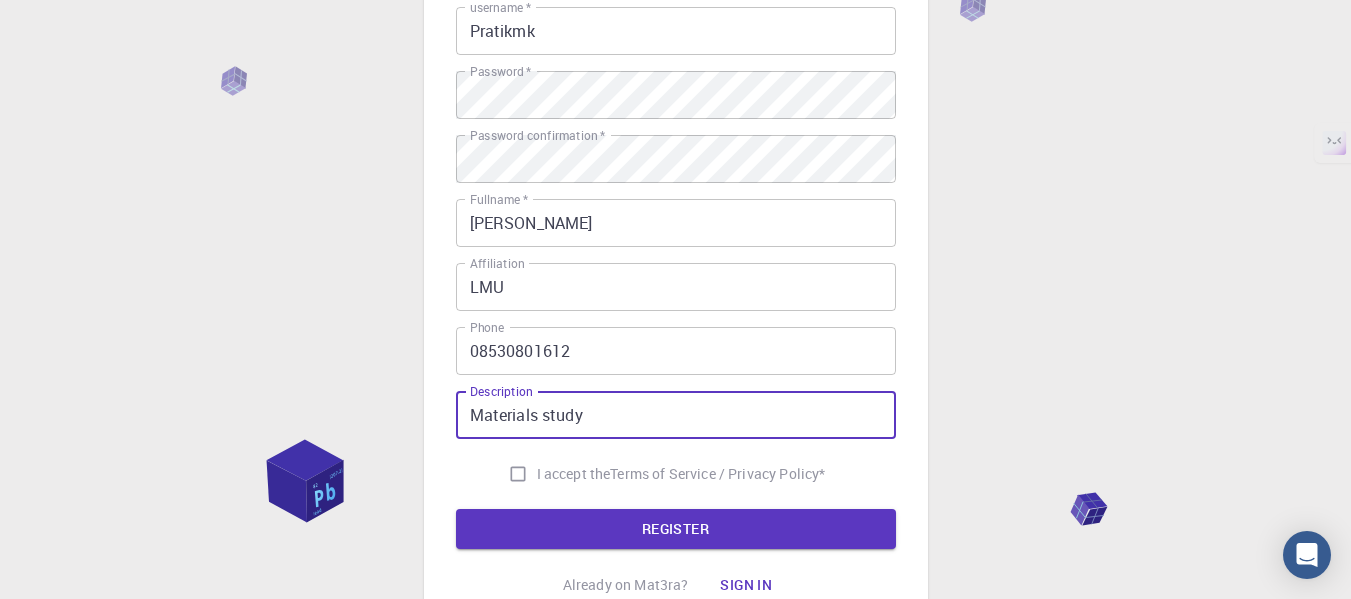 type on "Materials study" 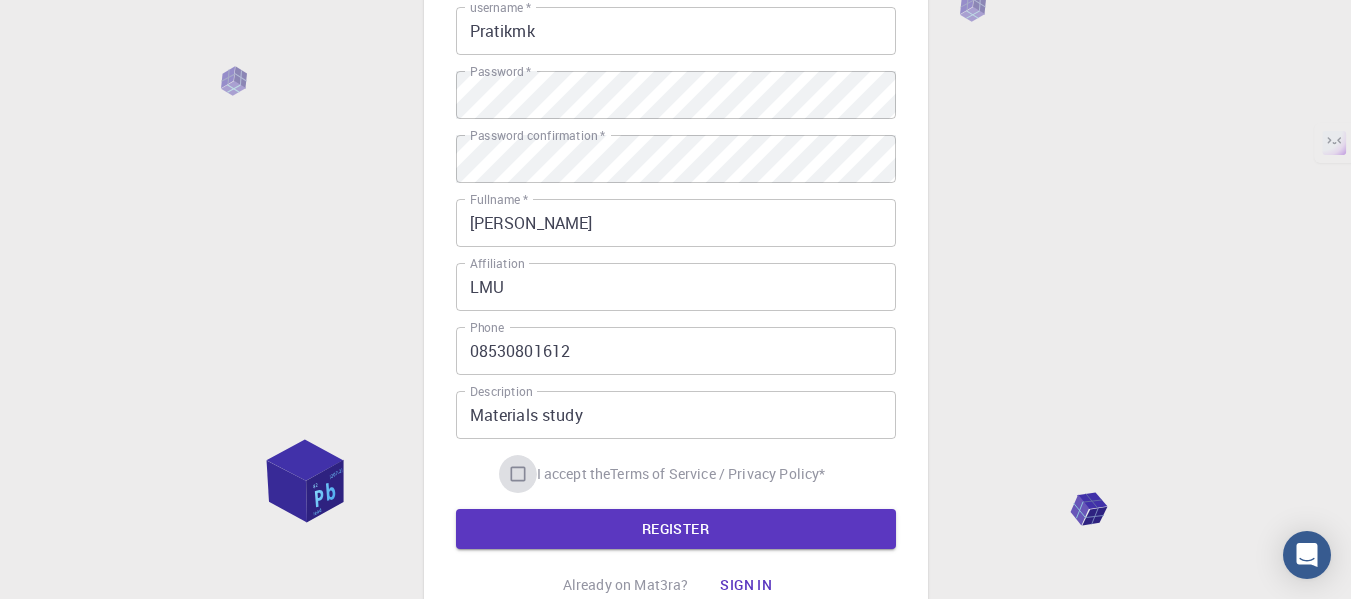 click on "I accept the  Terms of Service / Privacy Policy  *" at bounding box center [518, 474] 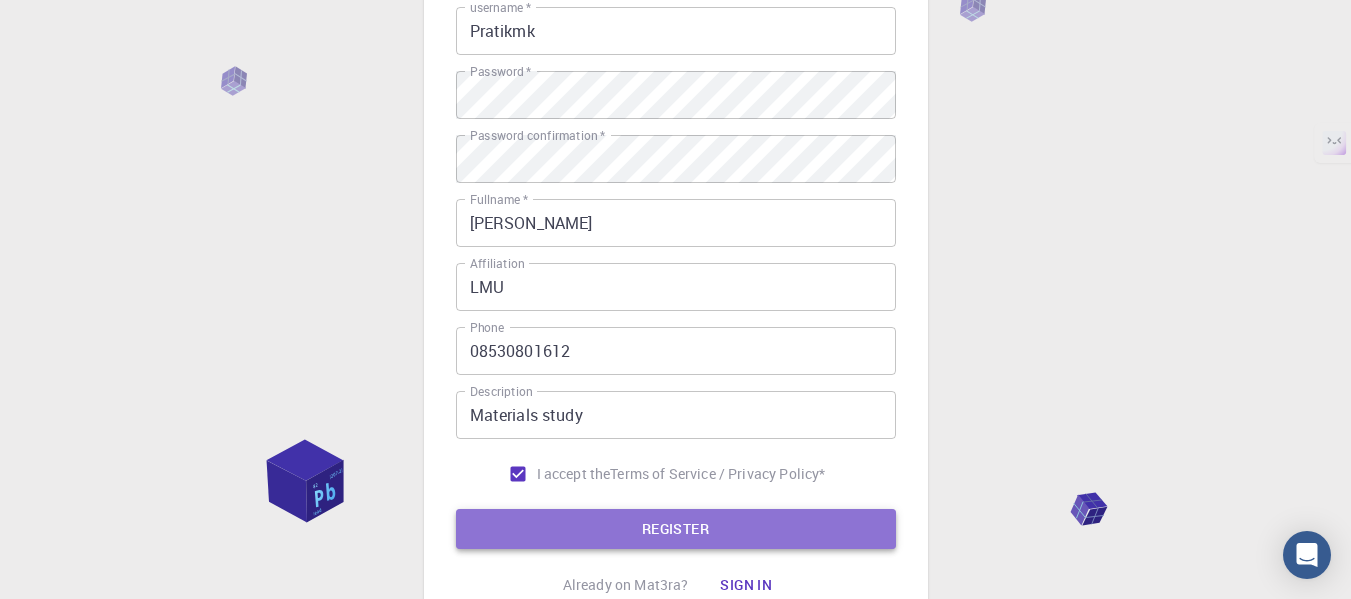 click on "REGISTER" at bounding box center [676, 529] 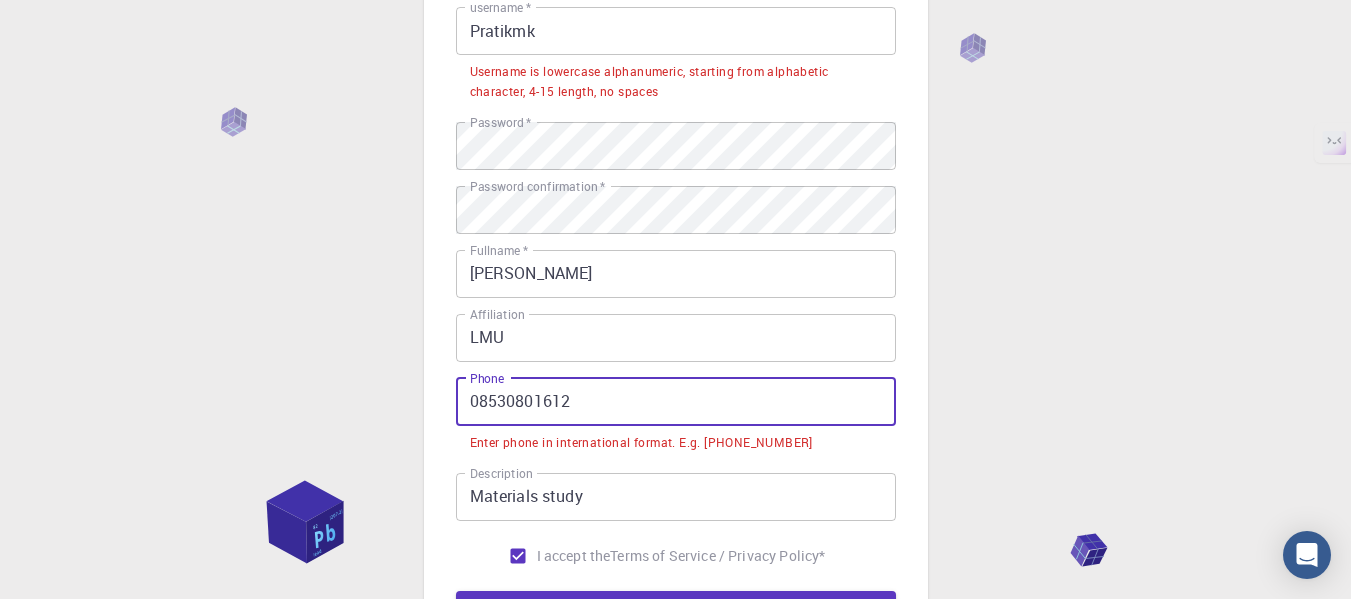 drag, startPoint x: 479, startPoint y: 410, endPoint x: 407, endPoint y: 415, distance: 72.1734 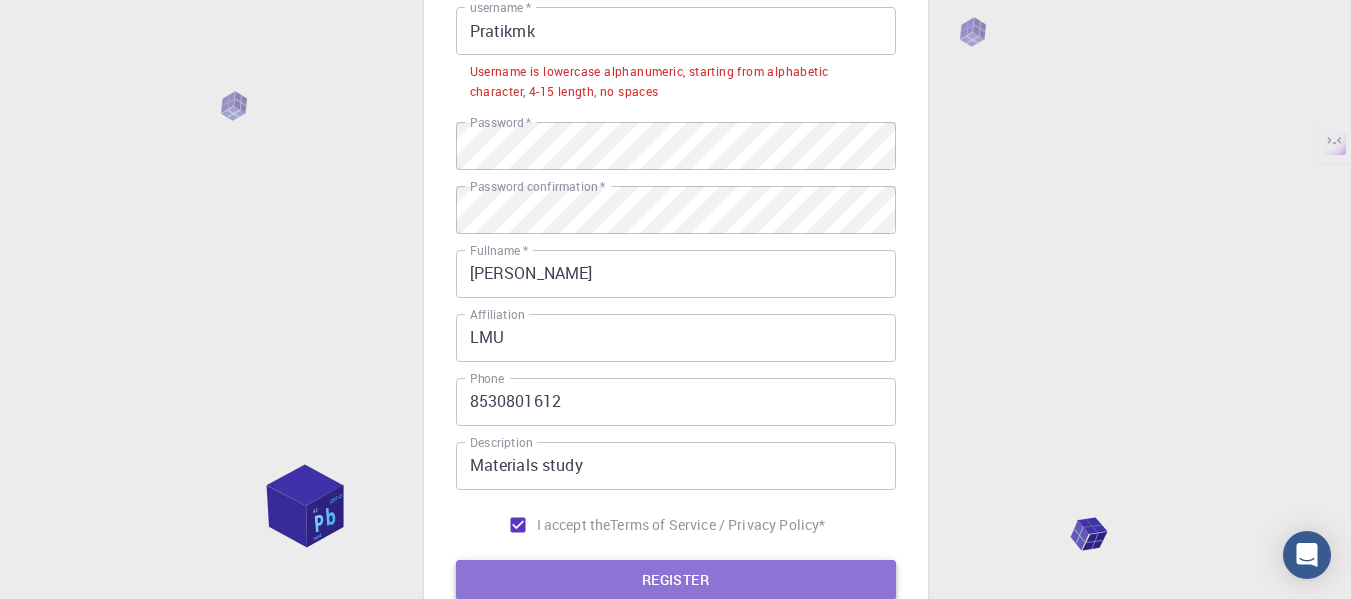 click on "REGISTER" at bounding box center (676, 580) 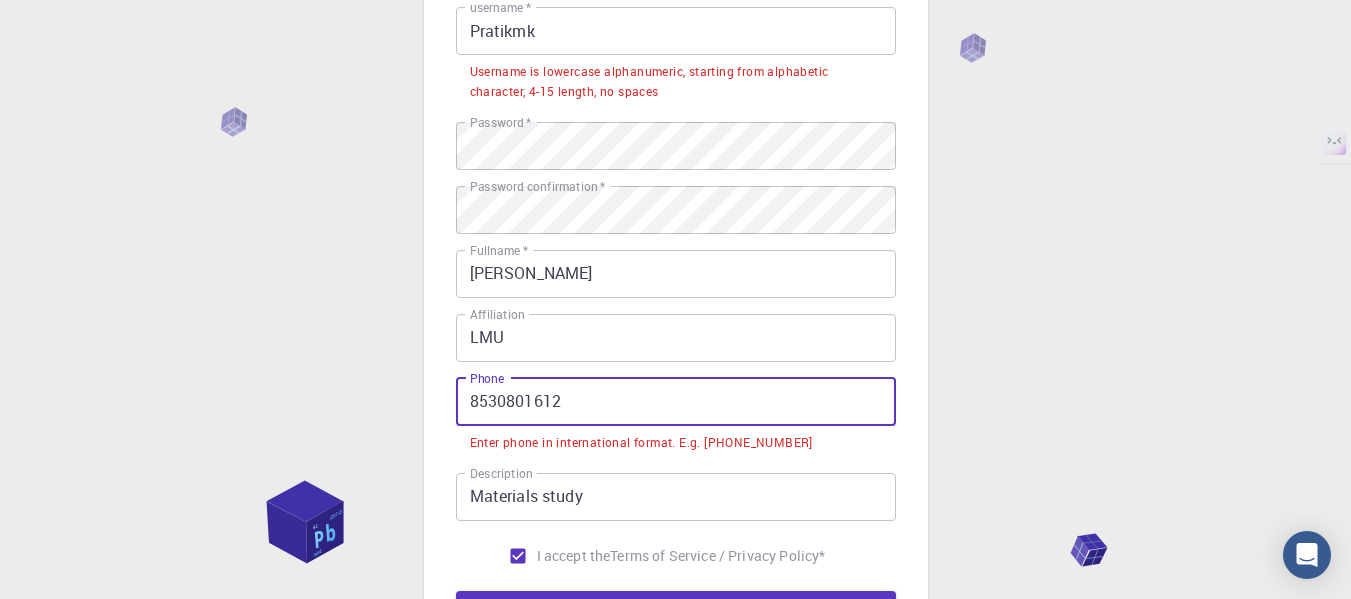 click on "8530801612" at bounding box center (676, 402) 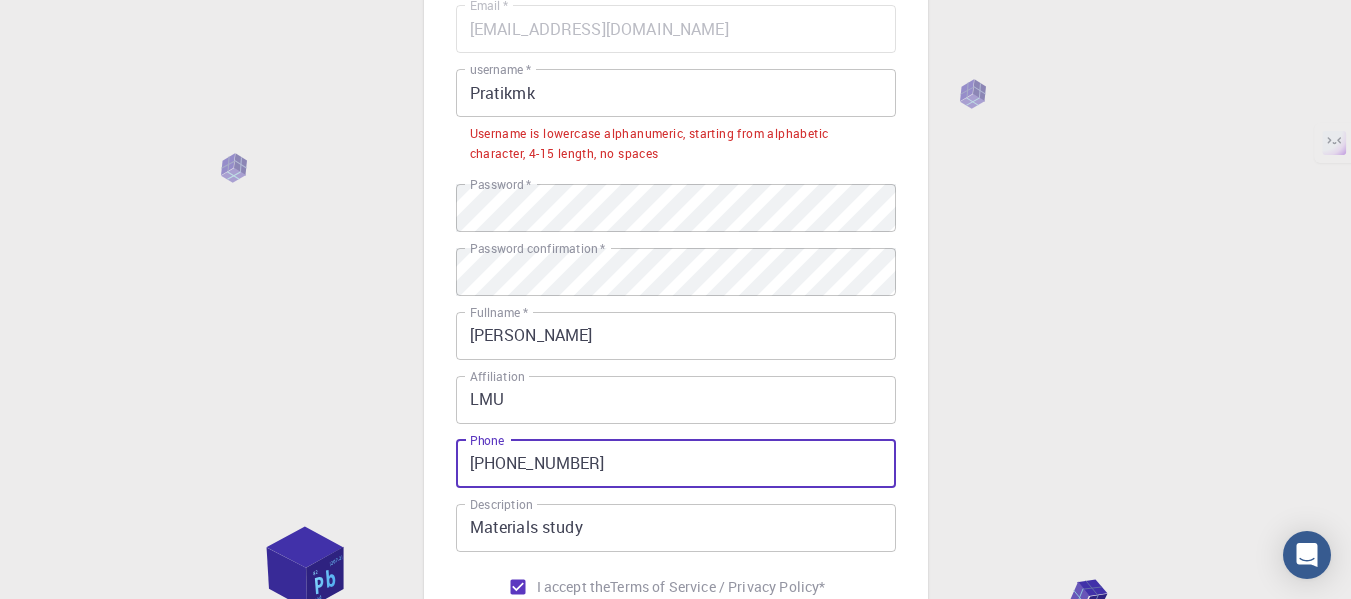 scroll, scrollTop: 186, scrollLeft: 0, axis: vertical 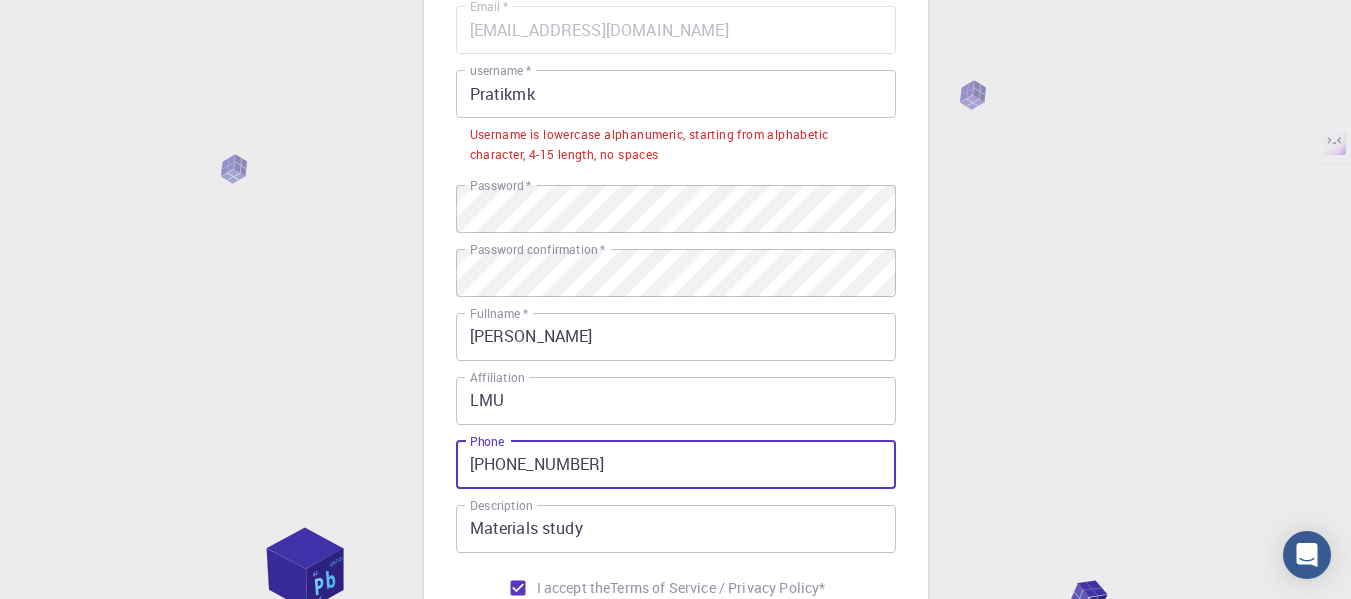 type on "+918530801612" 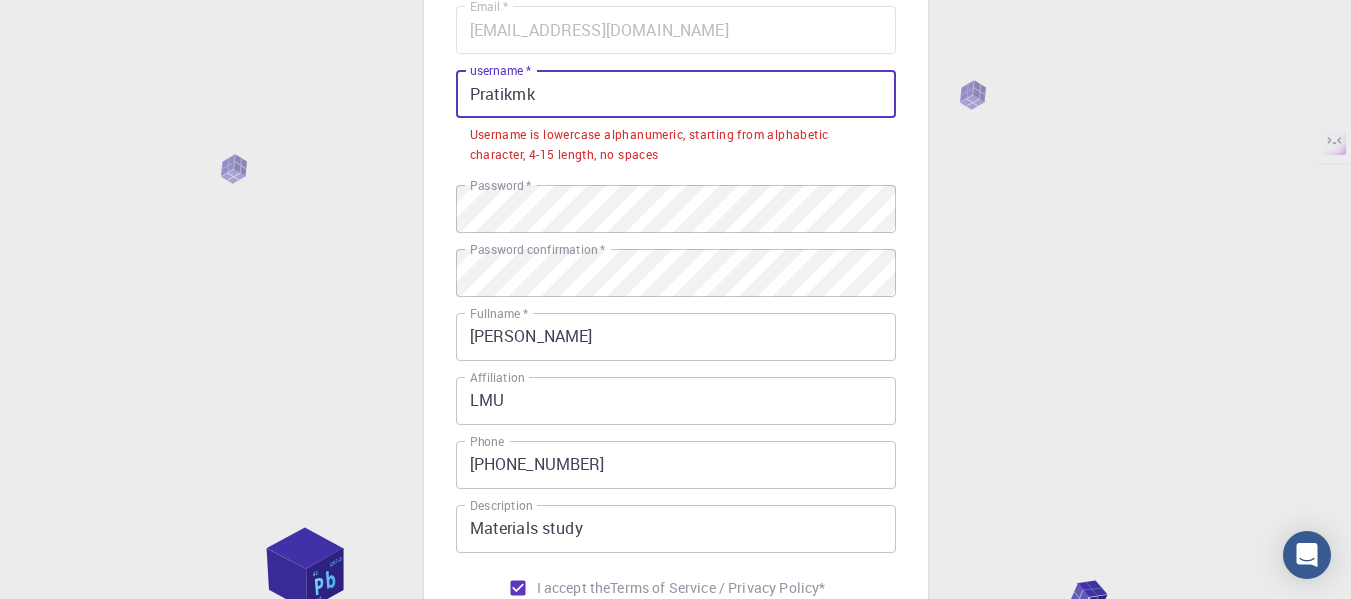 click on "Pratikmk" at bounding box center [676, 94] 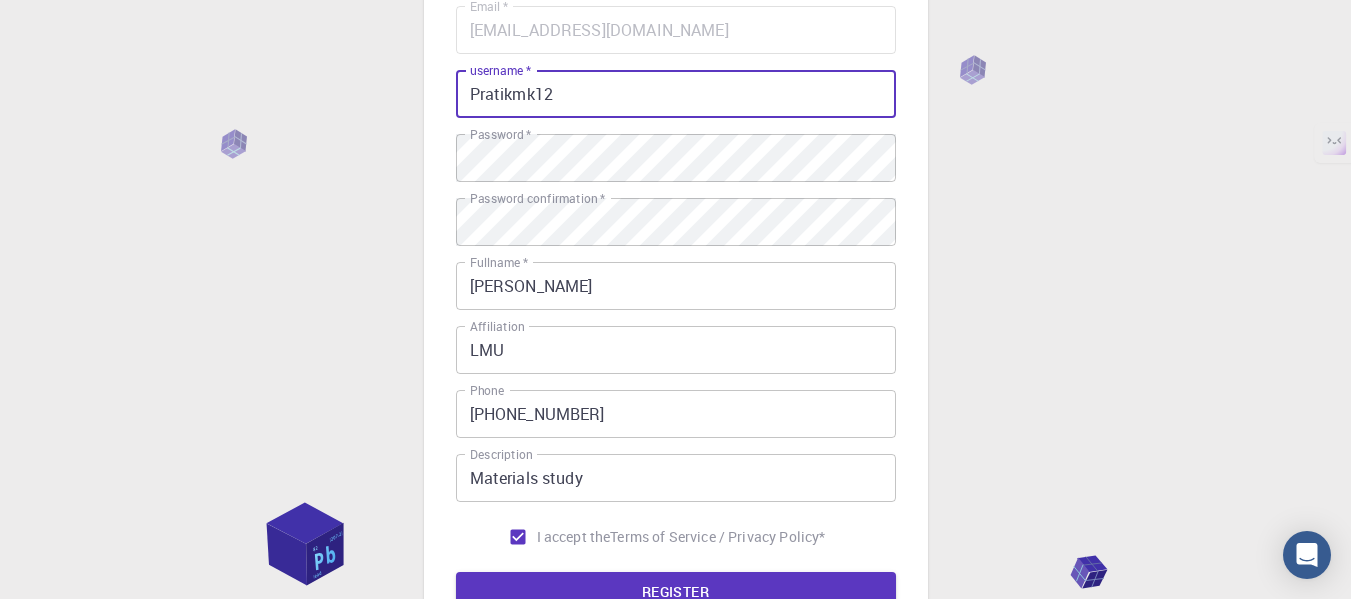scroll, scrollTop: 419, scrollLeft: 0, axis: vertical 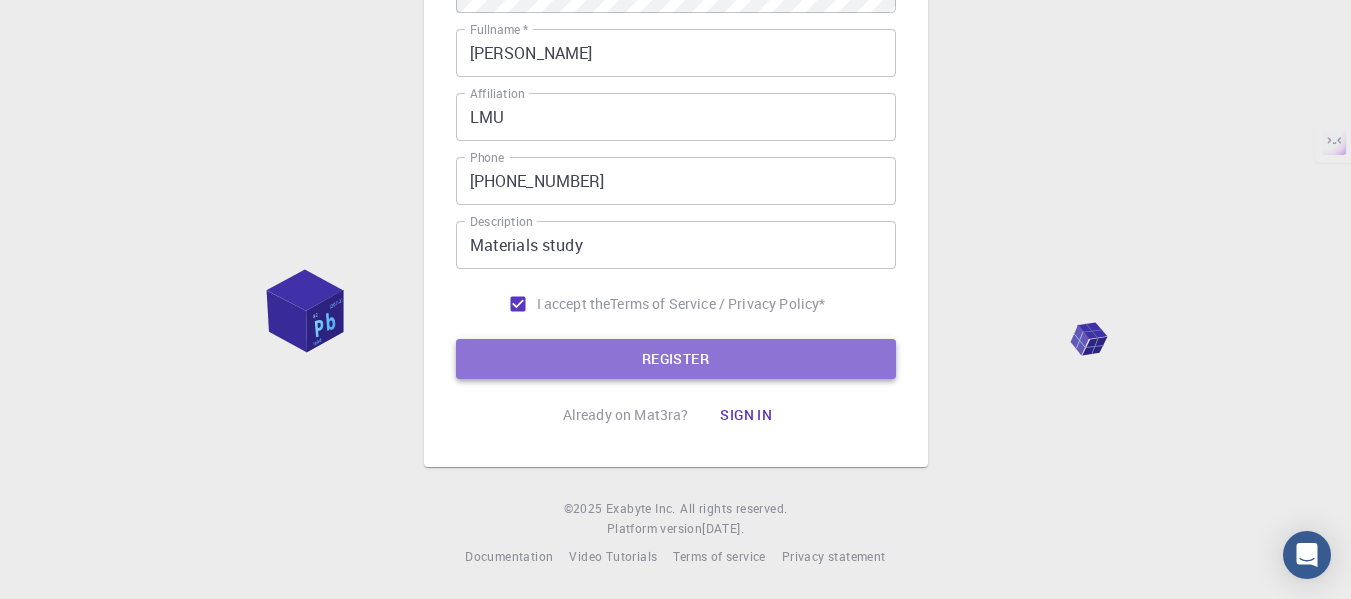 click on "REGISTER" at bounding box center (676, 359) 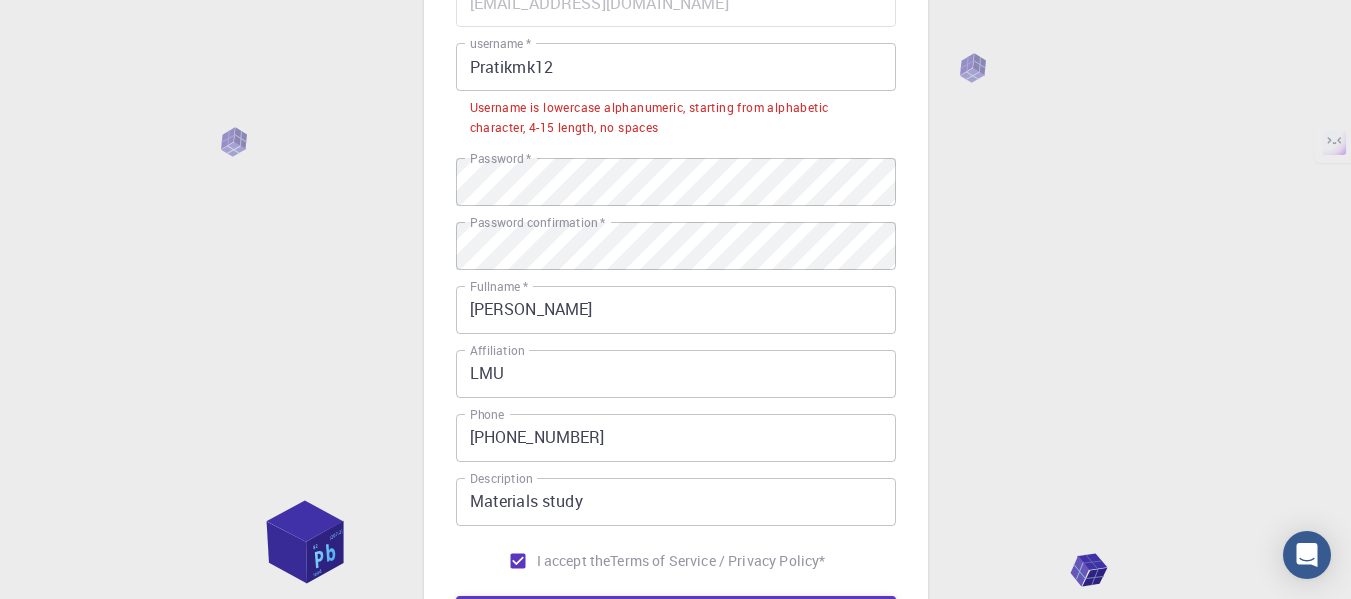 scroll, scrollTop: 205, scrollLeft: 0, axis: vertical 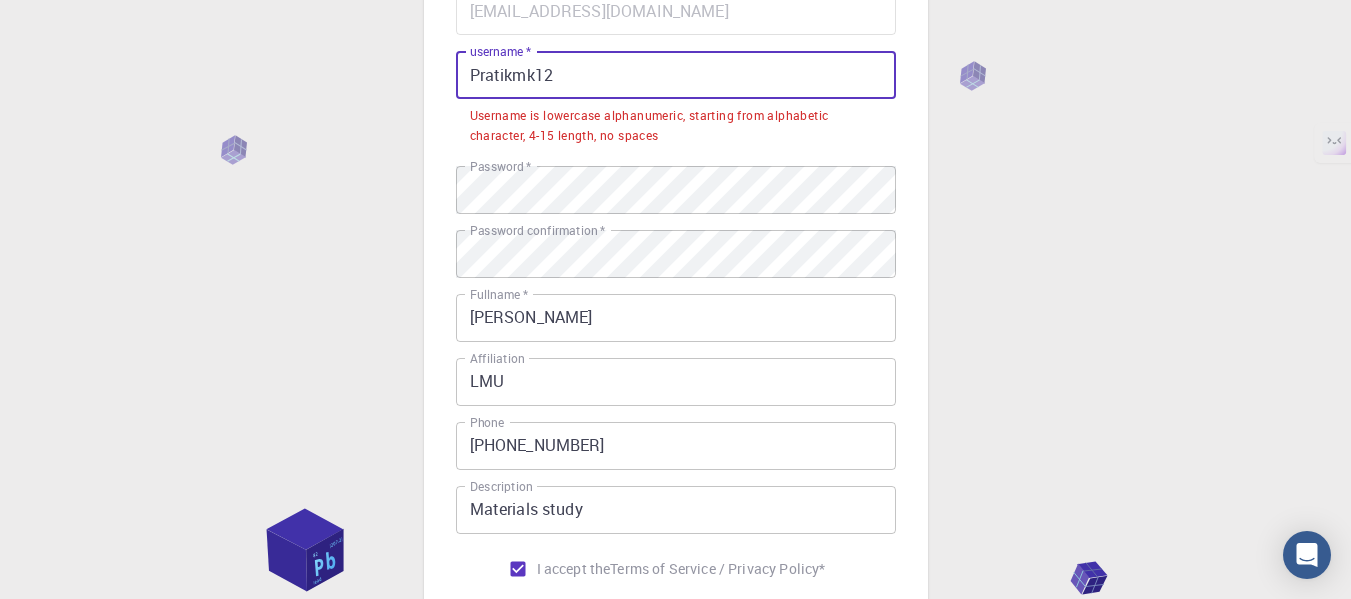 click on "Pratikmk12" at bounding box center [676, 75] 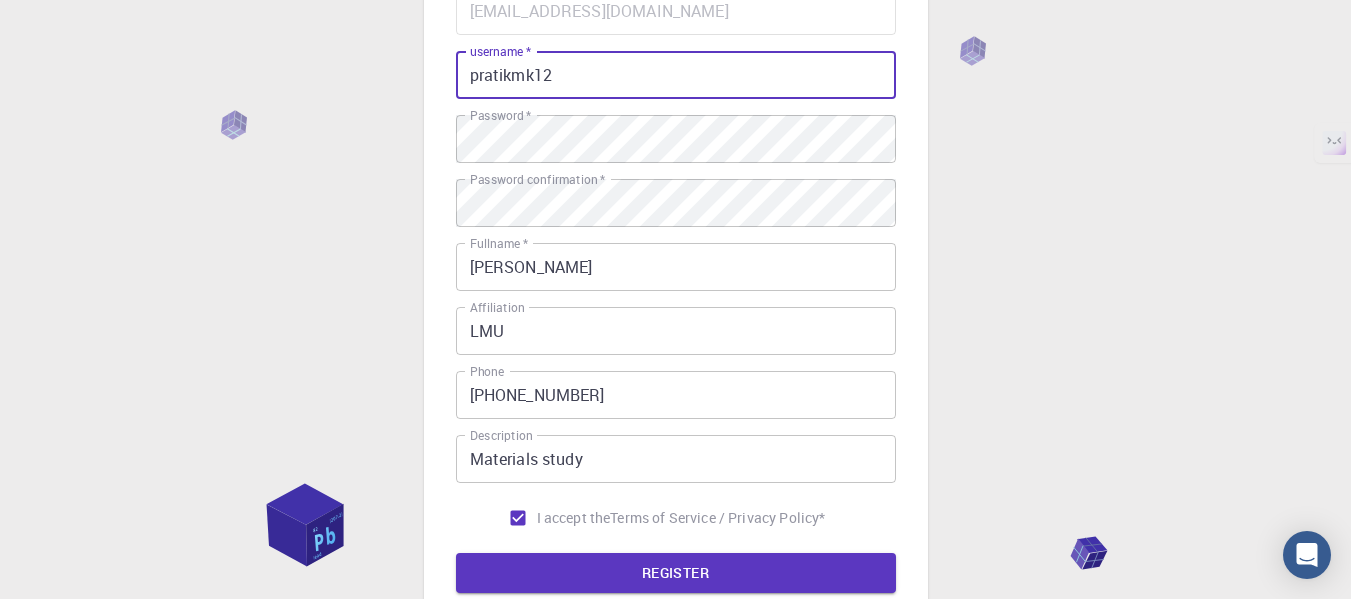 scroll, scrollTop: 419, scrollLeft: 0, axis: vertical 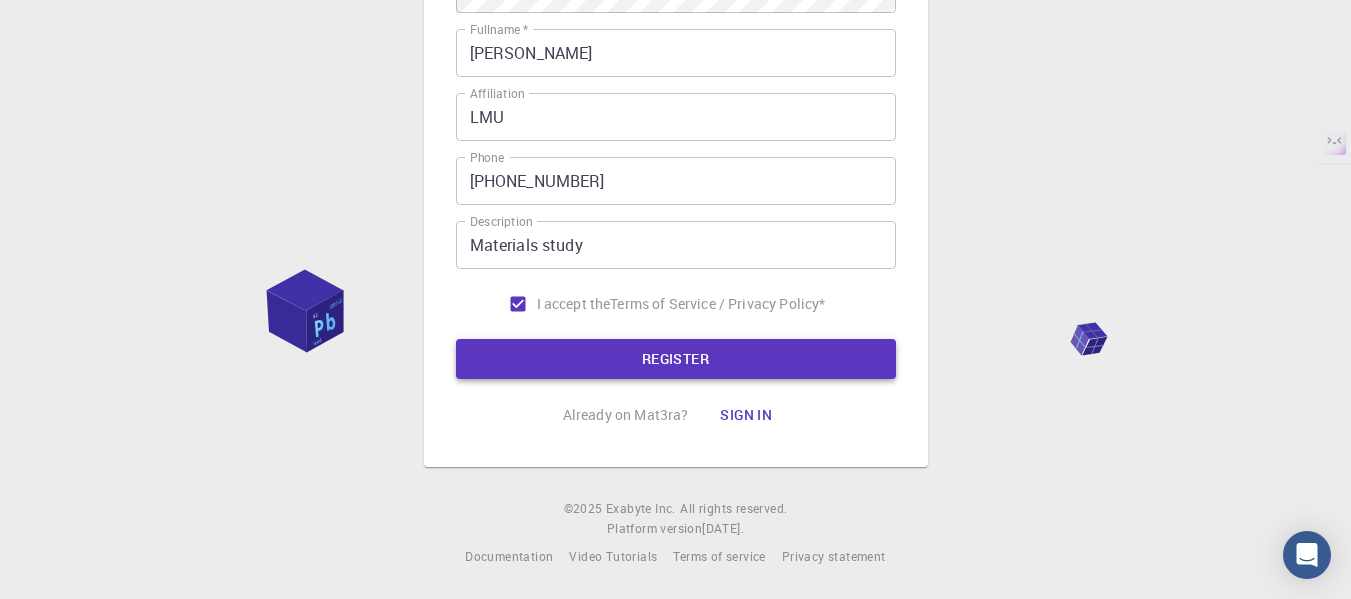 type on "pratikmk12" 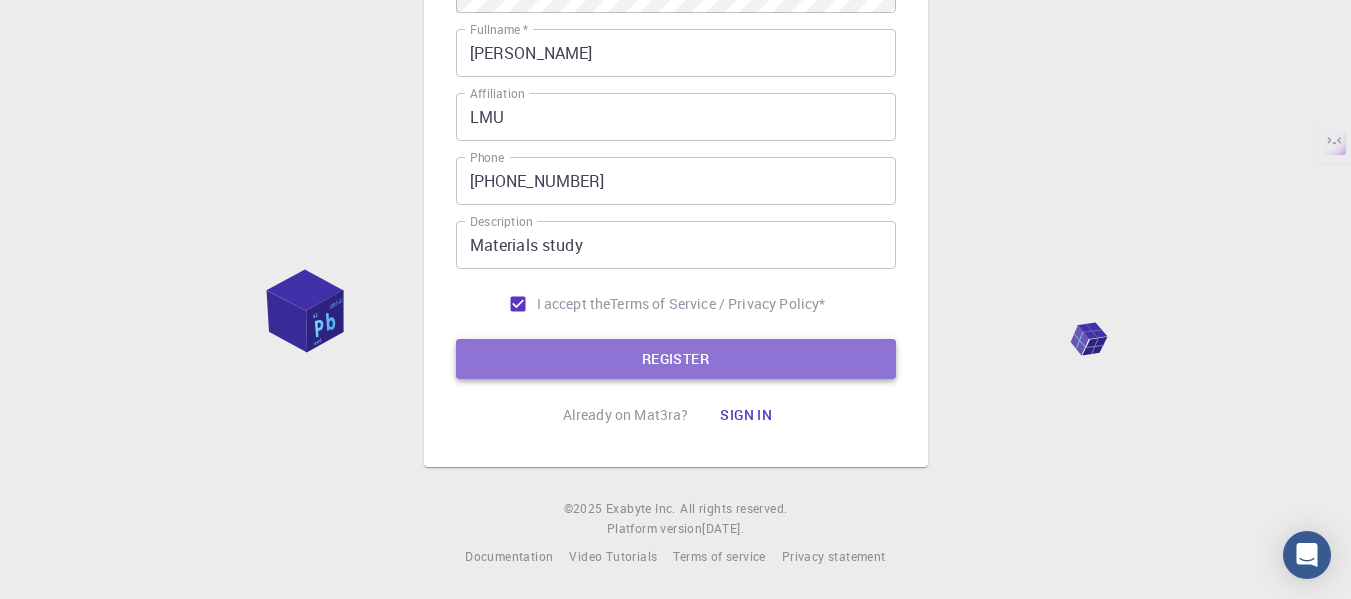 click on "REGISTER" at bounding box center (676, 359) 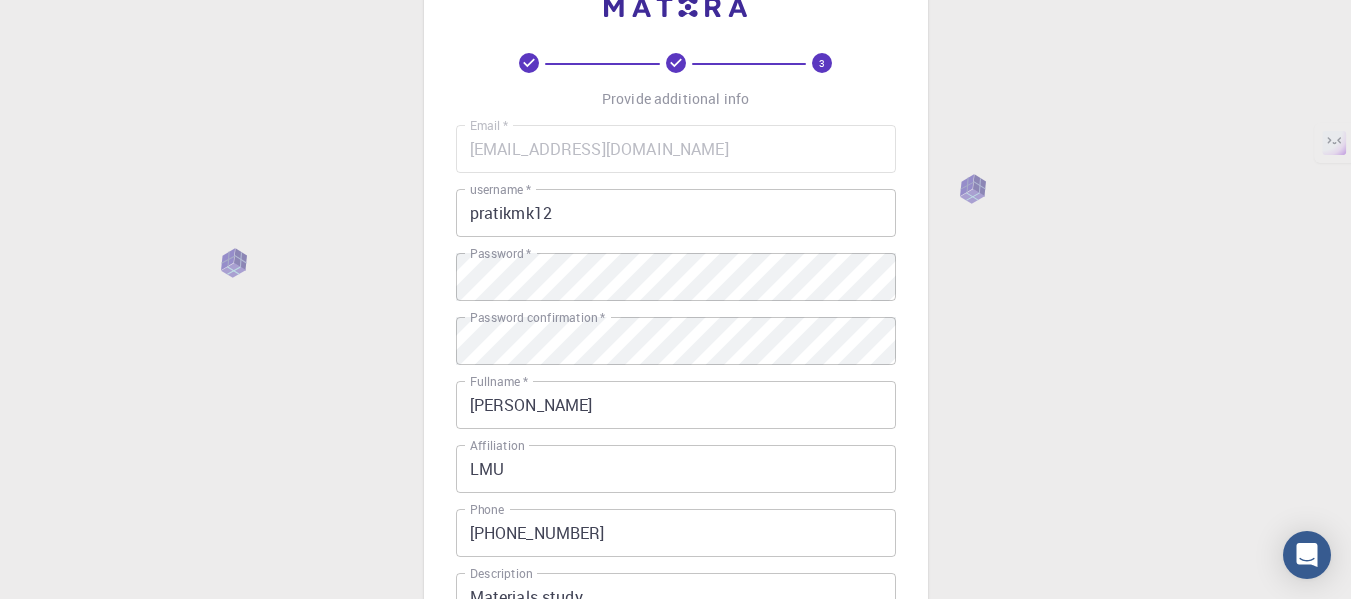 scroll, scrollTop: 0, scrollLeft: 0, axis: both 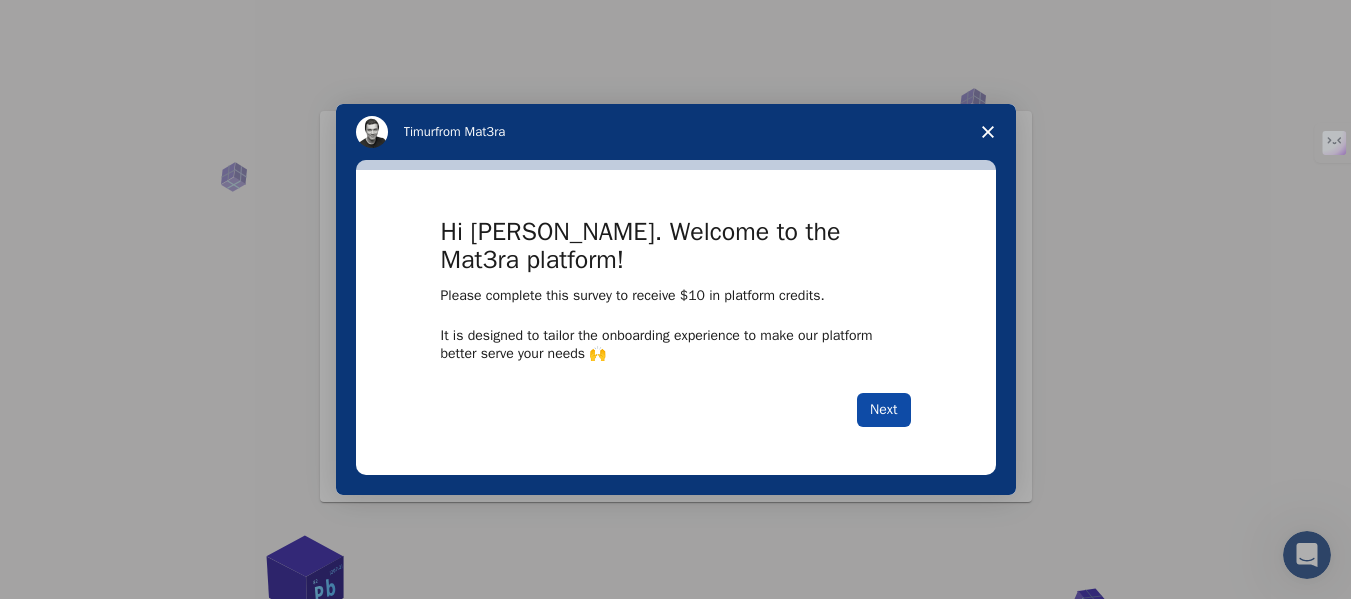 click on "Next" at bounding box center [883, 410] 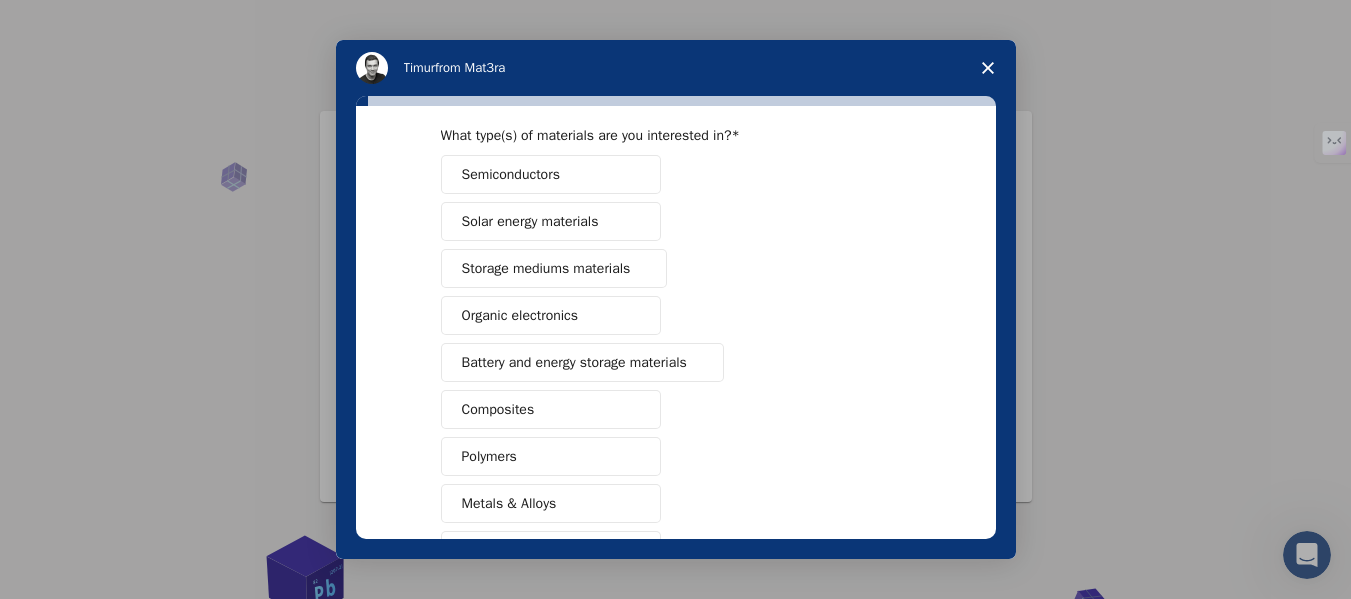 scroll, scrollTop: 78, scrollLeft: 0, axis: vertical 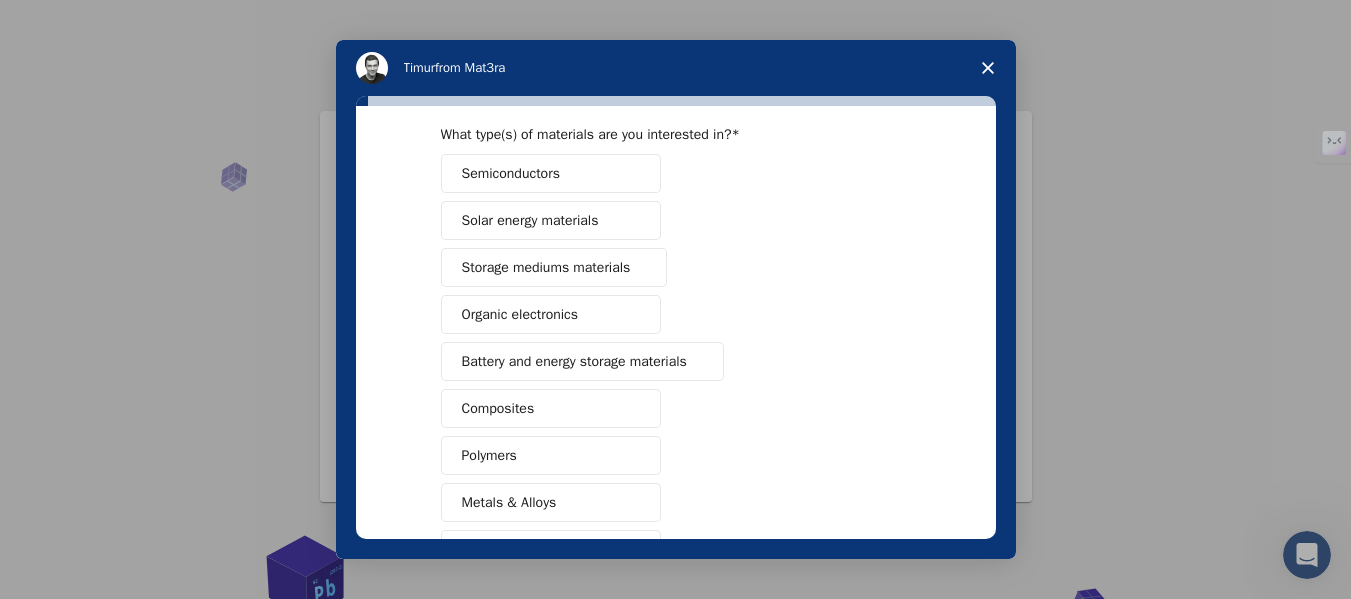 click on "Semiconductors" at bounding box center [551, 173] 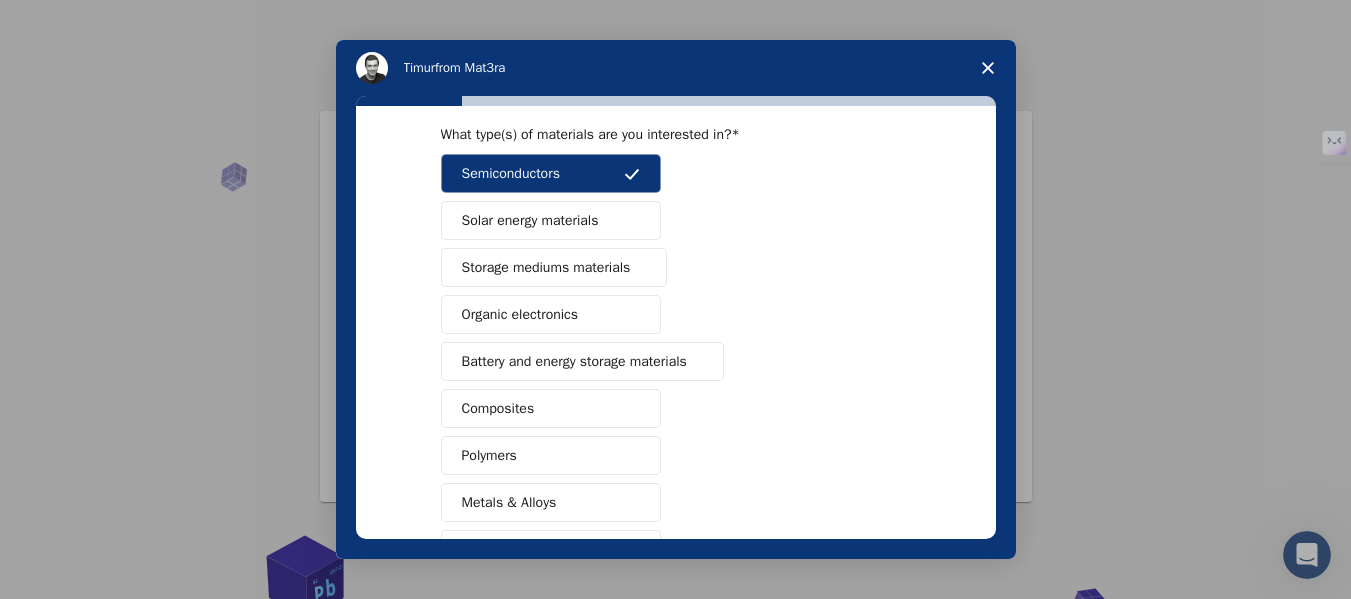 click on "Solar energy materials" at bounding box center (551, 220) 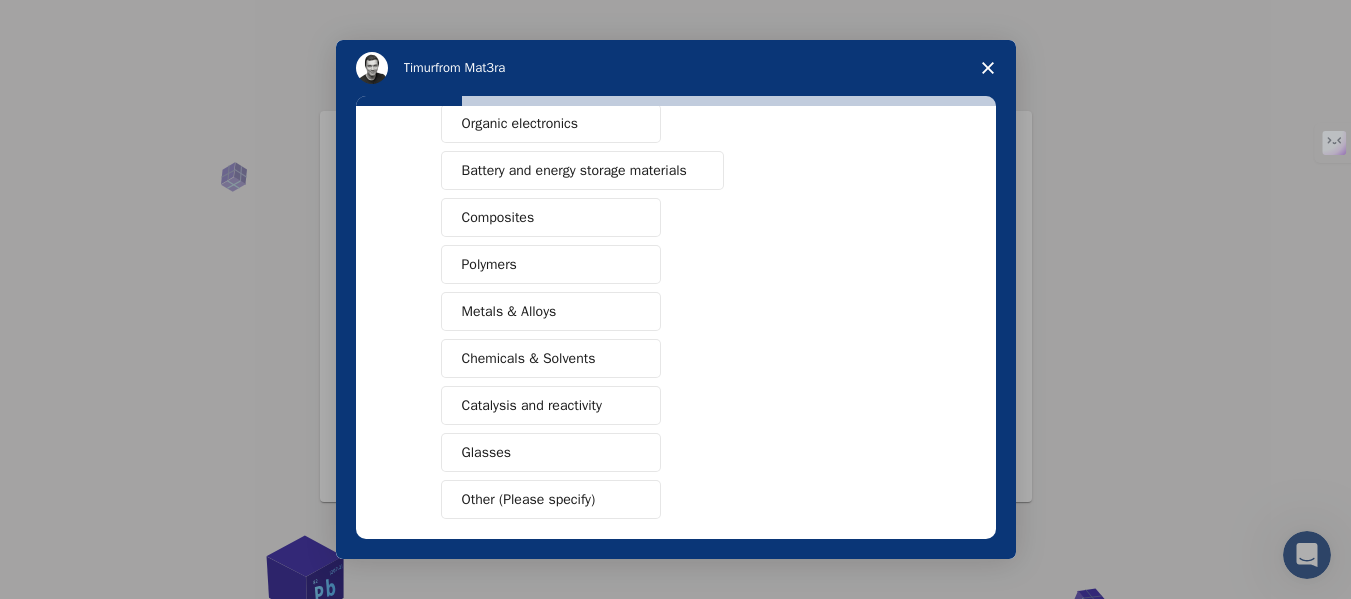 scroll, scrollTop: 271, scrollLeft: 0, axis: vertical 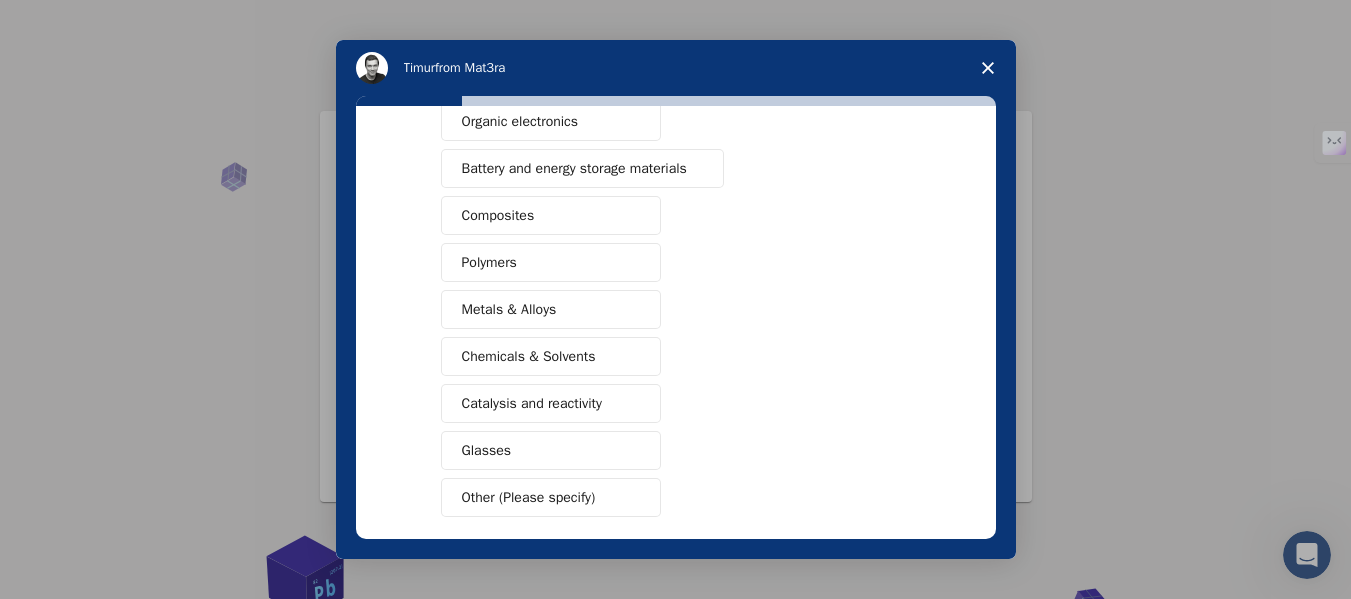 click on "Catalysis and reactivity" at bounding box center [532, 403] 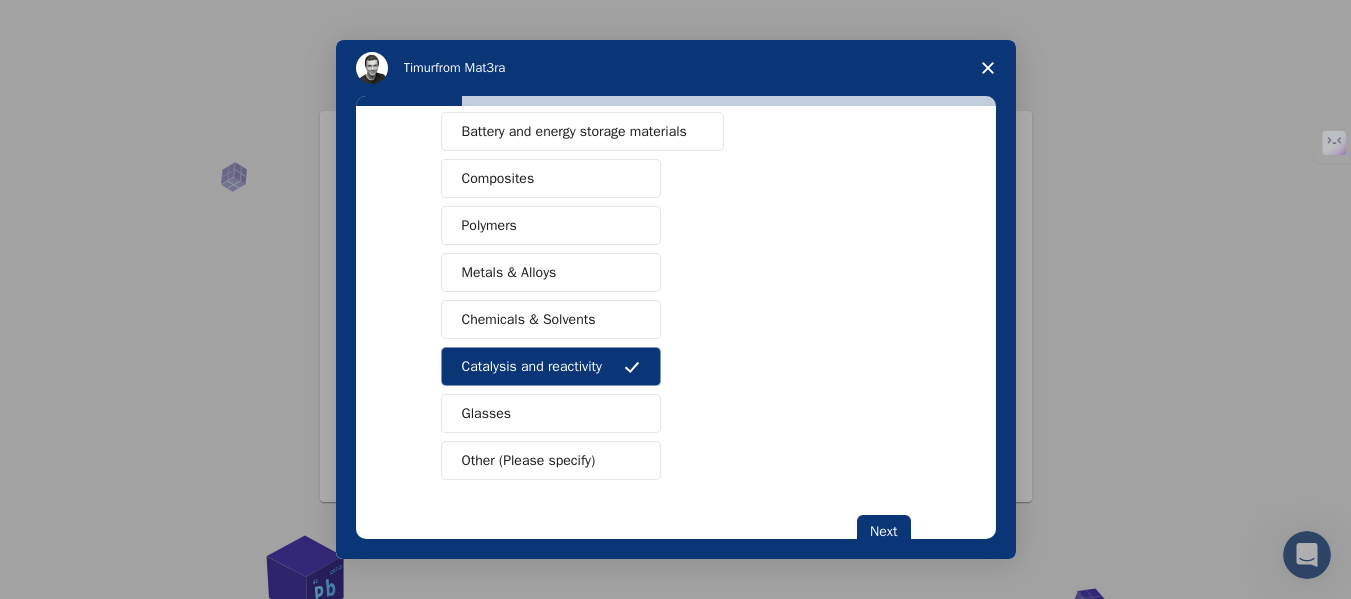 scroll, scrollTop: 306, scrollLeft: 0, axis: vertical 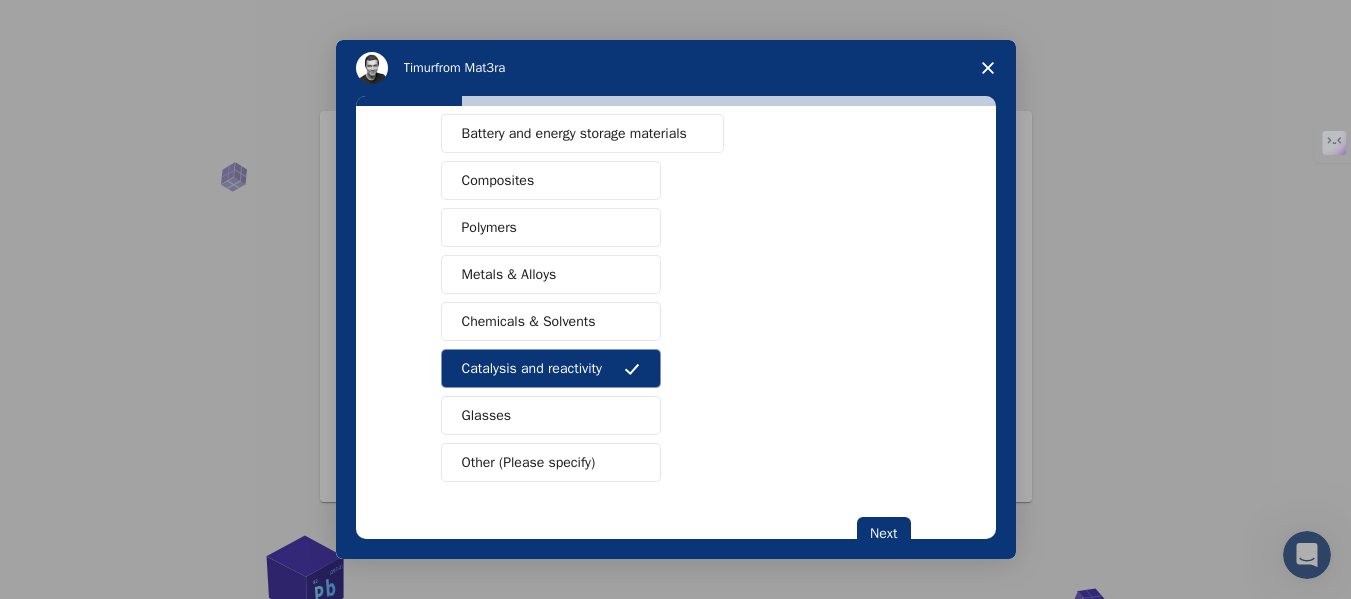 click on "Metals & Alloys" at bounding box center [551, 274] 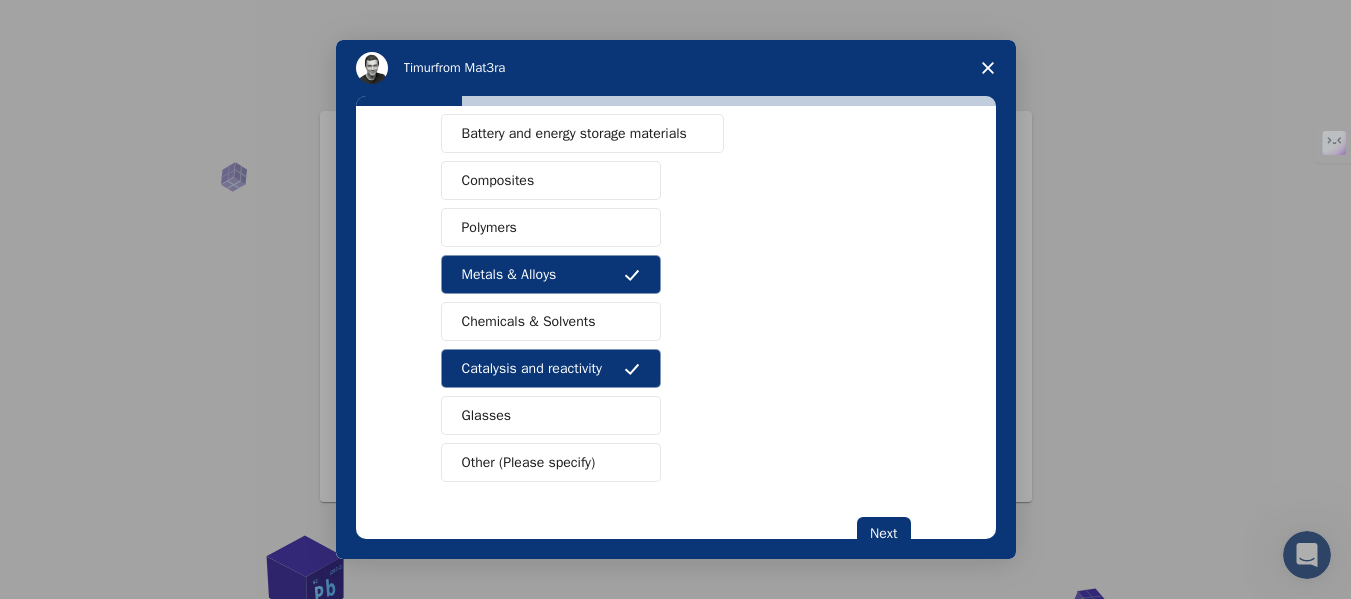 click on "Metals & Alloys" at bounding box center (551, 274) 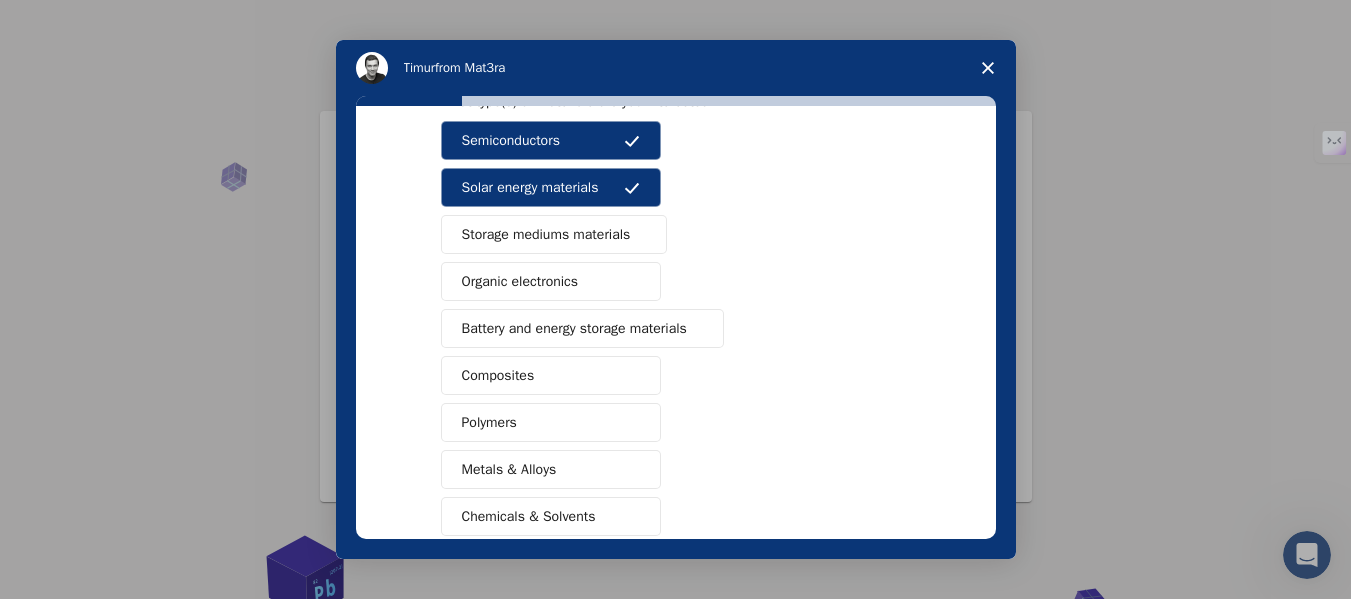 scroll, scrollTop: 98, scrollLeft: 0, axis: vertical 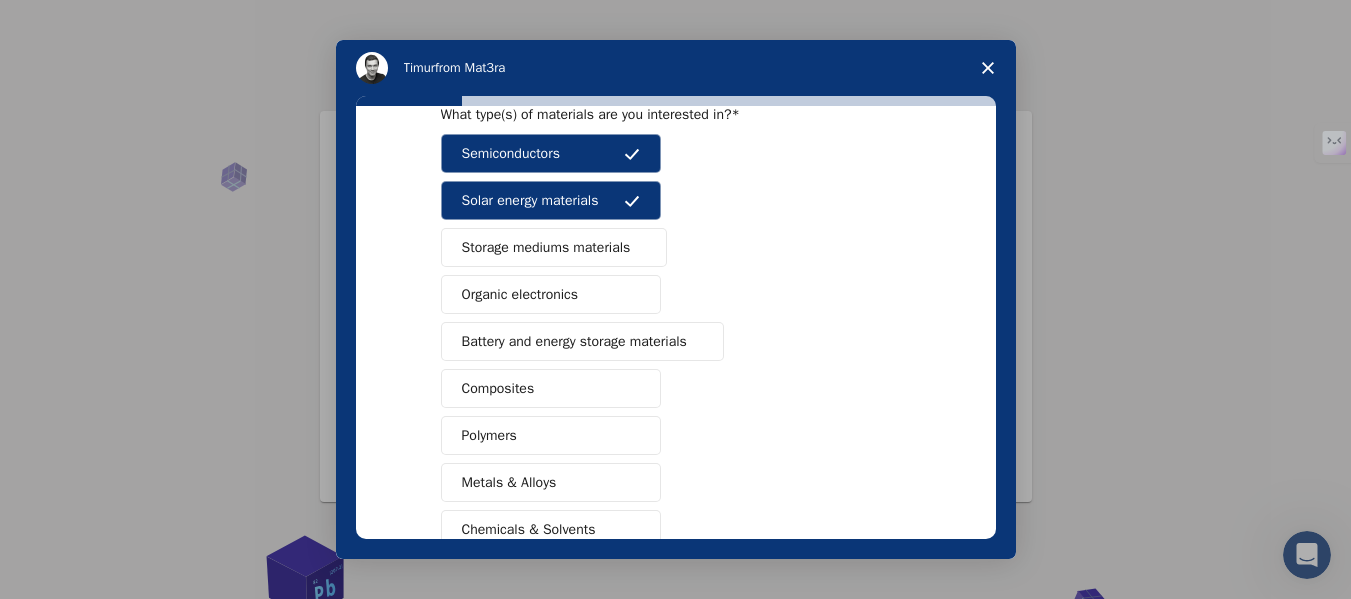 click on "Organic electronics" at bounding box center [551, 294] 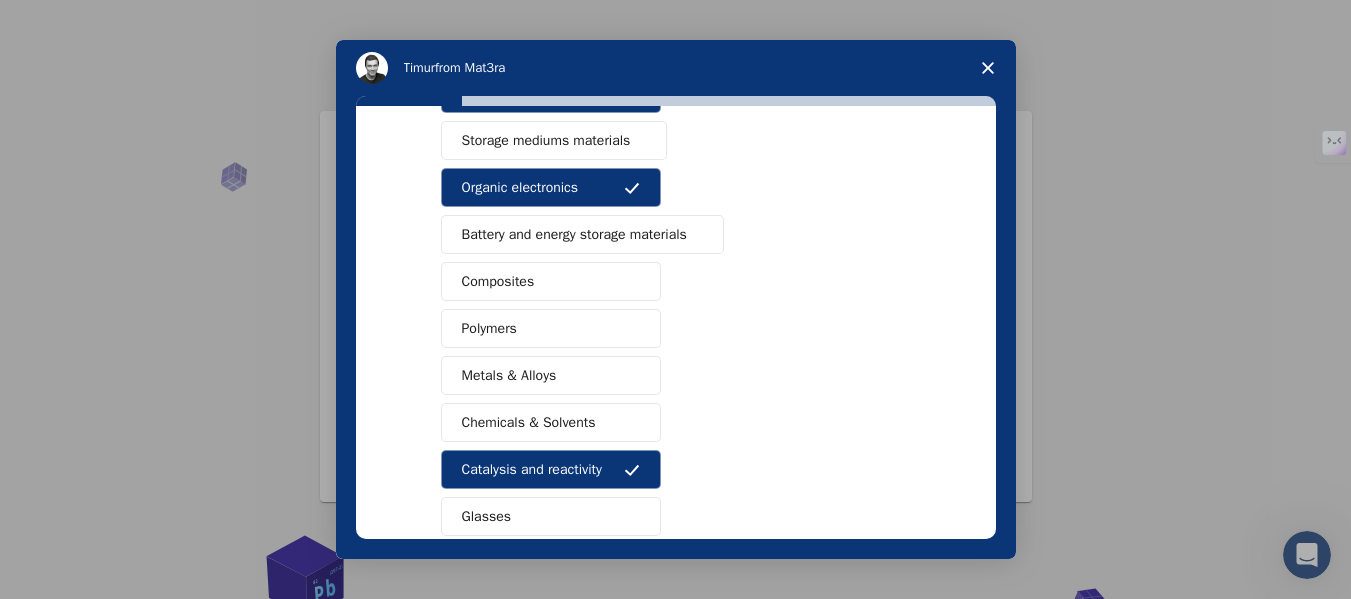 scroll, scrollTop: 206, scrollLeft: 0, axis: vertical 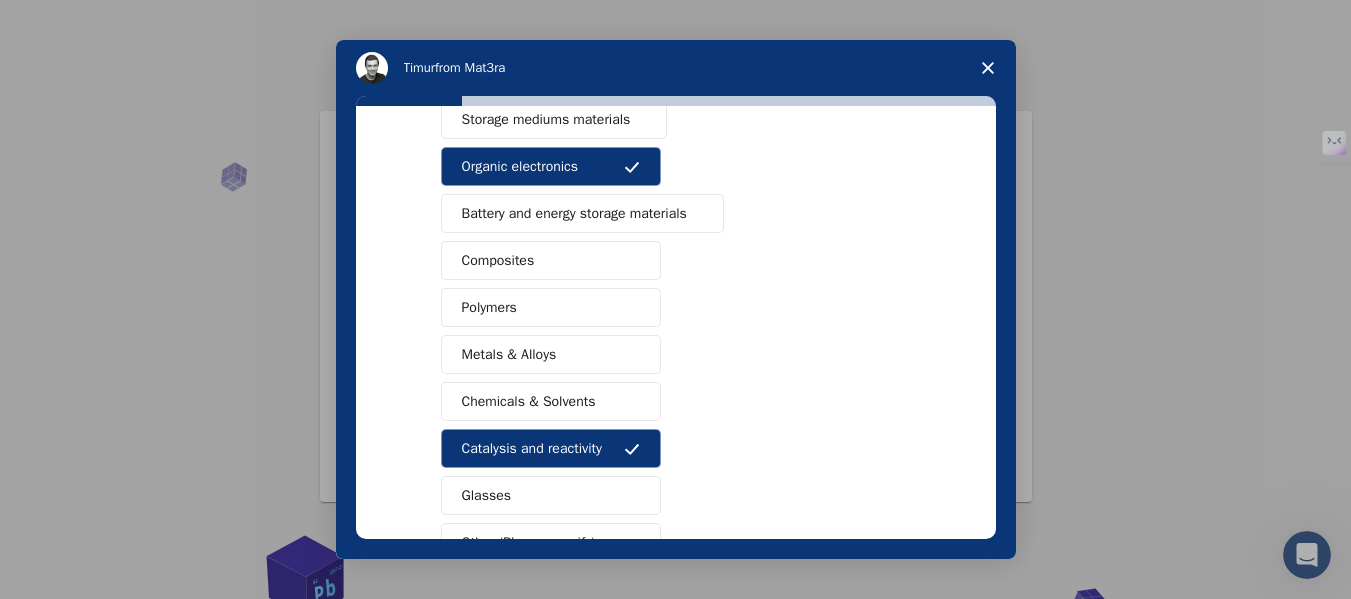 click on "Battery and energy storage materials" at bounding box center [574, 213] 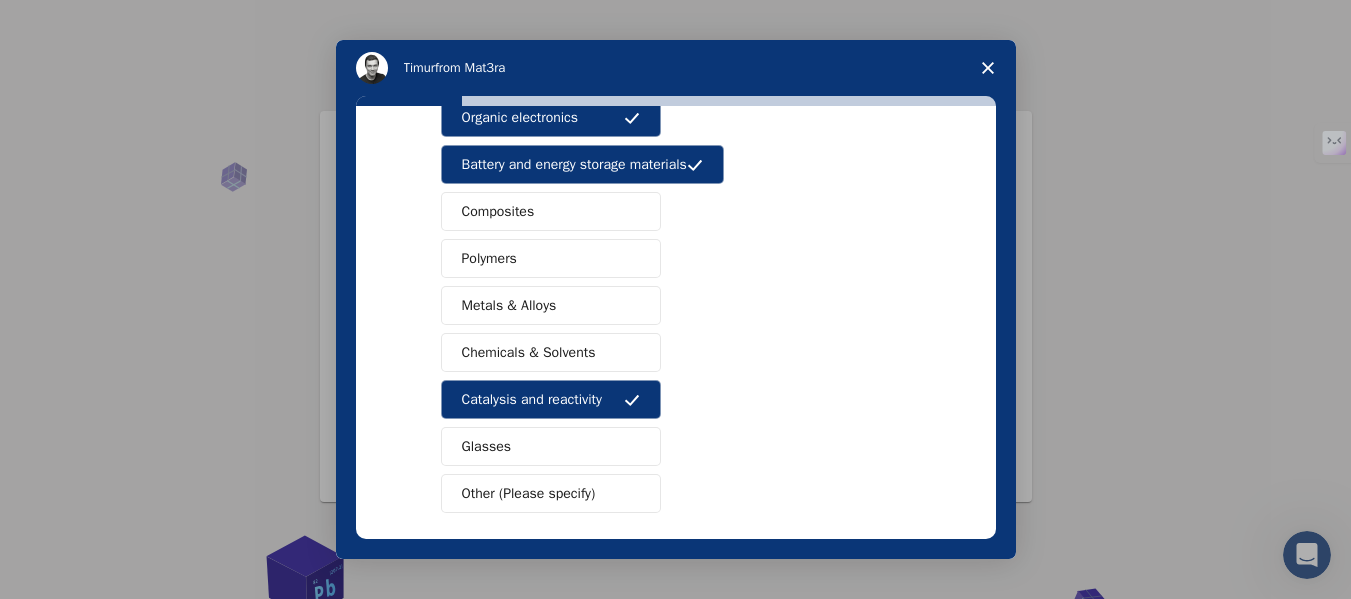 scroll, scrollTop: 274, scrollLeft: 0, axis: vertical 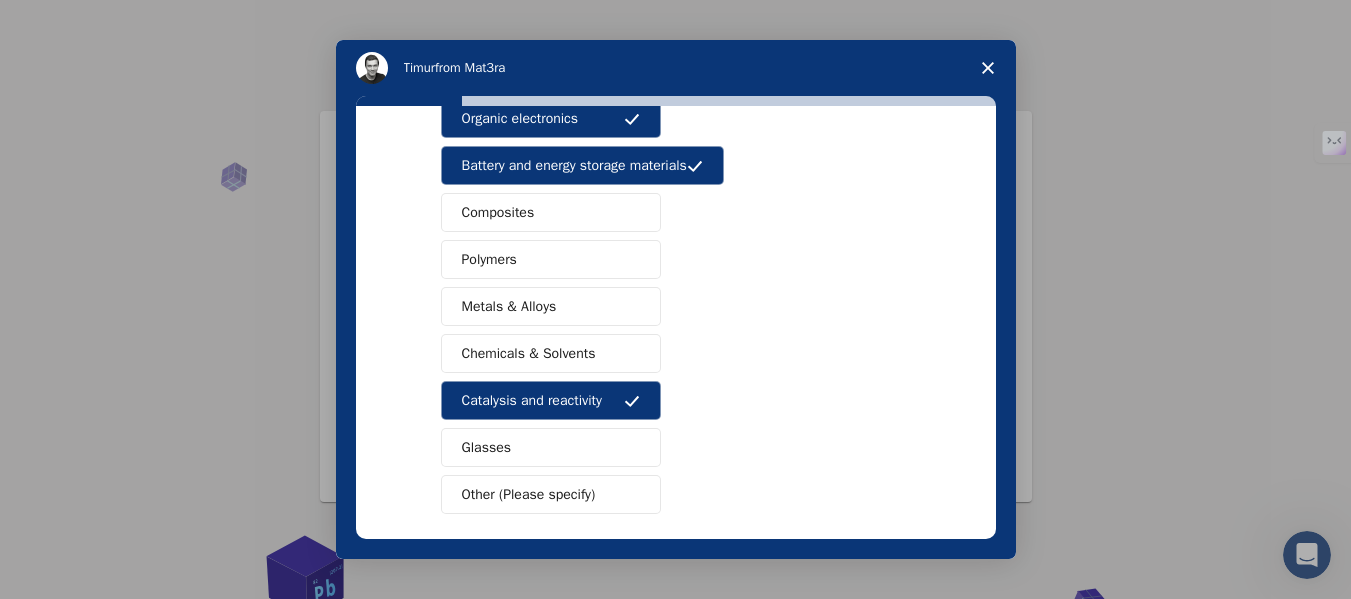 click on "Battery and energy storage materials" at bounding box center (574, 165) 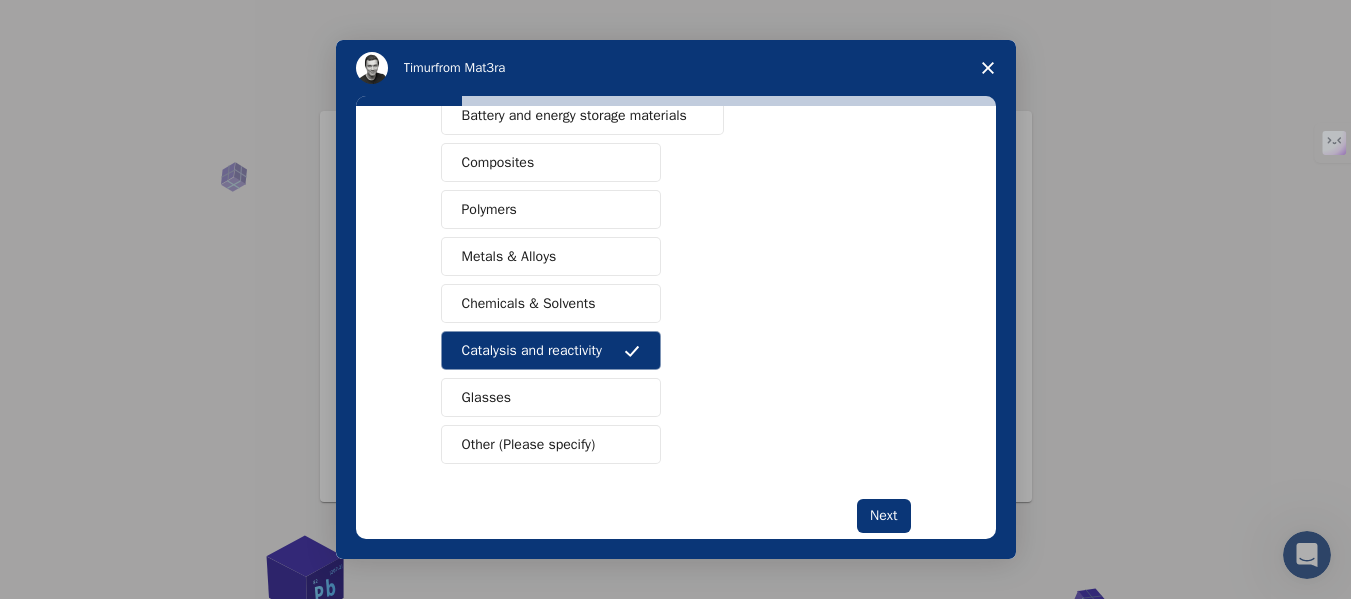 scroll, scrollTop: 325, scrollLeft: 0, axis: vertical 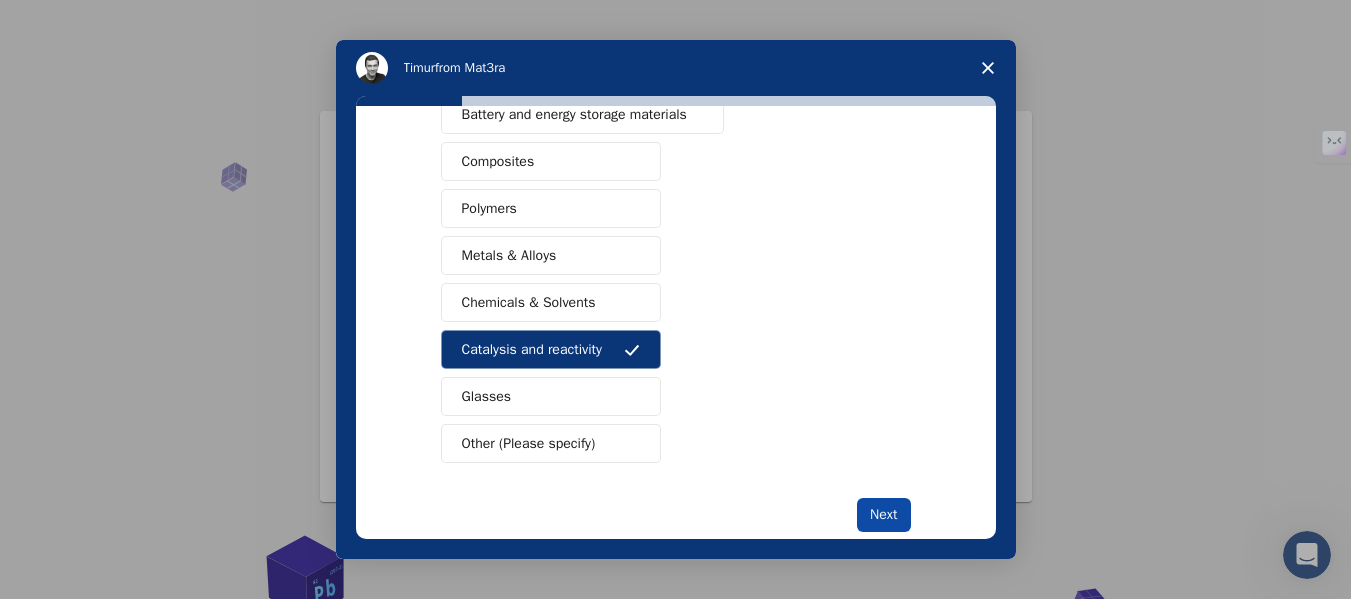 click on "Next" at bounding box center (883, 515) 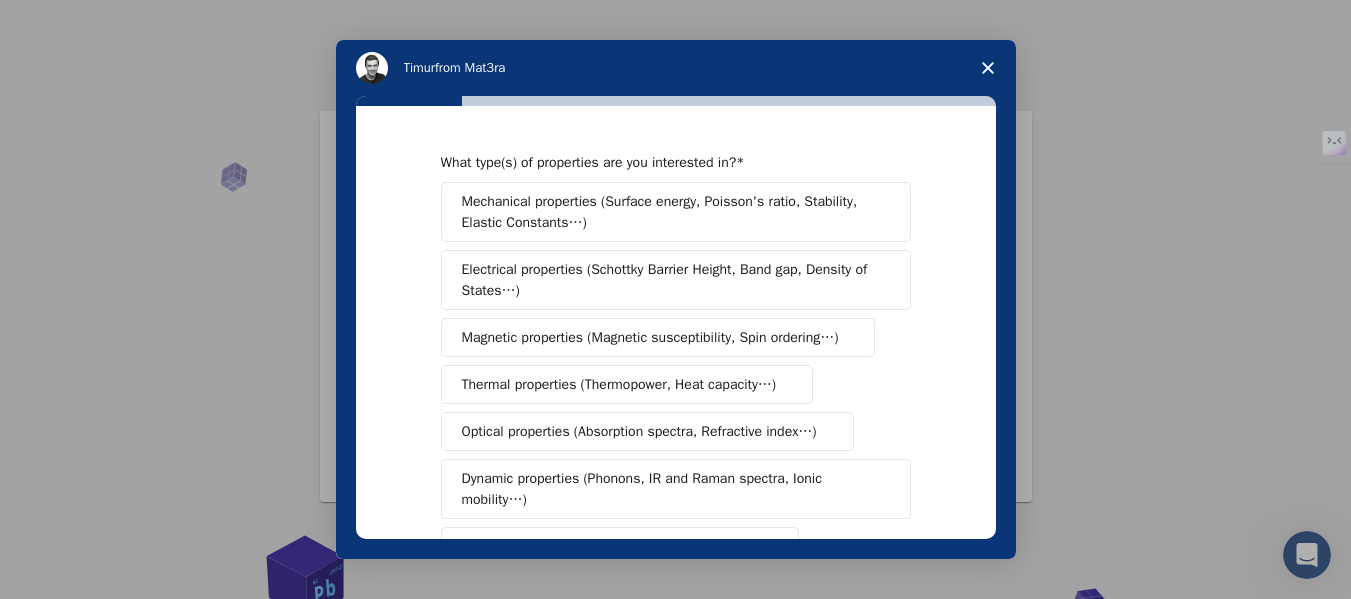 click on "Electrical properties (Schottky Barrier Height, Band gap, Density of States…)" at bounding box center [669, 280] 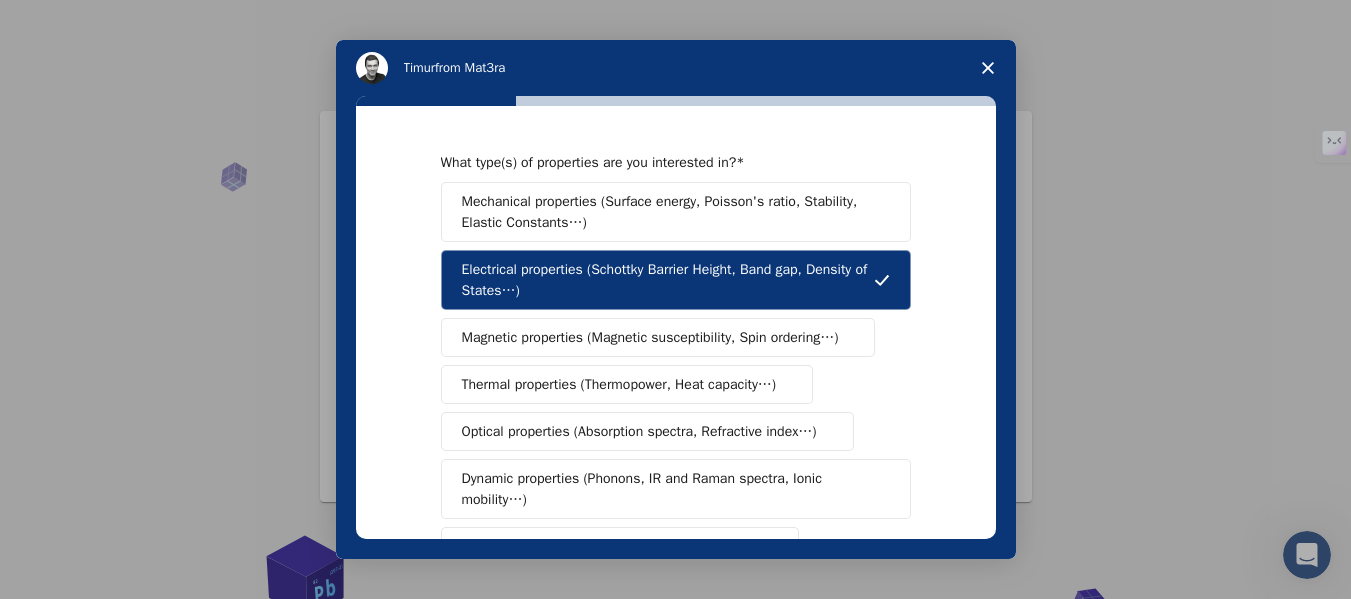 scroll, scrollTop: 12, scrollLeft: 0, axis: vertical 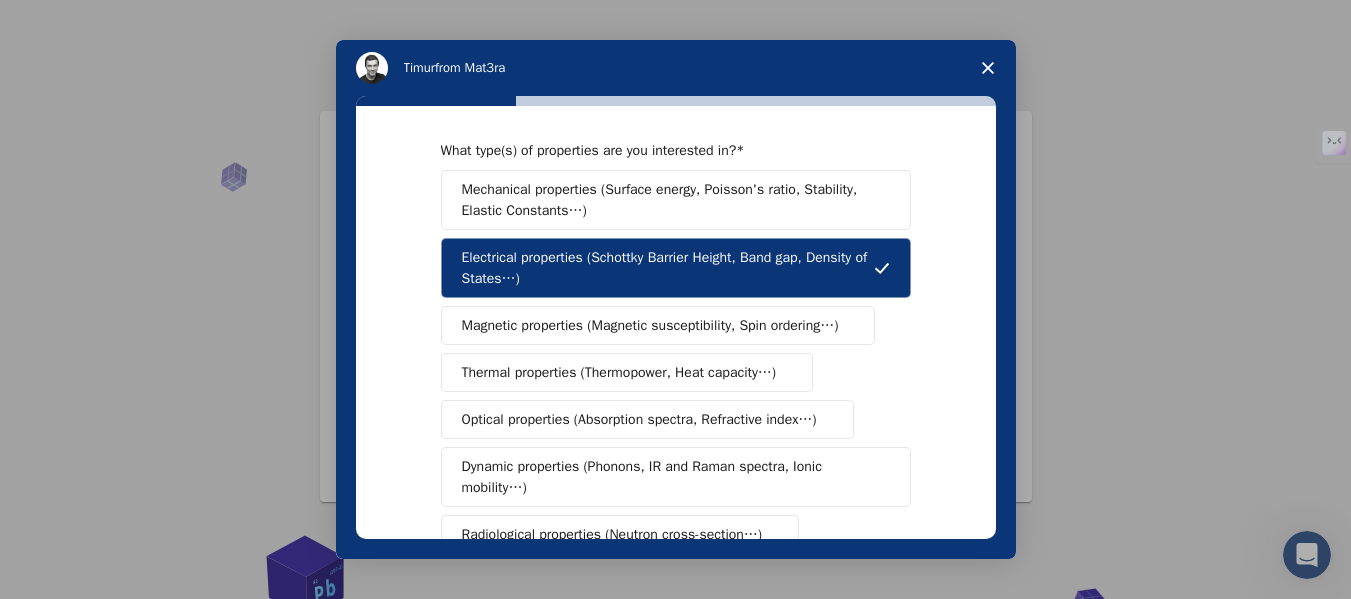 click on "Optical properties (Absorption spectra, Refractive index…)" at bounding box center (647, 419) 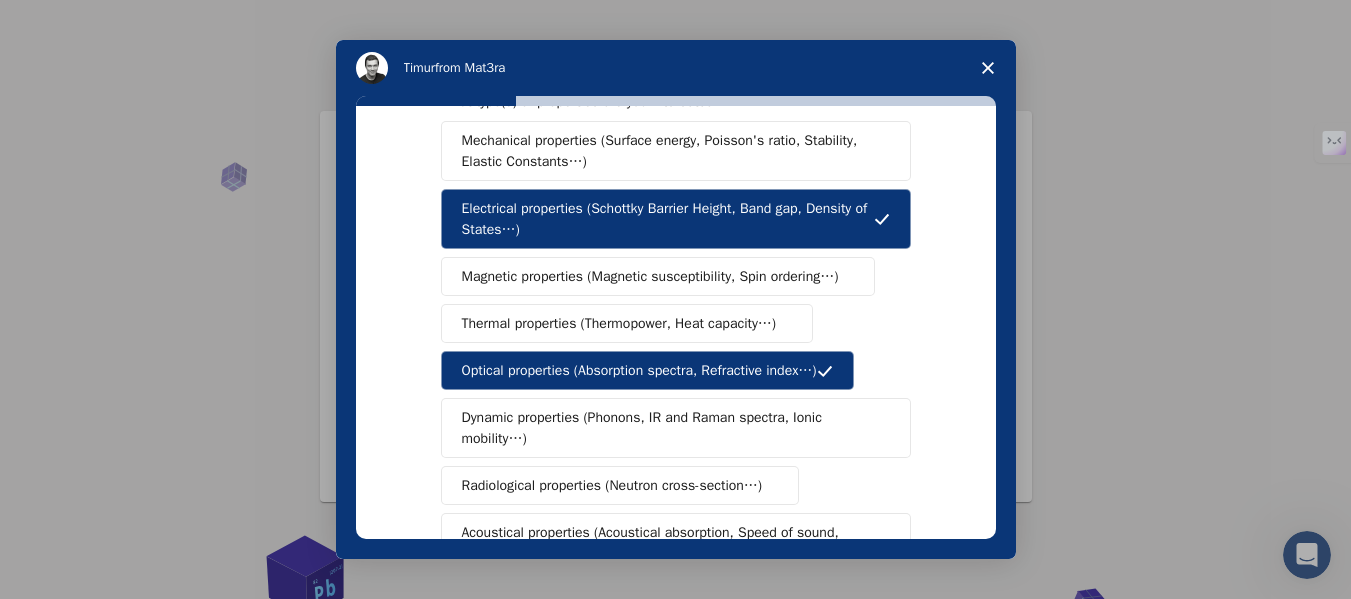 scroll, scrollTop: 62, scrollLeft: 0, axis: vertical 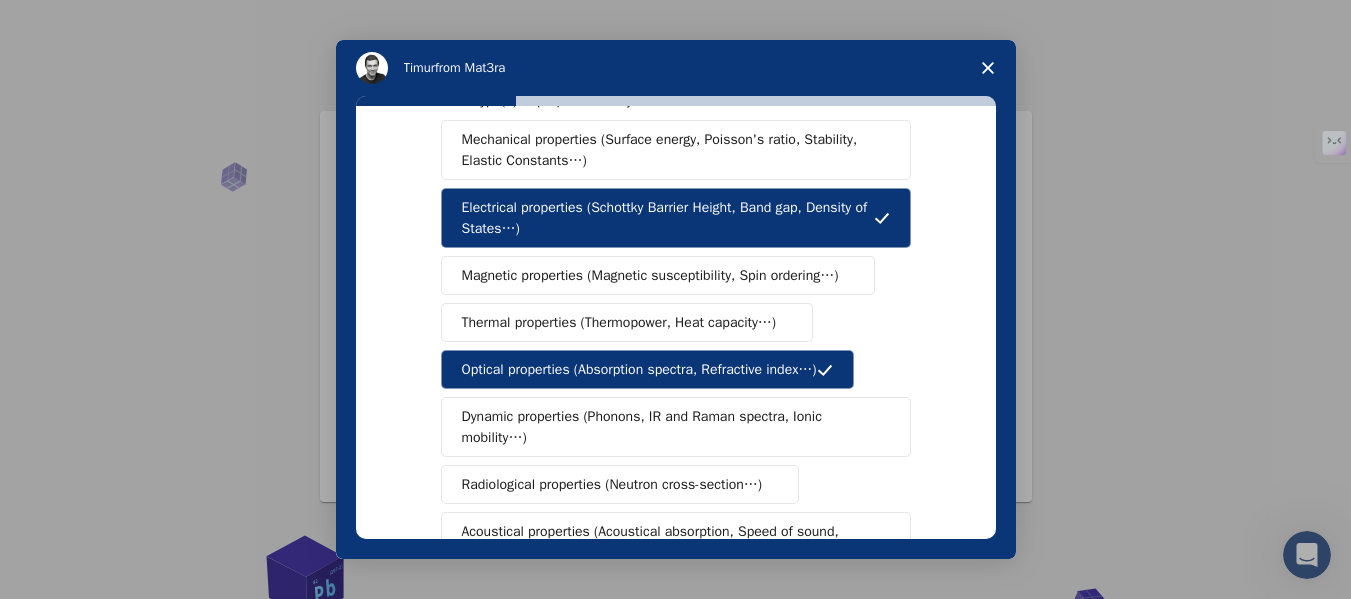 click on "Dynamic properties (Phonons, IR and Raman spectra, Ionic mobility…)" at bounding box center (668, 427) 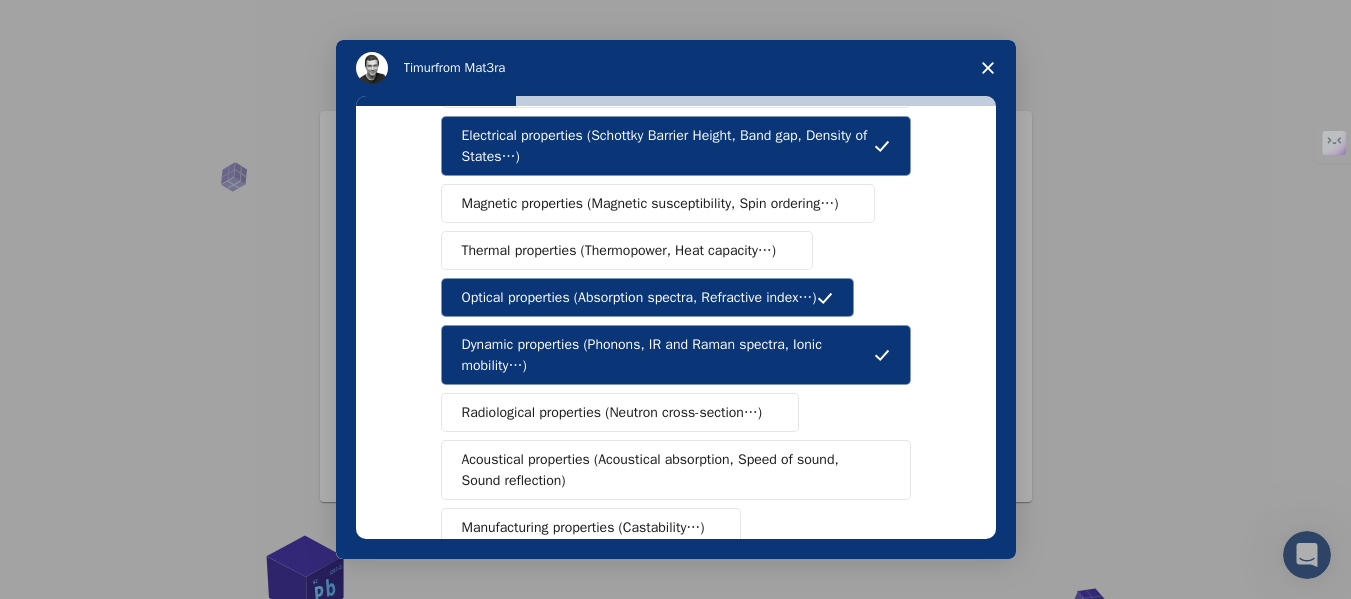 scroll, scrollTop: 135, scrollLeft: 0, axis: vertical 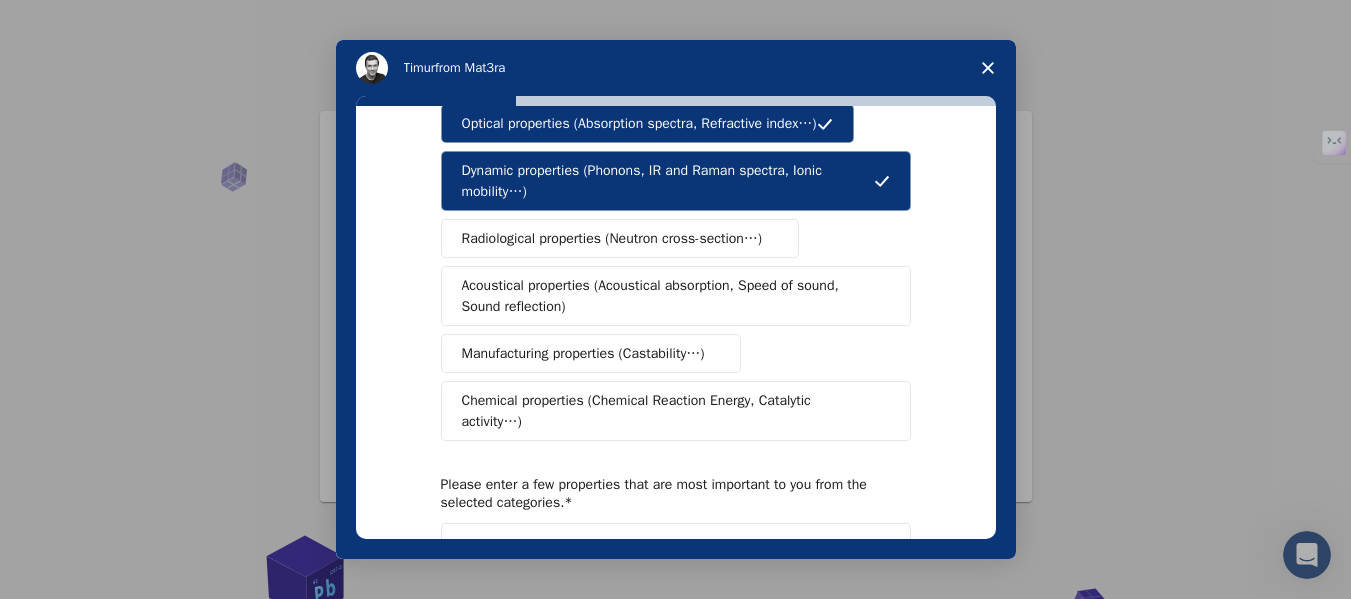 click on "Chemical properties (Chemical Reaction Energy, Catalytic activity…)" at bounding box center (668, 411) 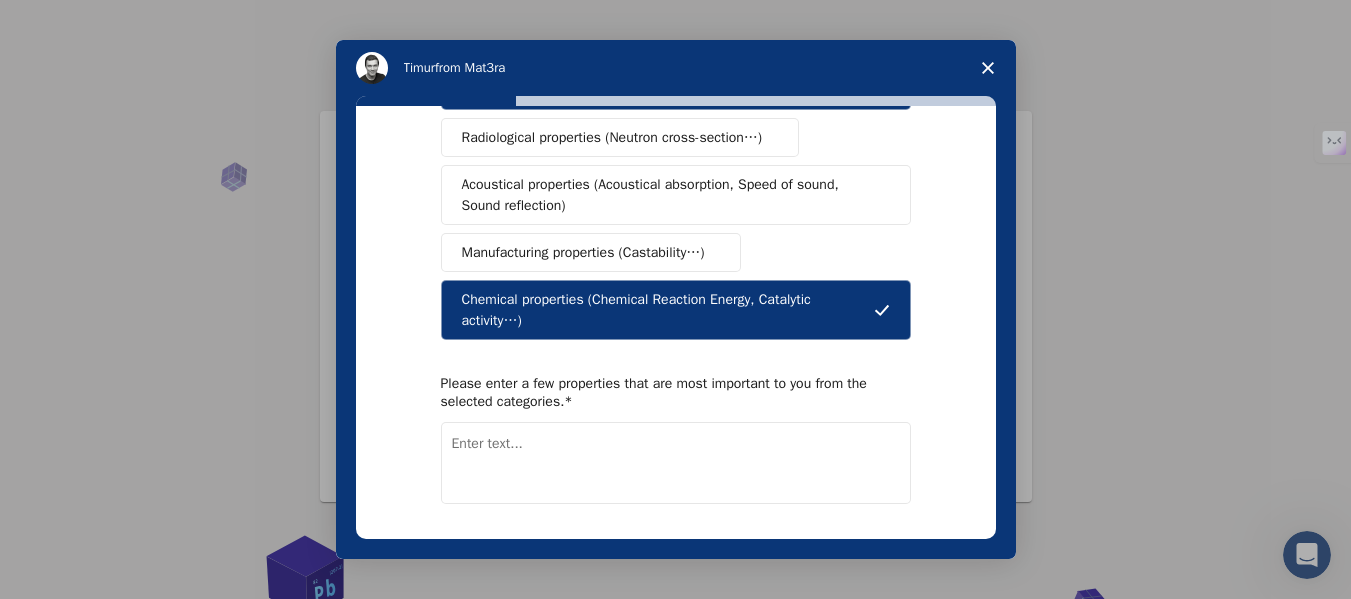 scroll, scrollTop: 413, scrollLeft: 0, axis: vertical 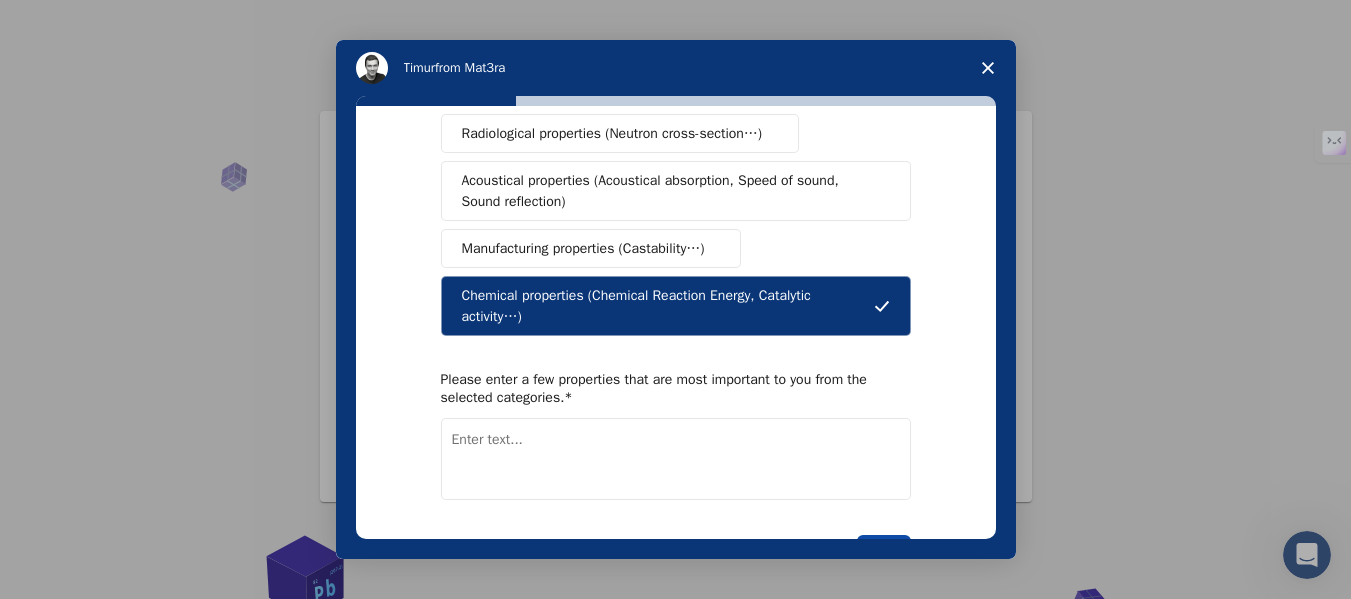 click on "Next" at bounding box center [883, 552] 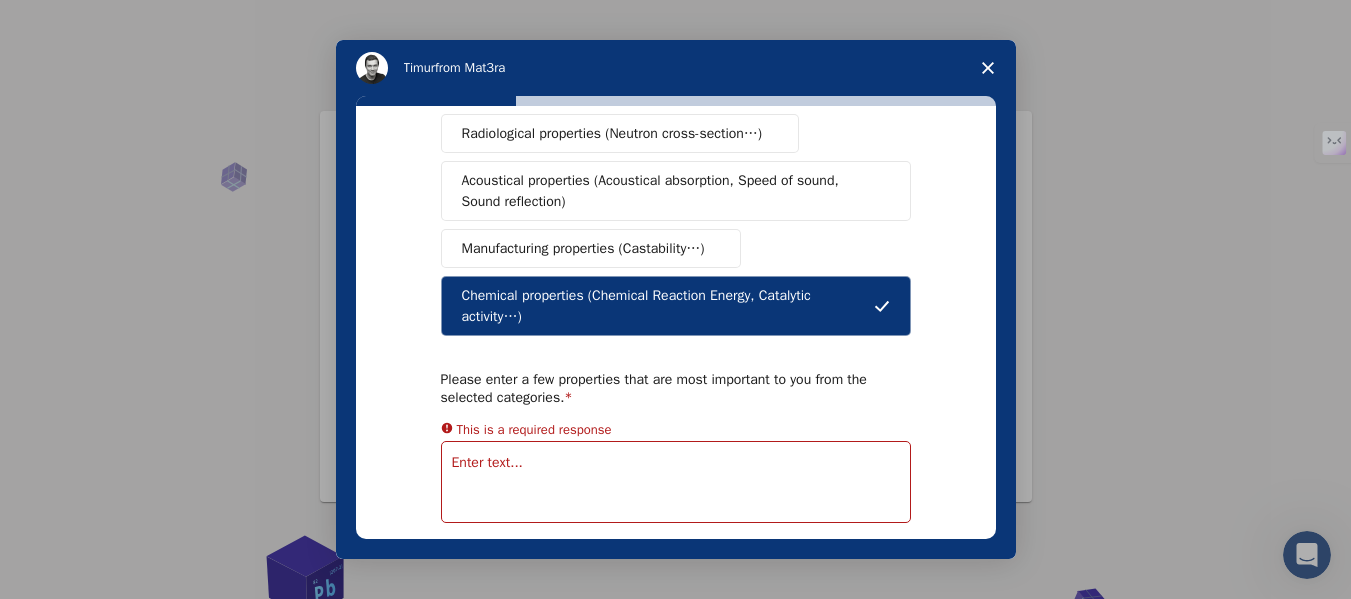 click at bounding box center (676, 482) 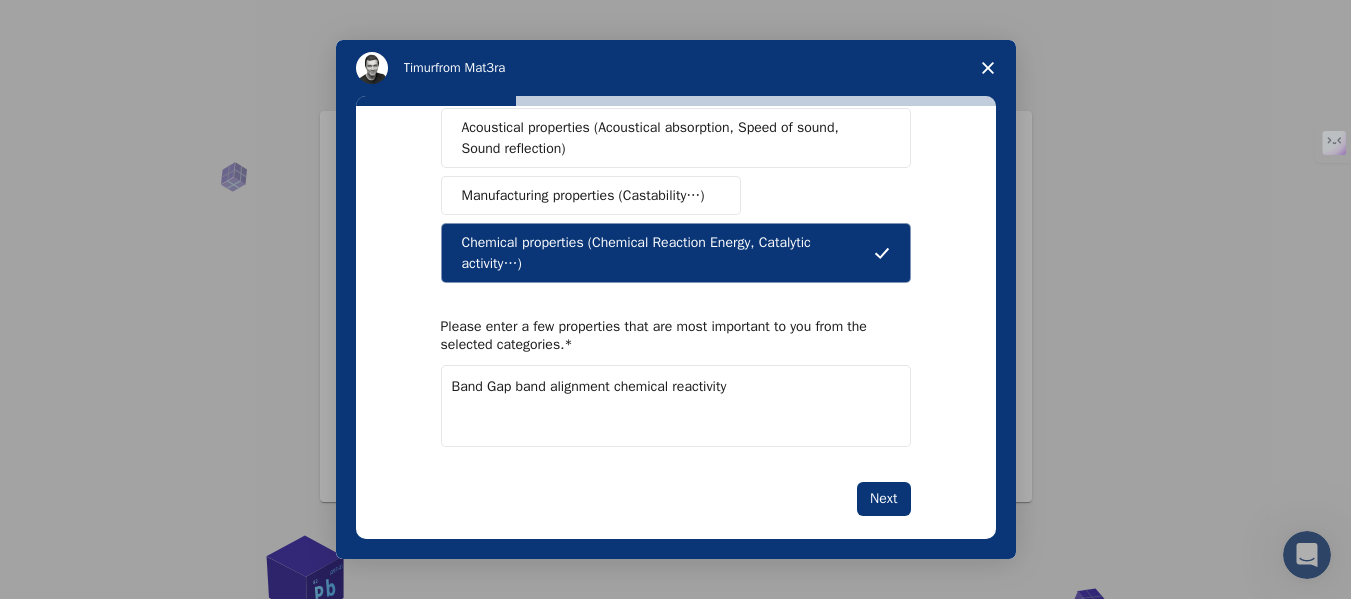 scroll, scrollTop: 467, scrollLeft: 0, axis: vertical 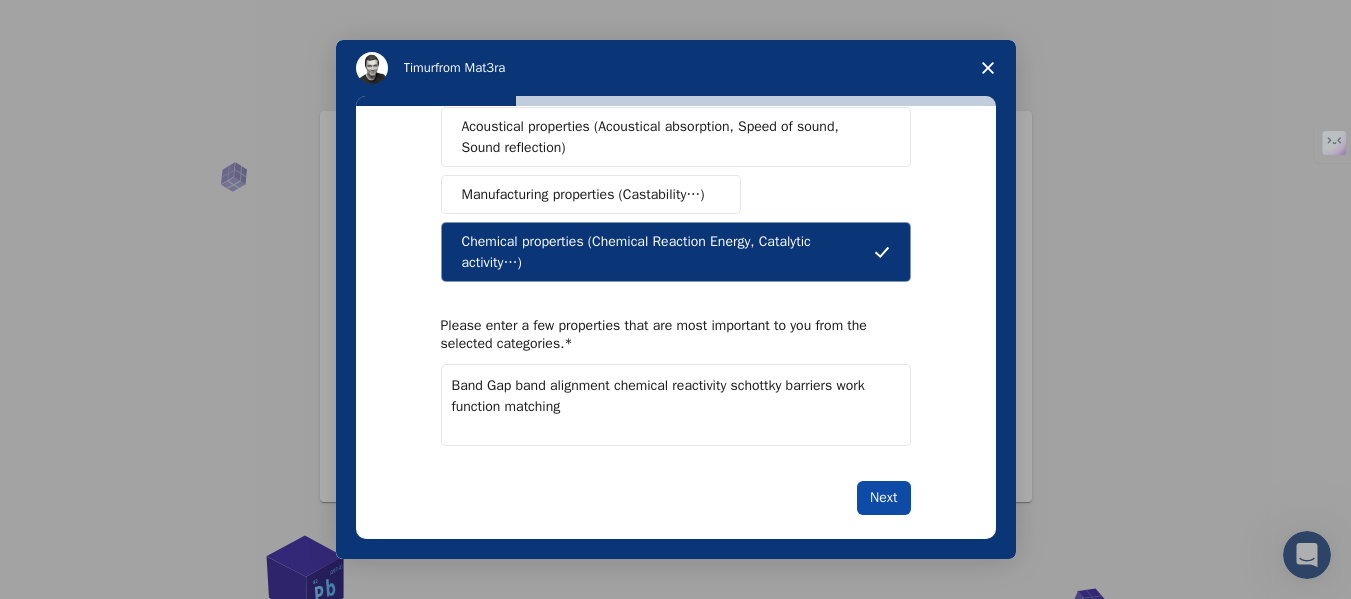 type on "Band Gap band alignment chemical reactivity schottky barriers work function matching" 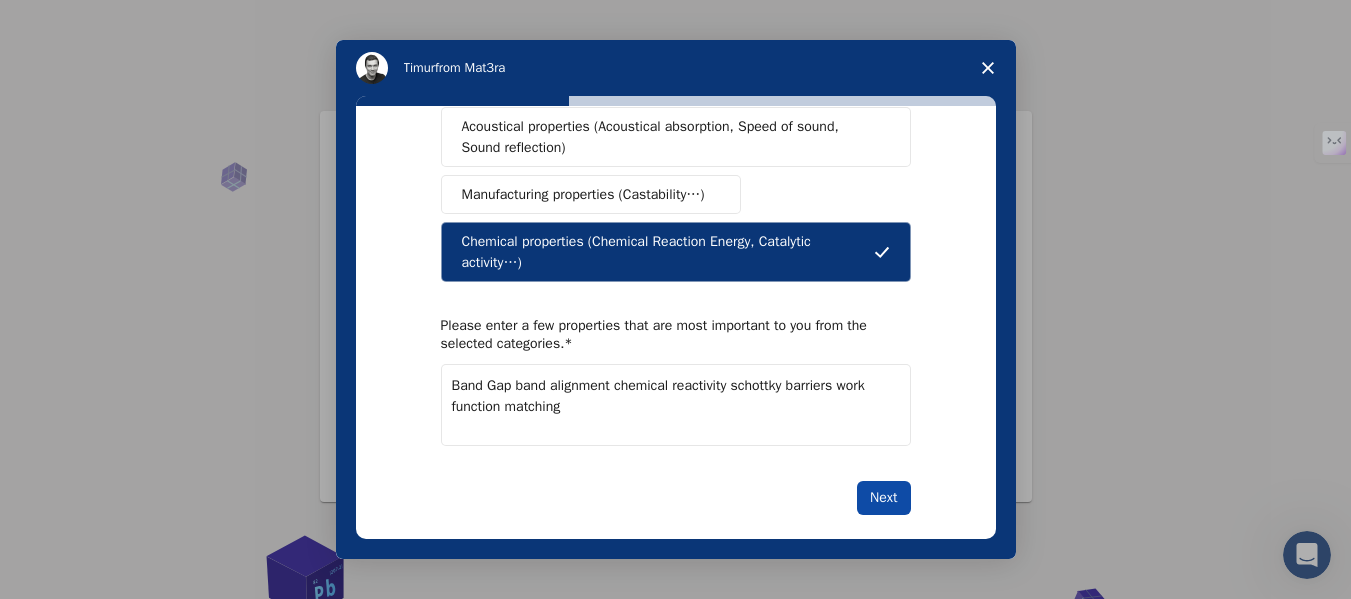 click on "Next" at bounding box center [883, 498] 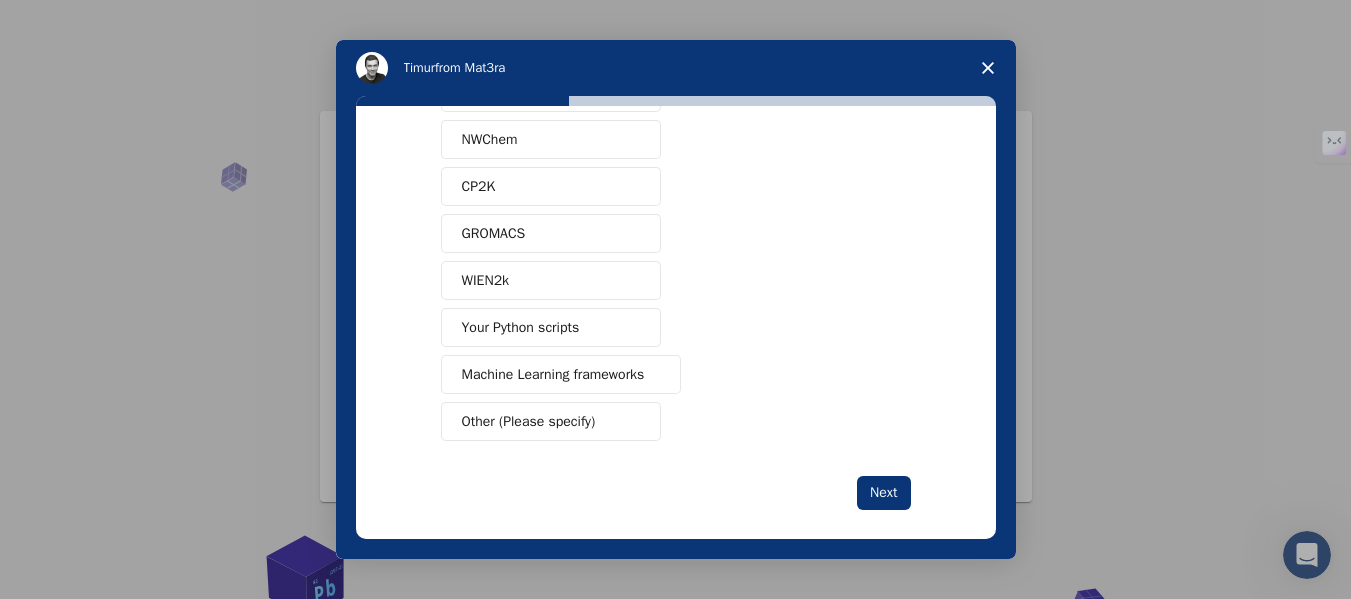 scroll, scrollTop: 222, scrollLeft: 0, axis: vertical 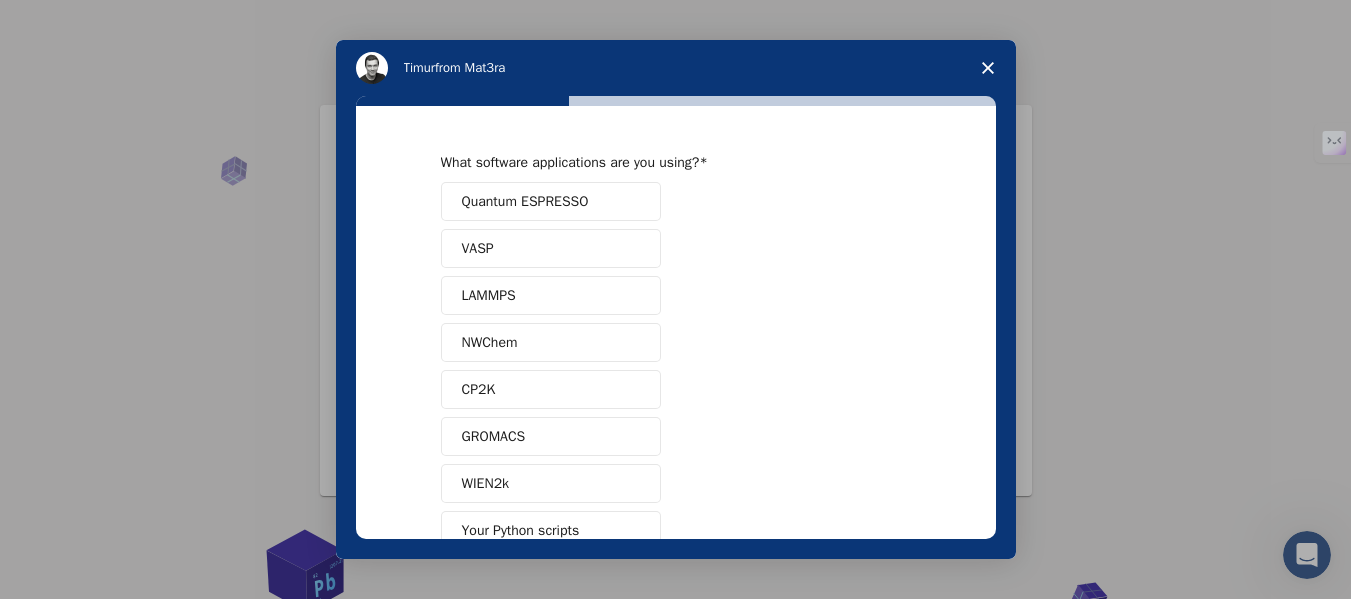 click on "Quantum ESPRESSO" at bounding box center [551, 201] 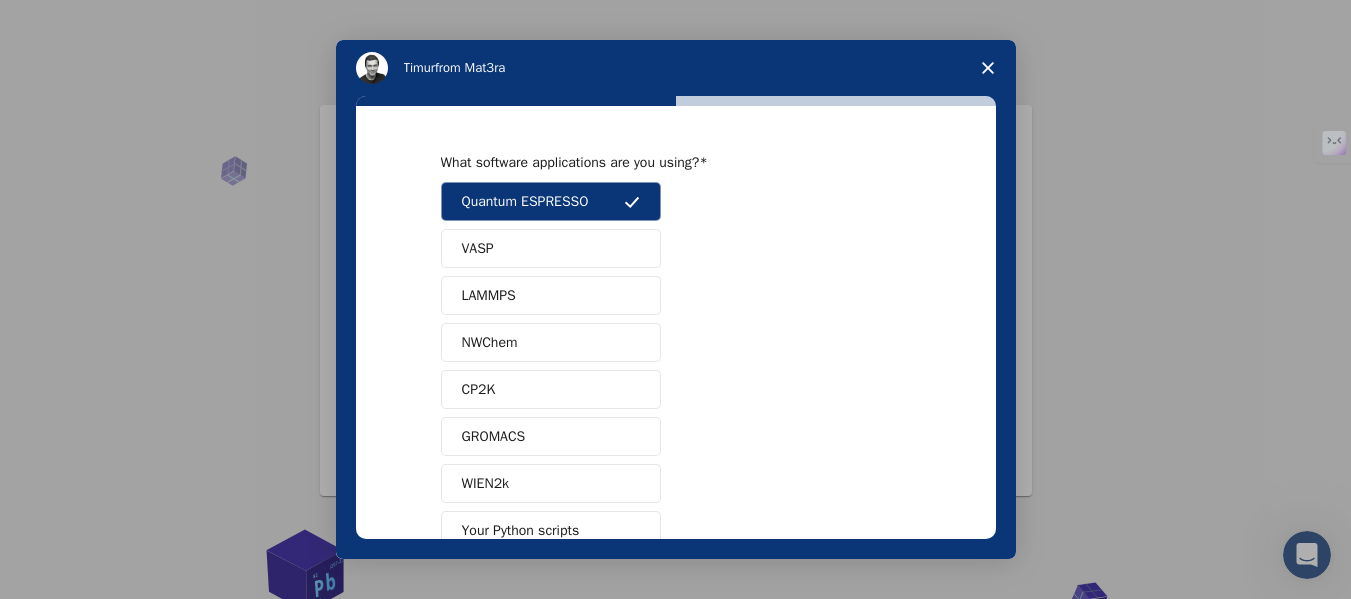 click on "VASP" at bounding box center (551, 248) 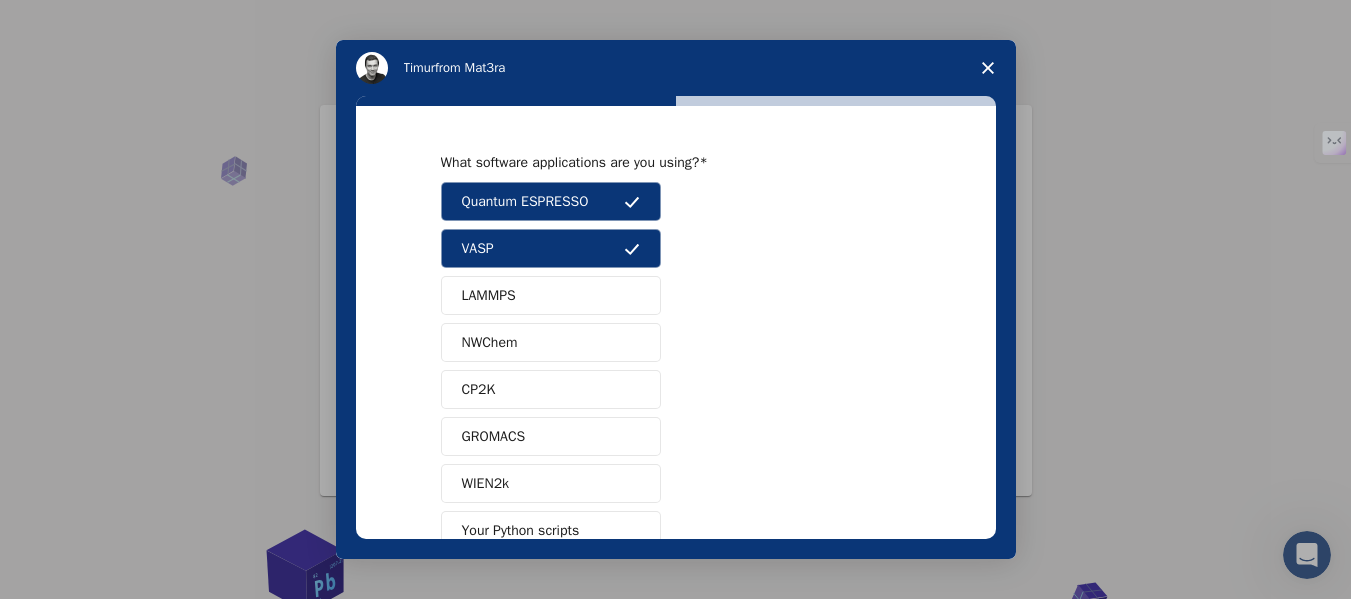 drag, startPoint x: 600, startPoint y: 258, endPoint x: 598, endPoint y: 270, distance: 12.165525 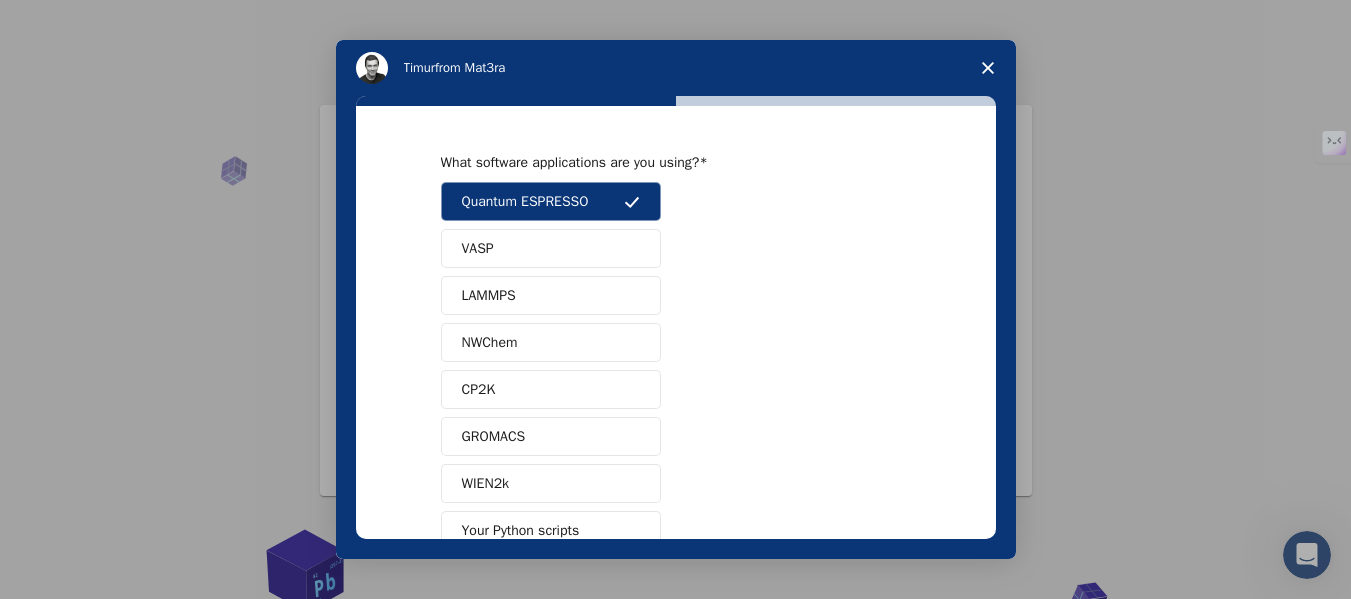 click on "VASP" at bounding box center [551, 248] 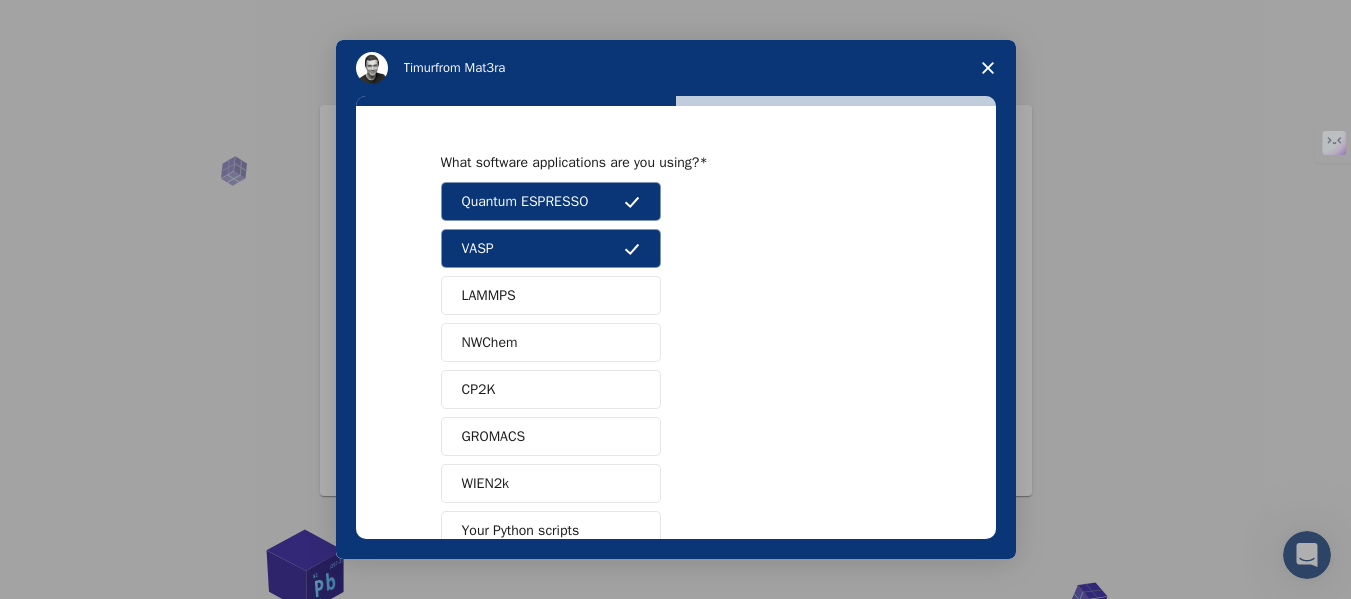 click on "LAMMPS" at bounding box center (551, 295) 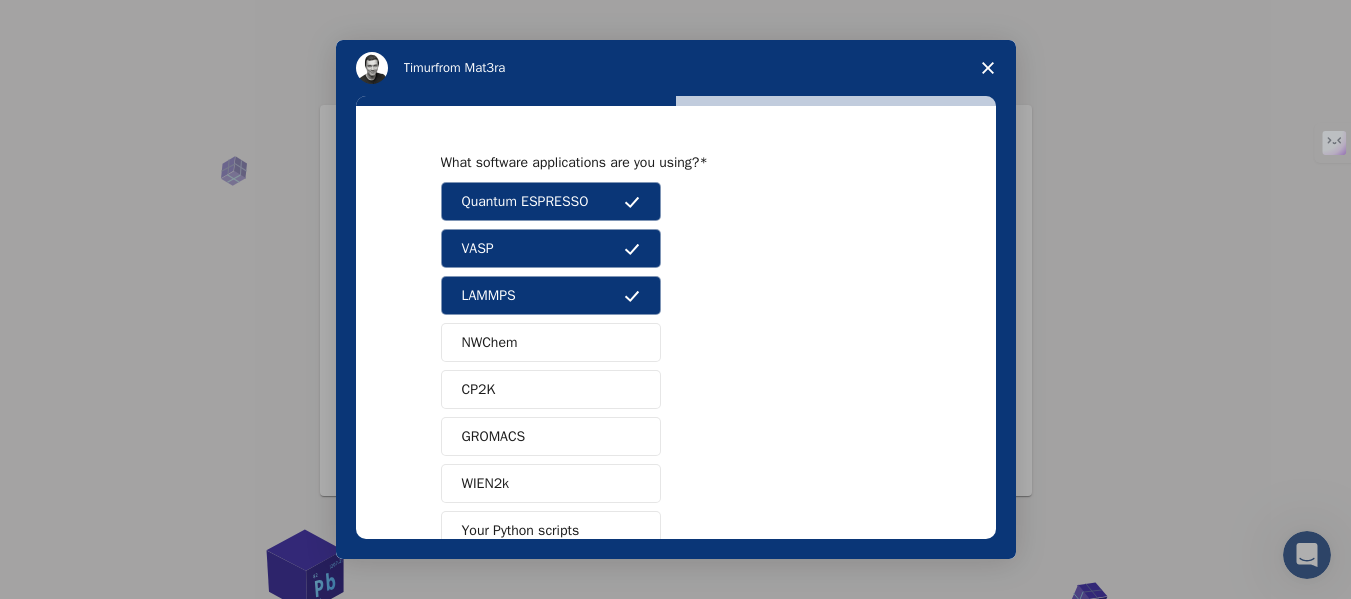 click on "NWChem" at bounding box center (551, 342) 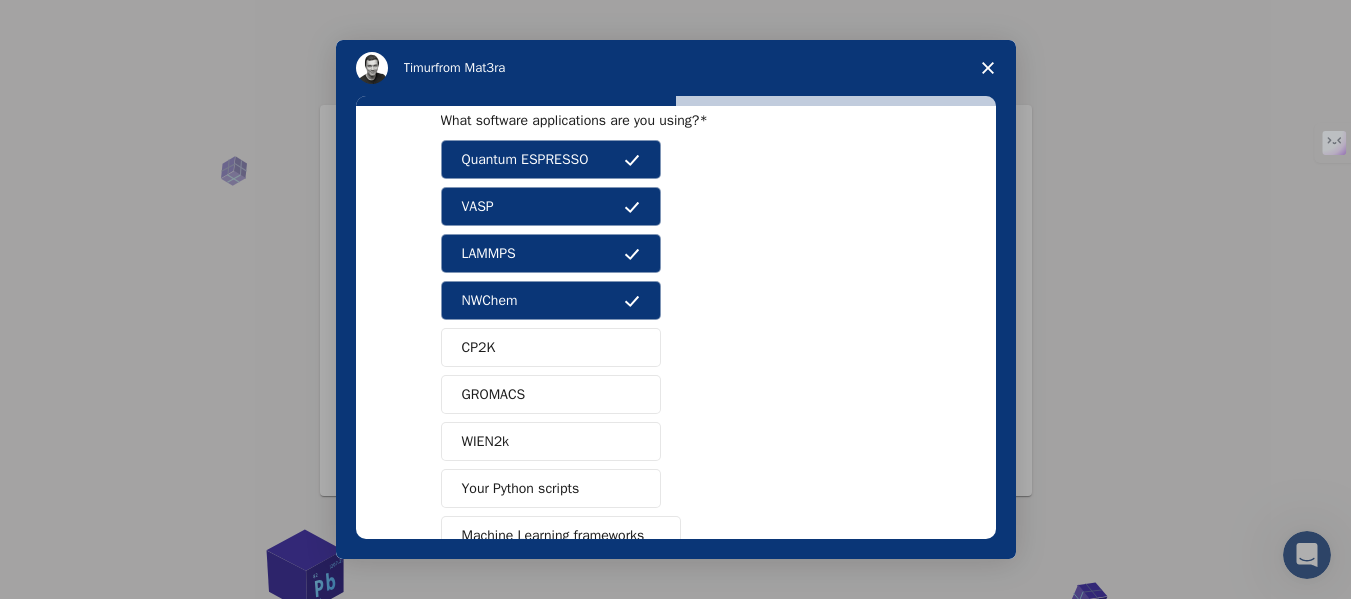 scroll, scrollTop: 222, scrollLeft: 0, axis: vertical 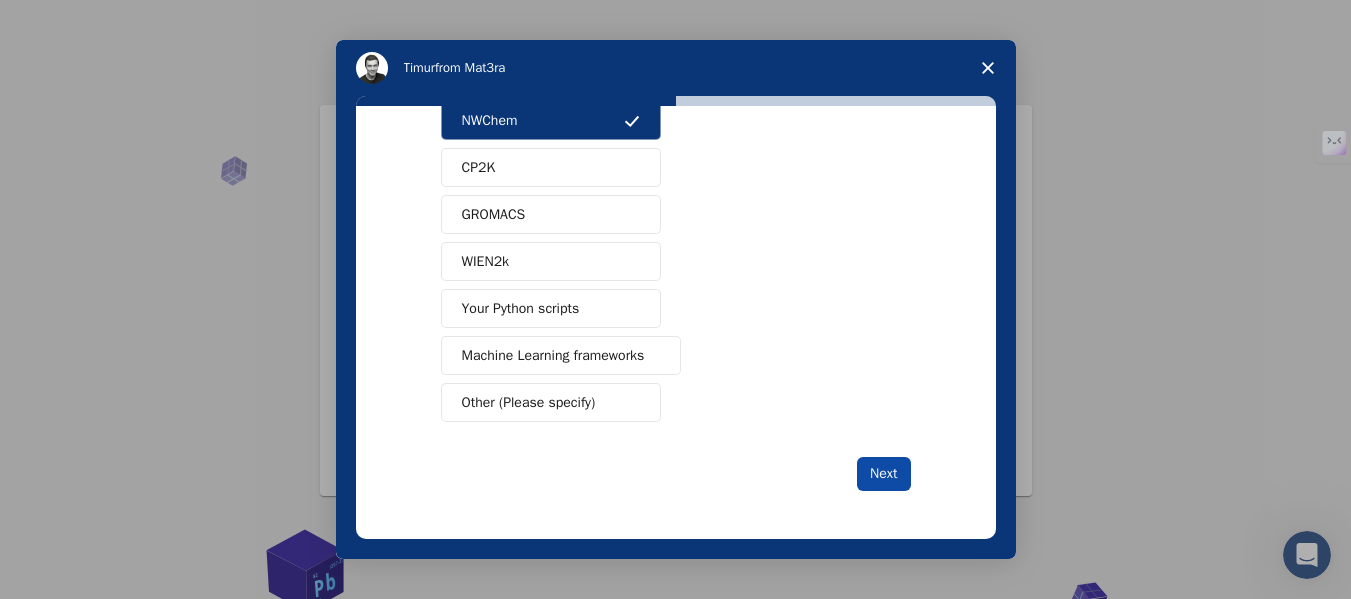 click on "Next" at bounding box center (883, 474) 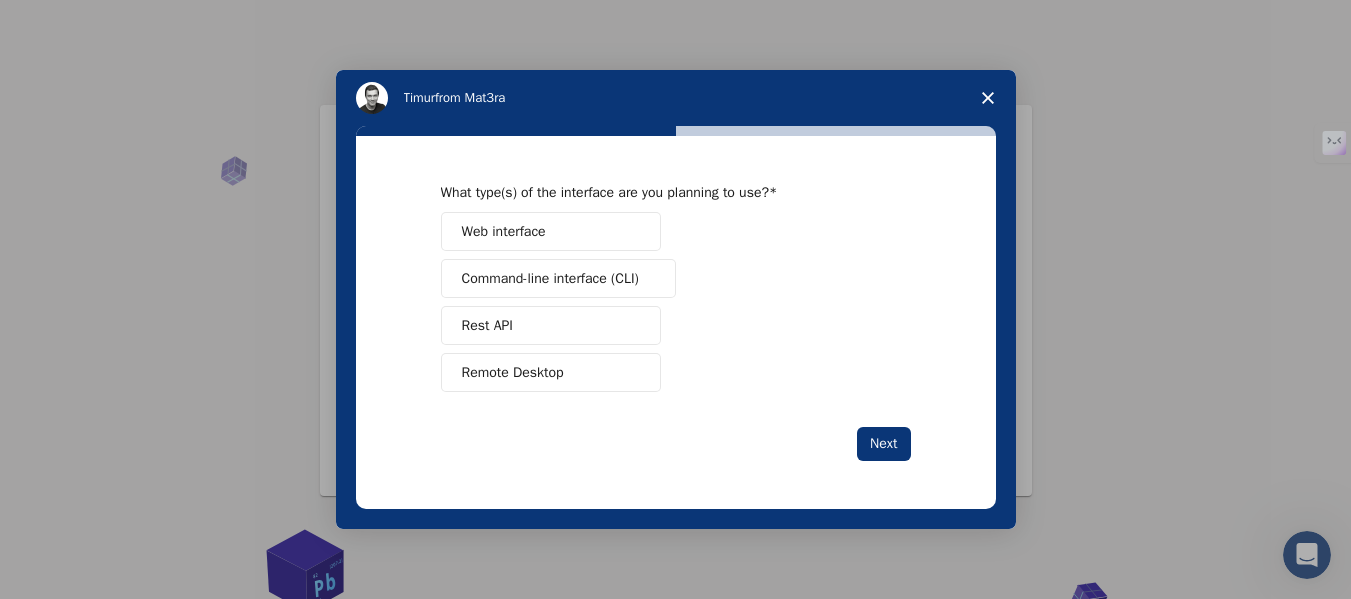 scroll, scrollTop: 0, scrollLeft: 0, axis: both 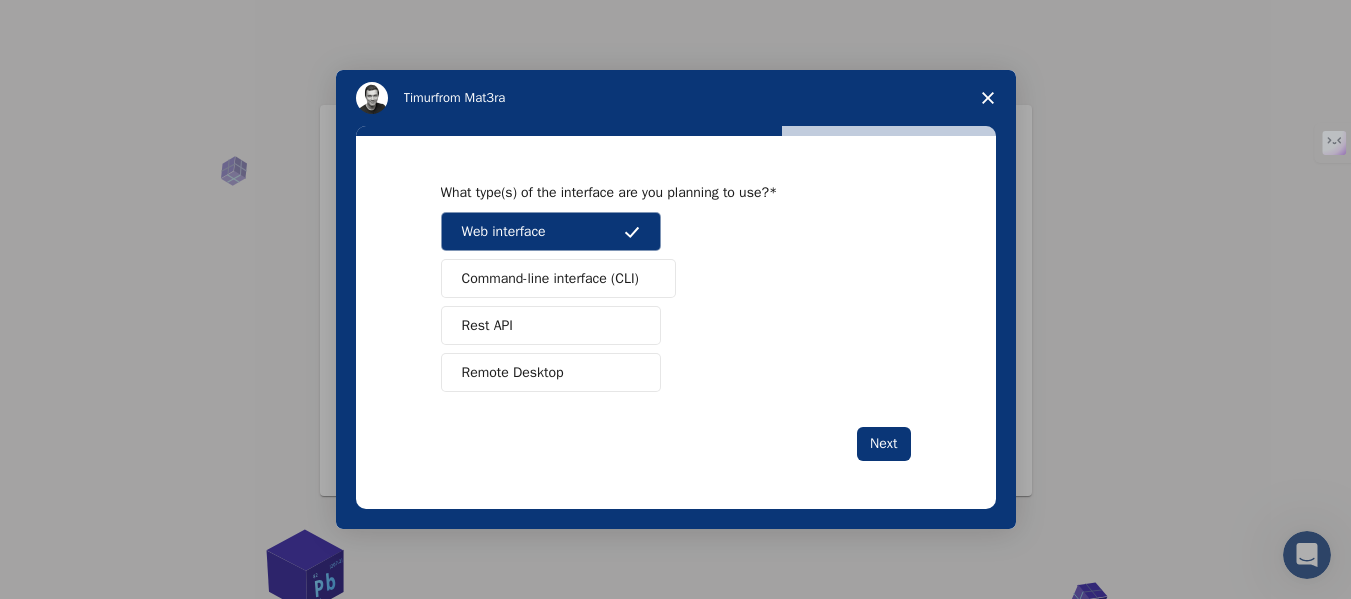click on "Command-line interface (CLI)" at bounding box center (550, 278) 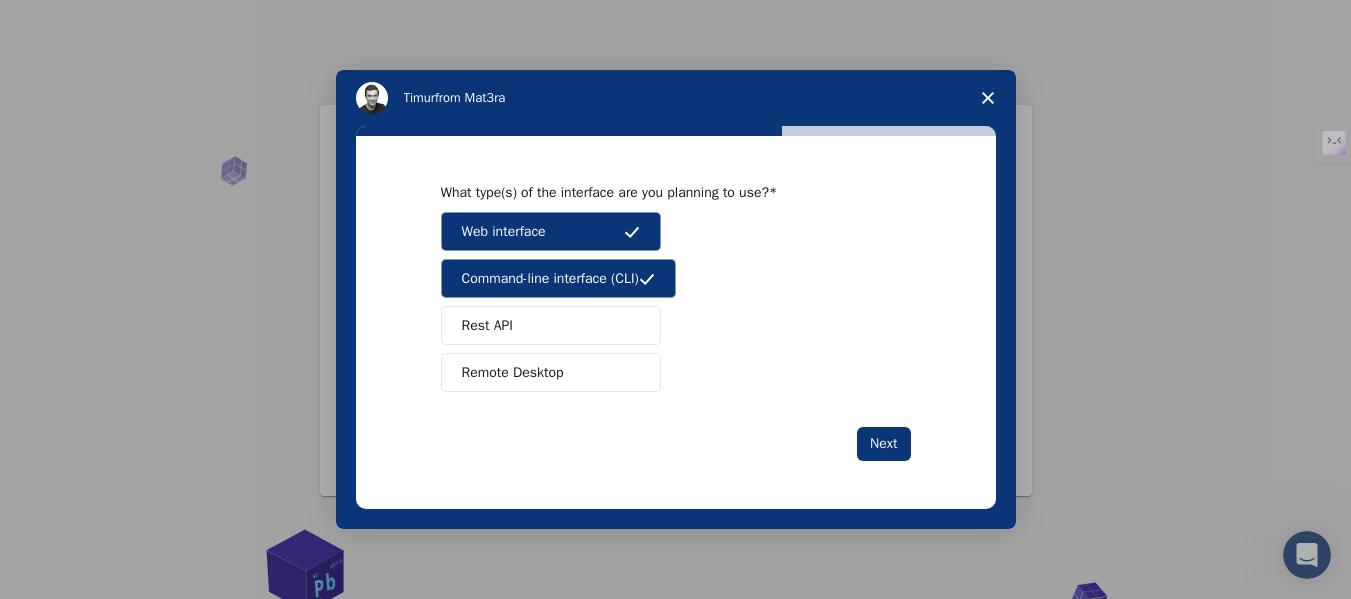 click on "Remote Desktop" at bounding box center (551, 372) 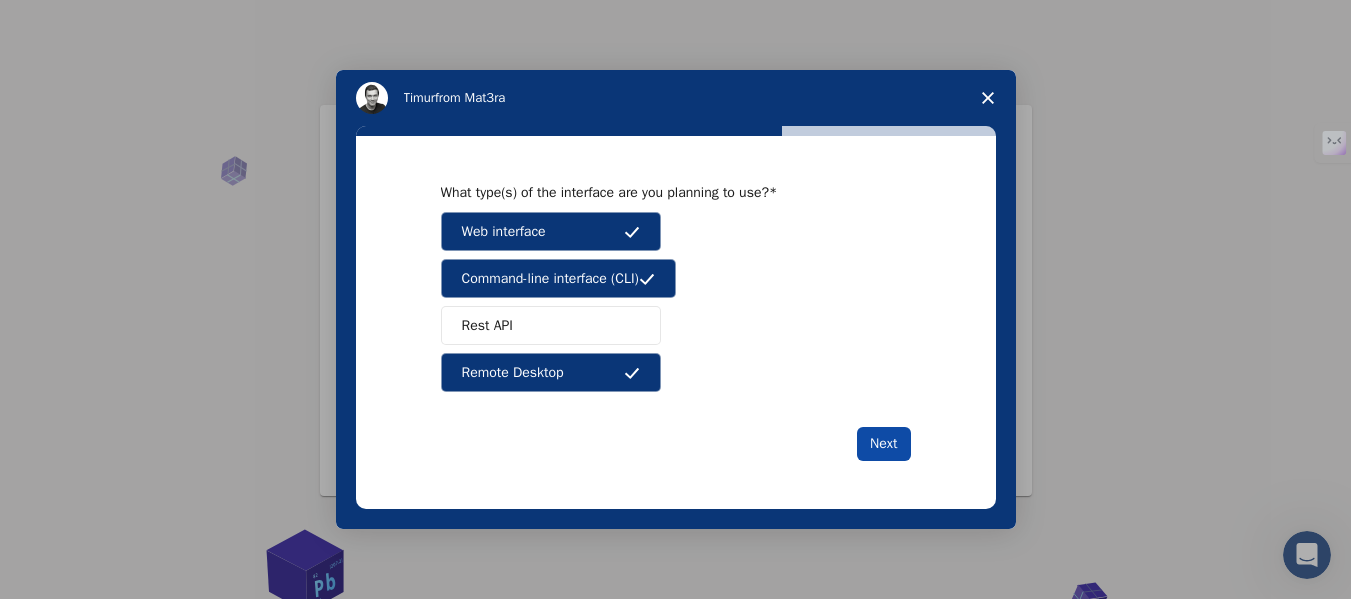 click on "Next" at bounding box center (883, 444) 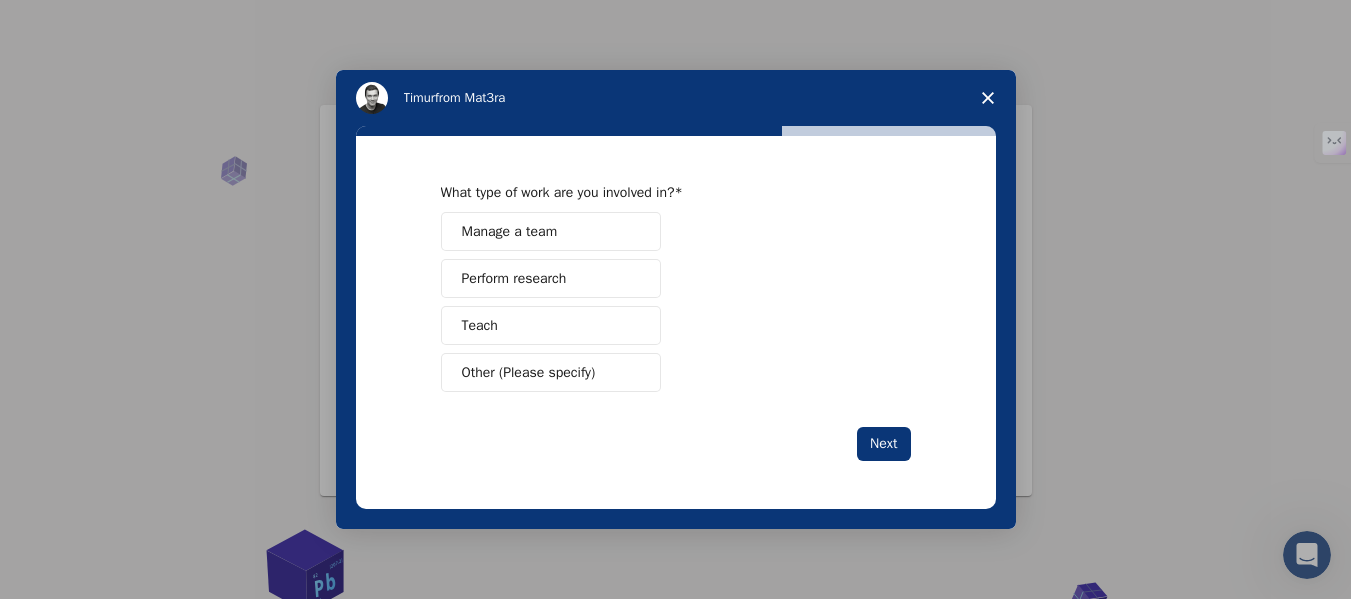 click on "Perform research" at bounding box center (551, 278) 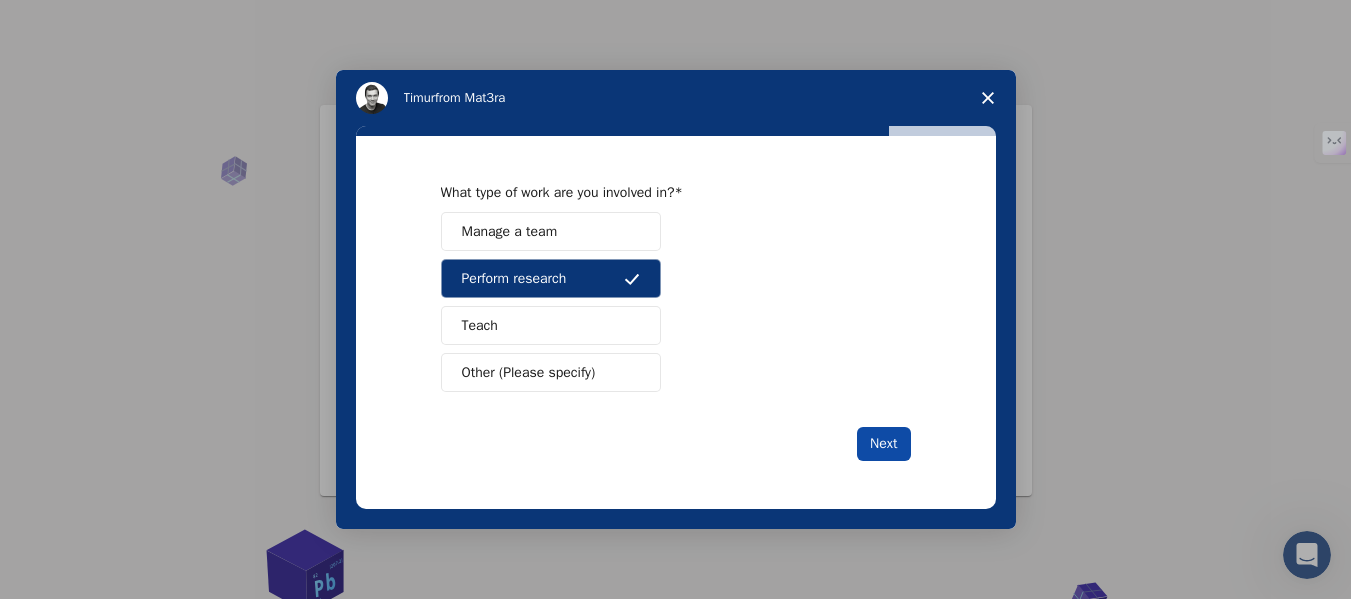 click on "Next" at bounding box center (883, 444) 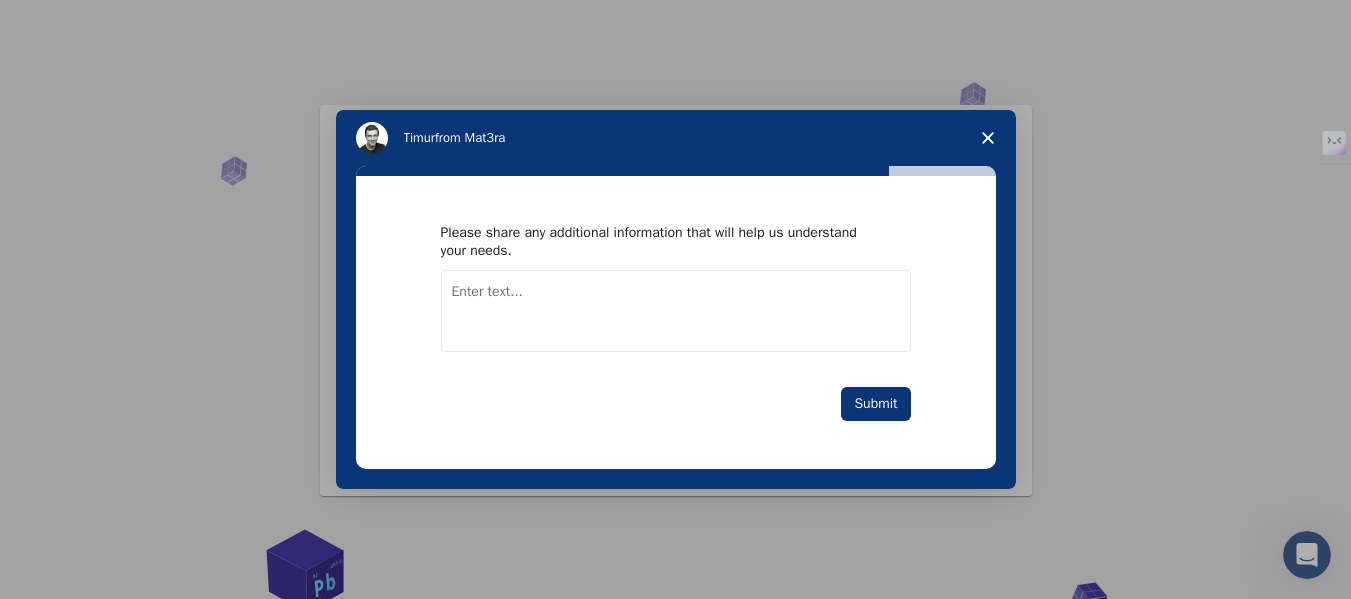 click at bounding box center [676, 311] 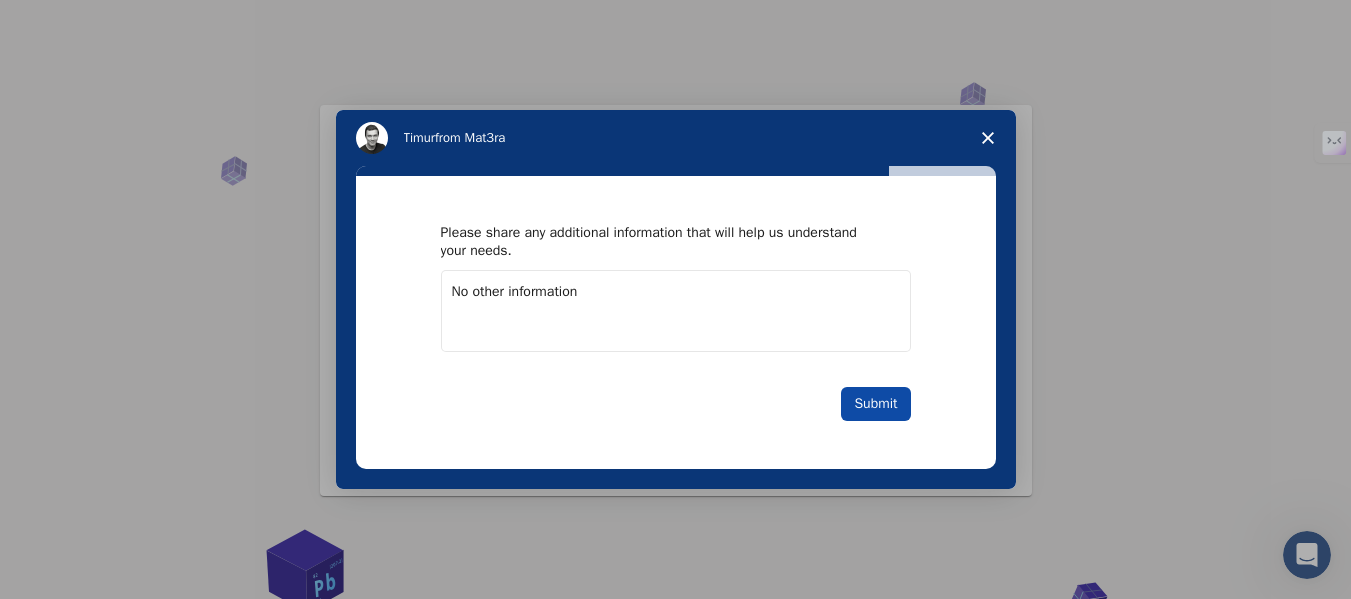 type on "No other information" 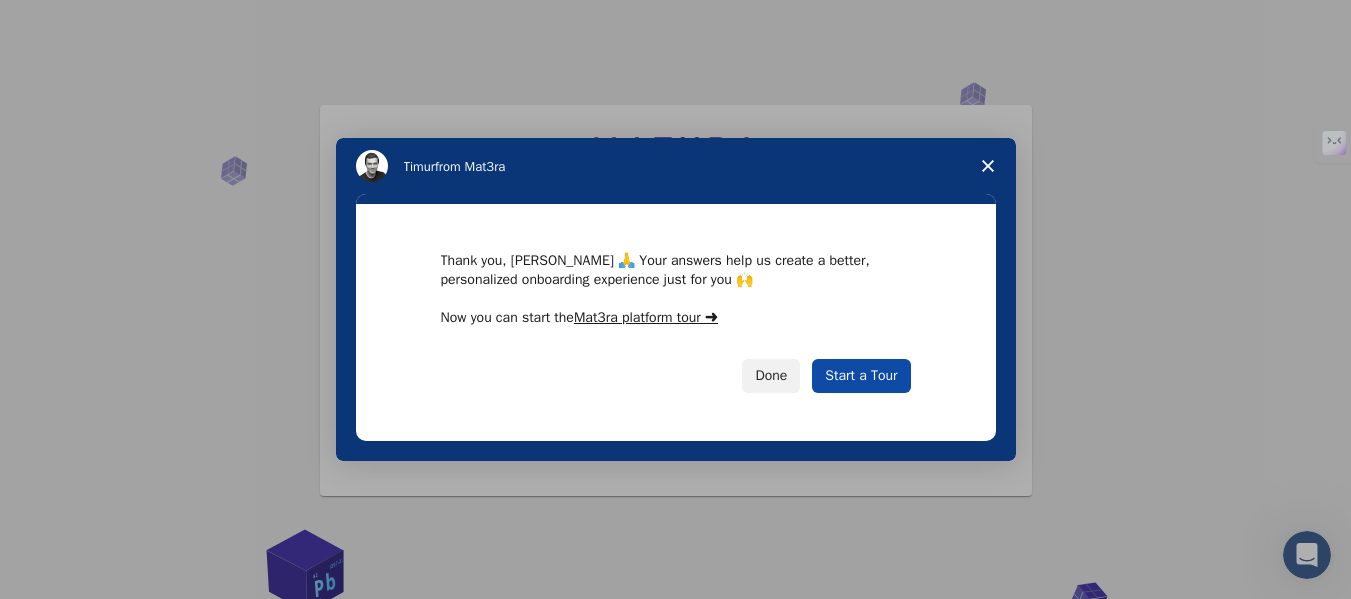 click on "Start a Tour" at bounding box center (861, 376) 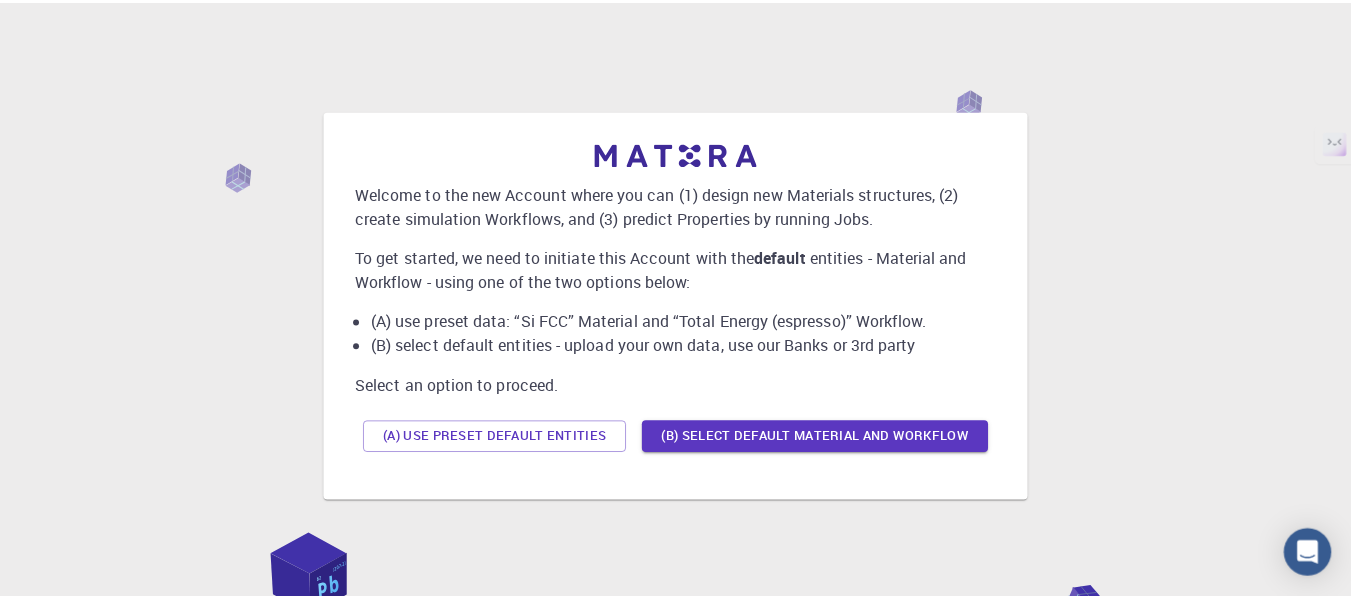 scroll, scrollTop: 0, scrollLeft: 0, axis: both 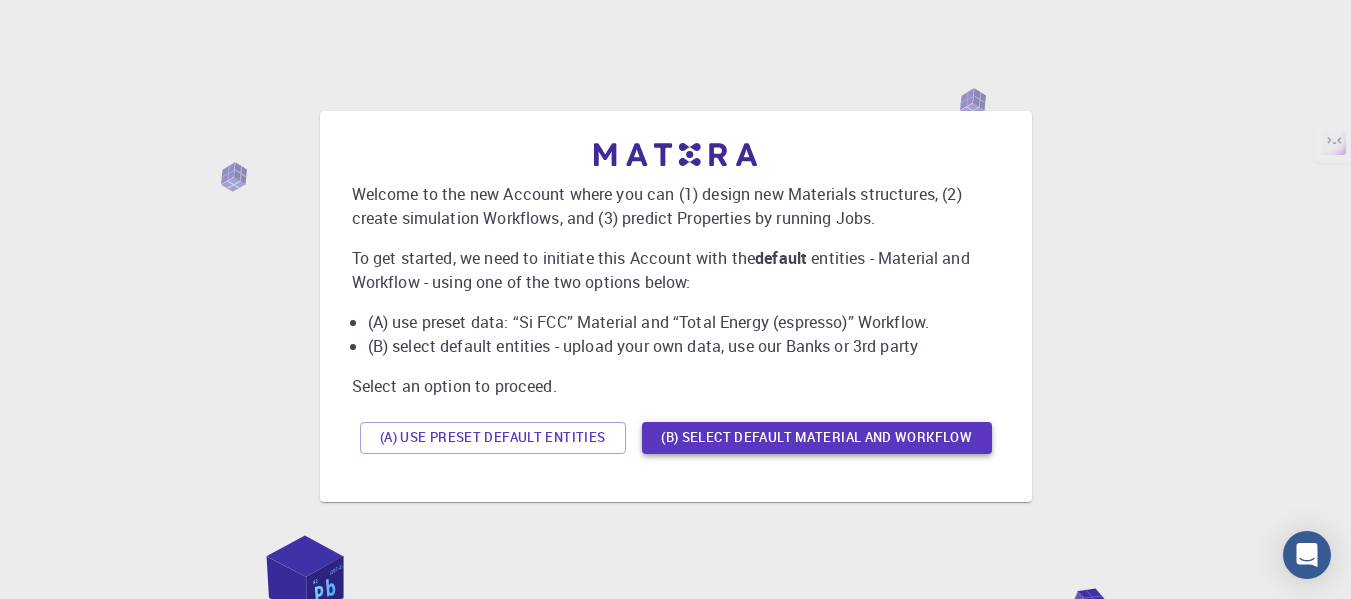 click on "(B) Select default material and workflow" at bounding box center [817, 438] 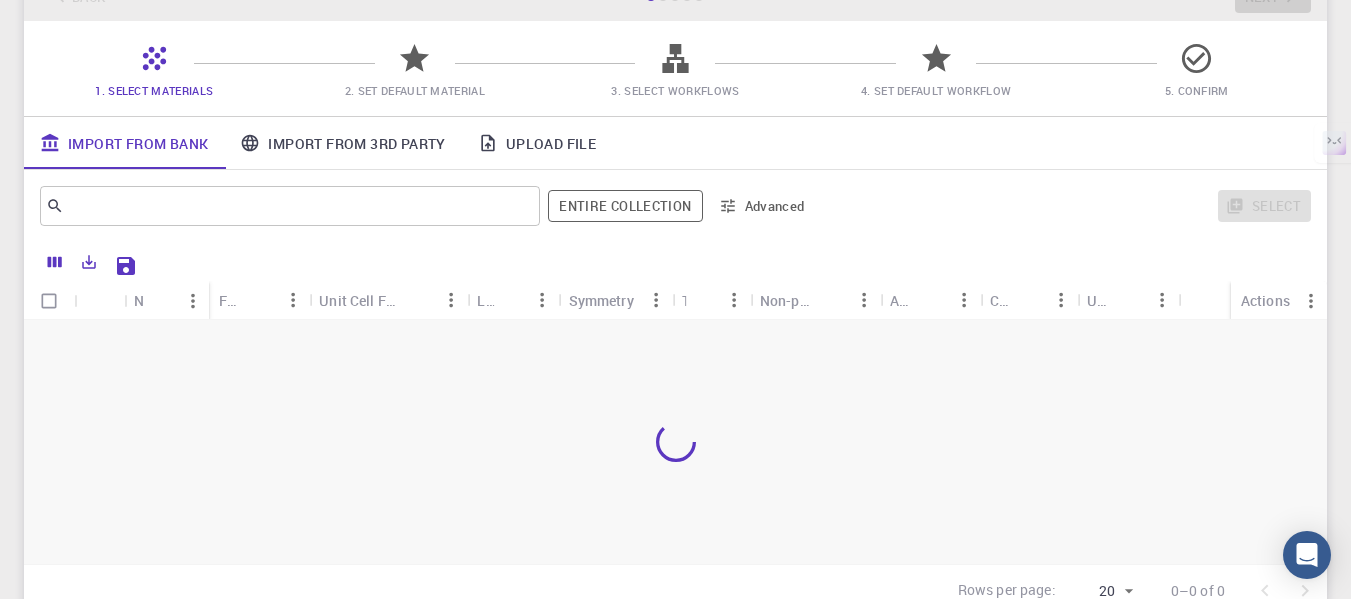 scroll, scrollTop: 136, scrollLeft: 0, axis: vertical 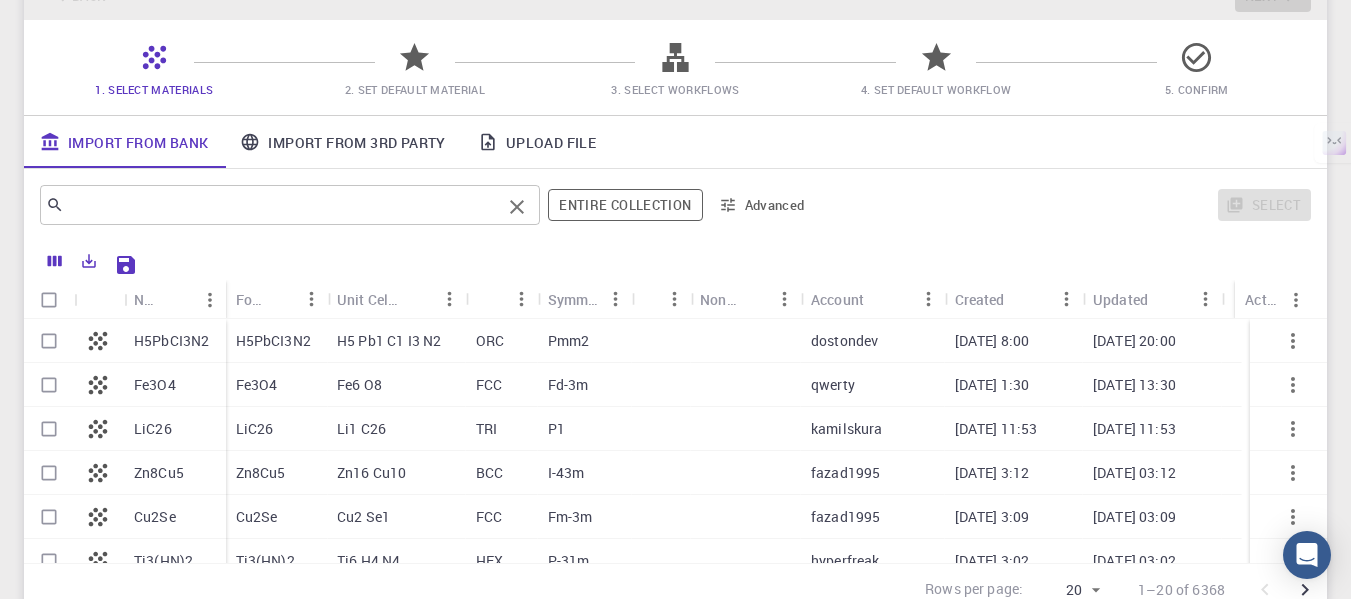 click at bounding box center (282, 205) 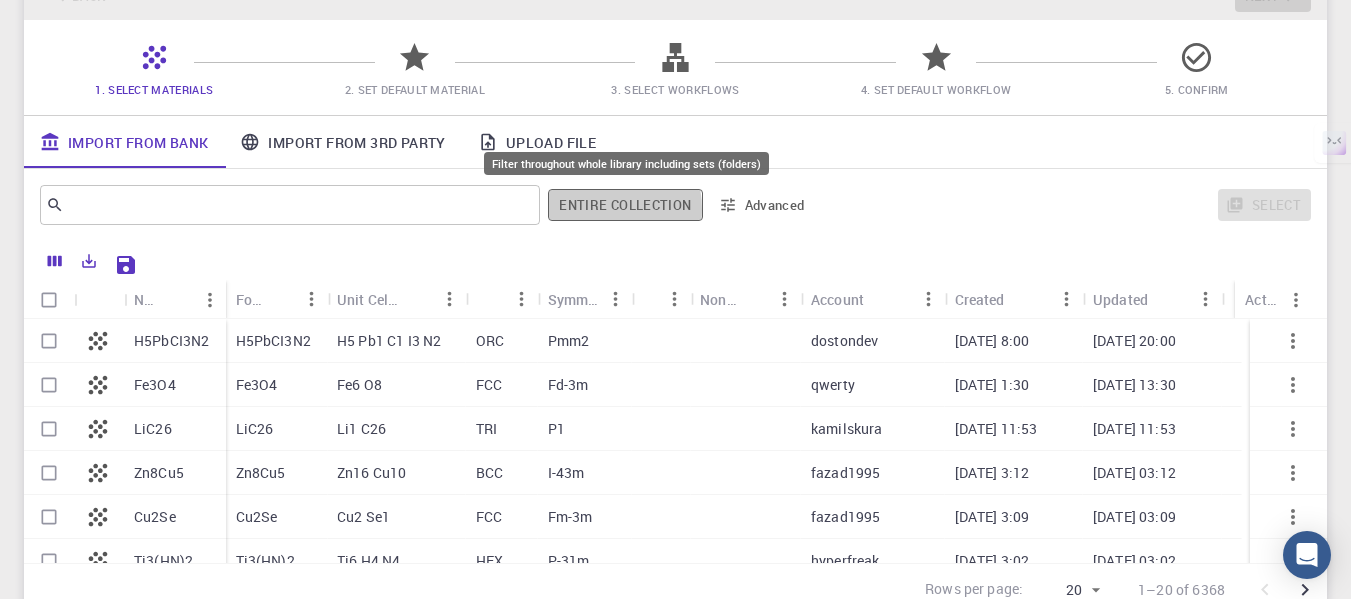 click on "Entire collection" at bounding box center [625, 205] 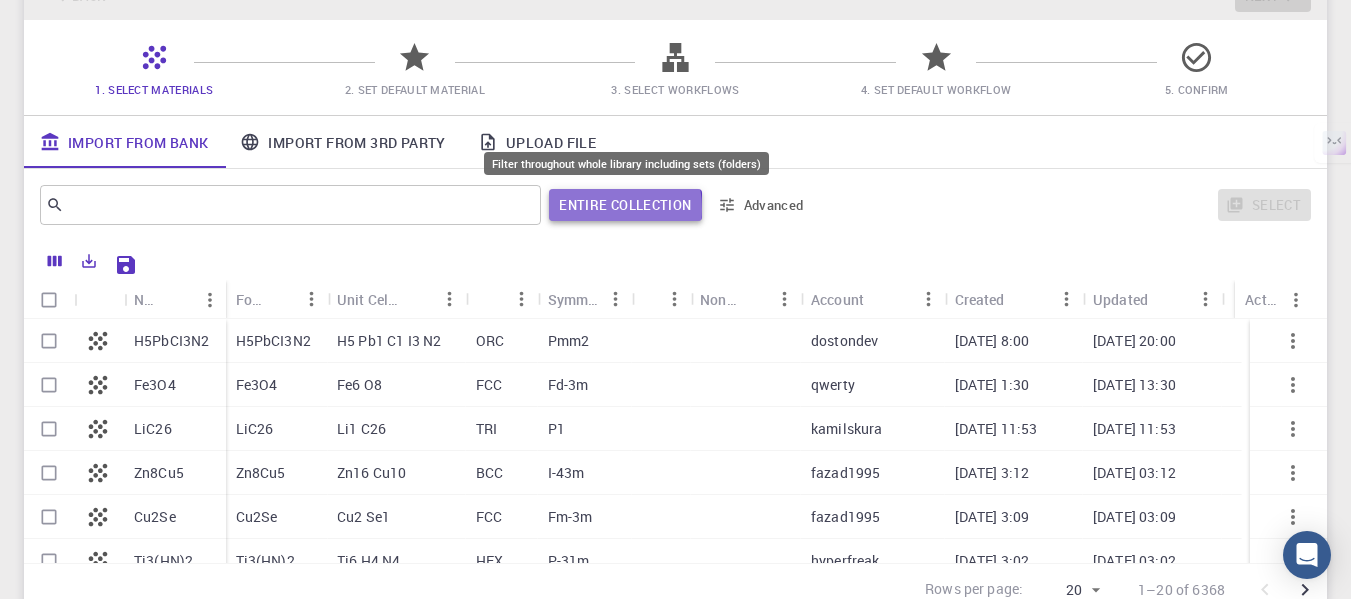 click on "Entire collection" at bounding box center [625, 205] 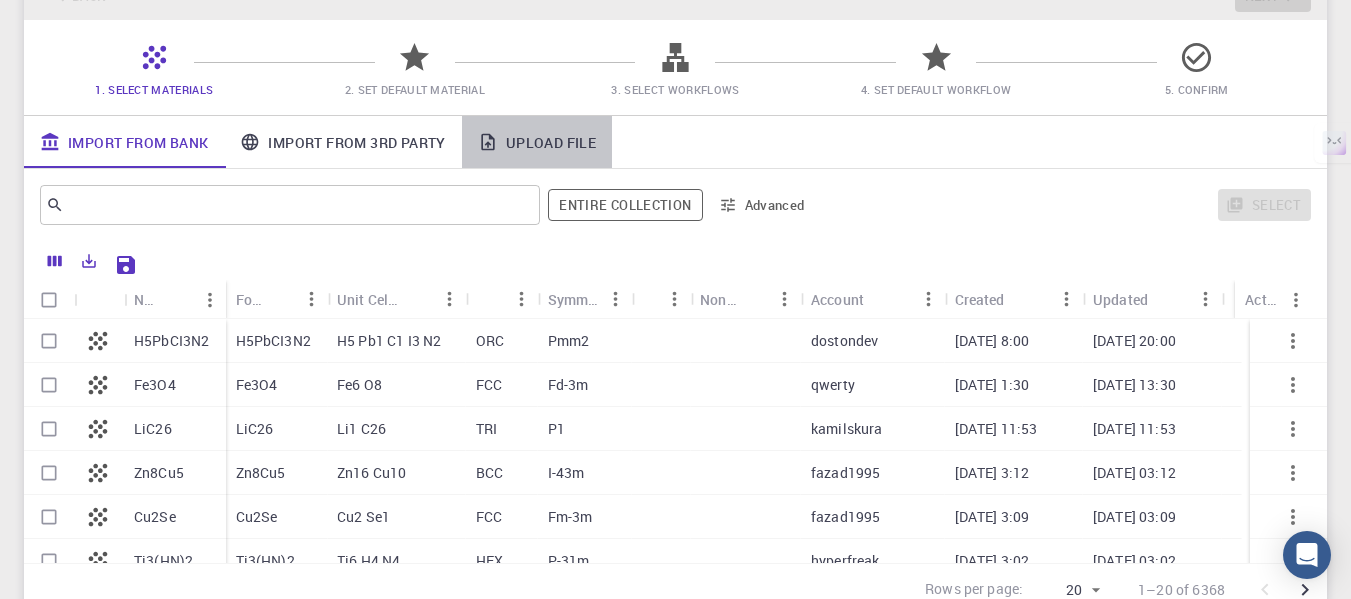 click on "Upload File" at bounding box center [537, 142] 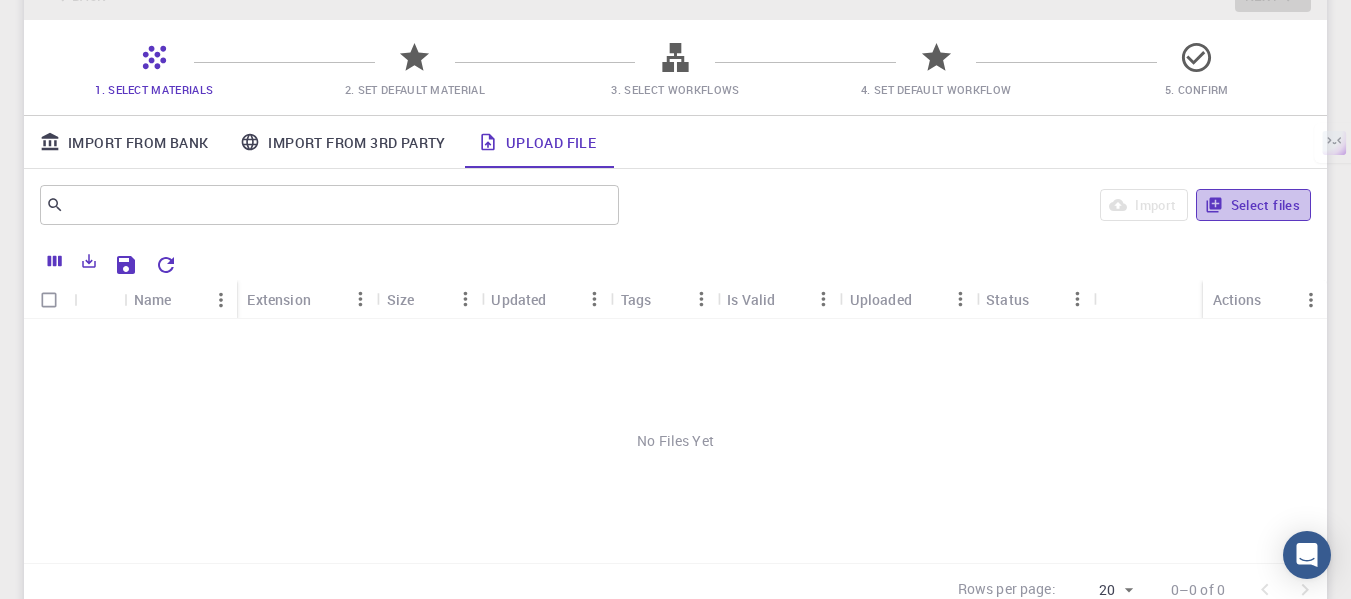 click on "Select files" at bounding box center (1253, 205) 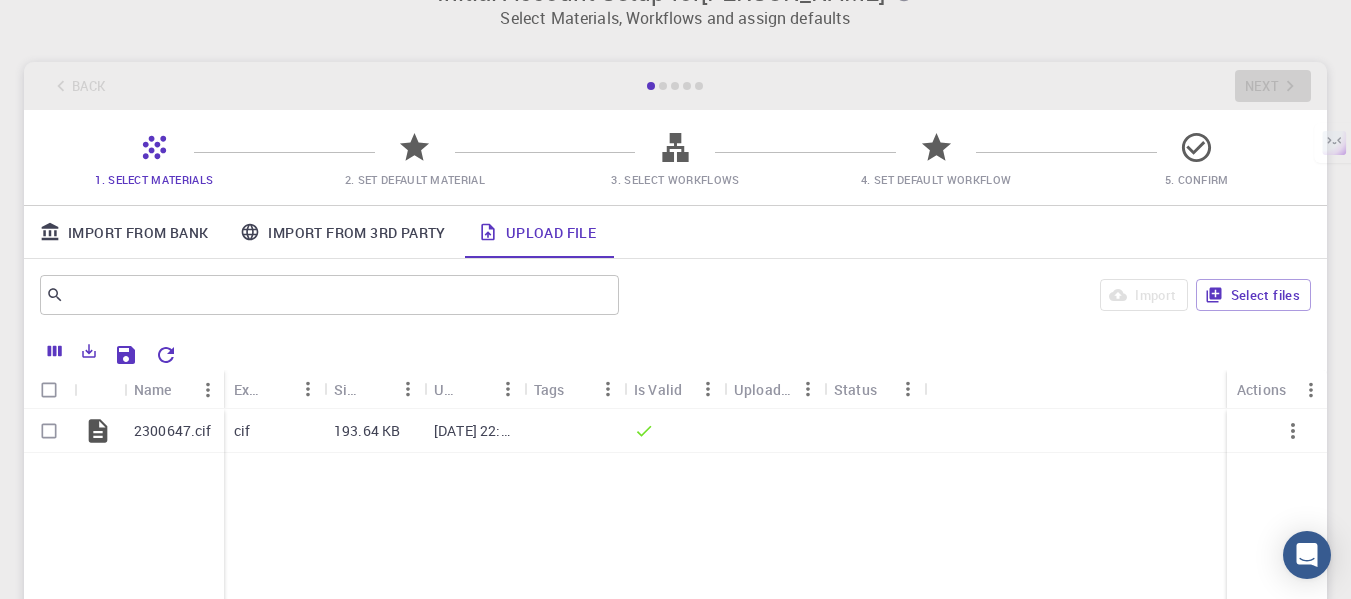 scroll, scrollTop: 38, scrollLeft: 0, axis: vertical 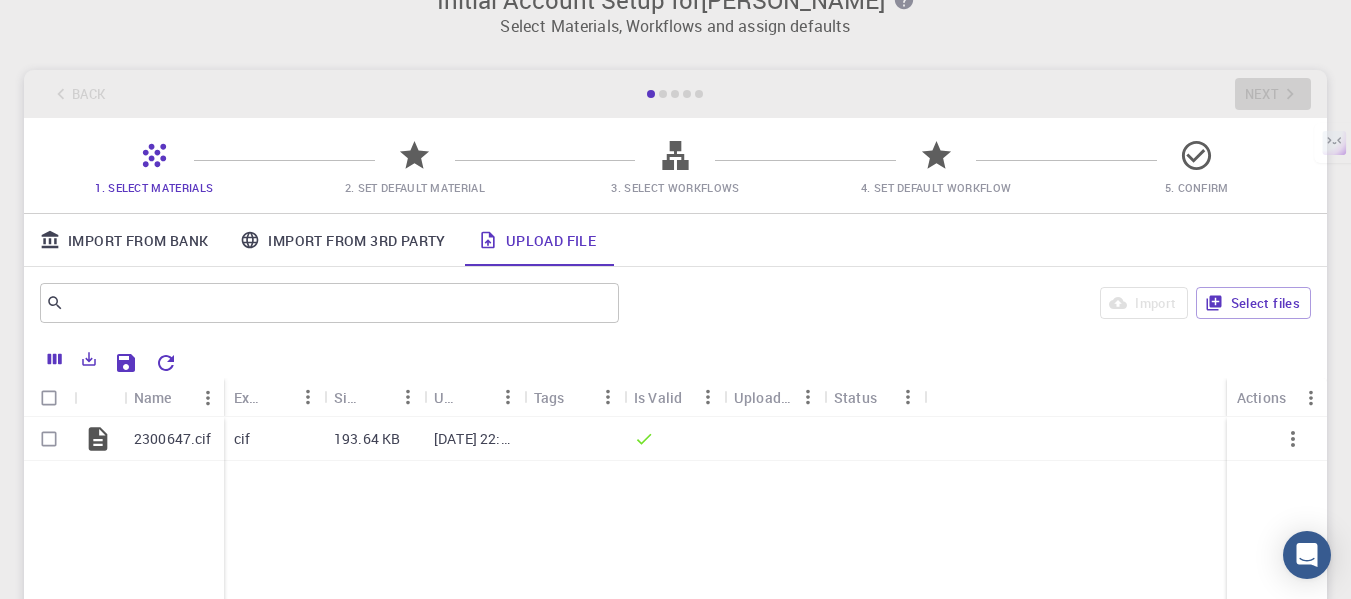 click on "Import From 3rd Party" at bounding box center (342, 240) 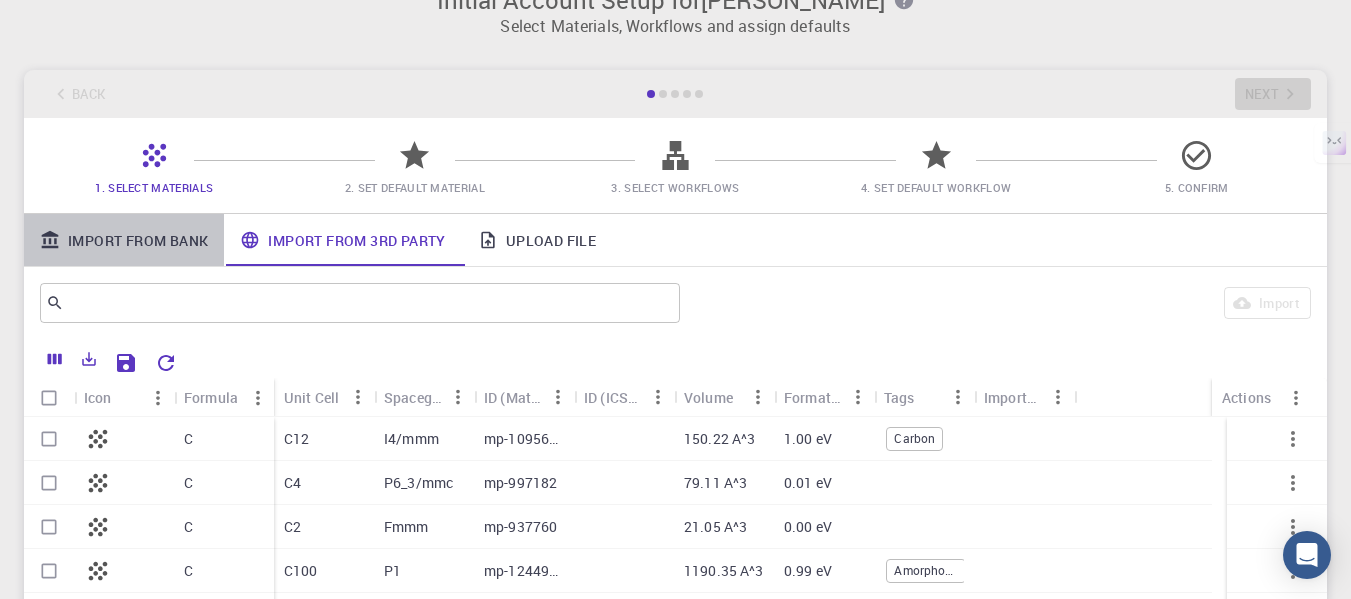 click on "Import From Bank" at bounding box center [124, 240] 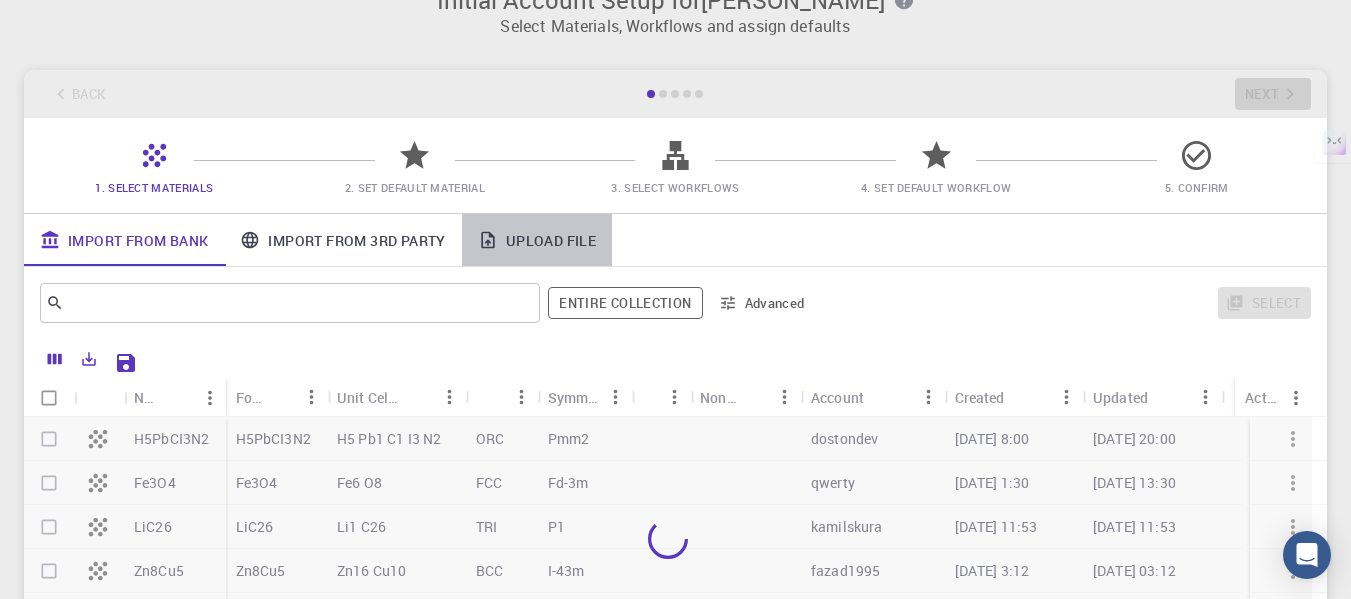 click on "Upload File" at bounding box center [537, 240] 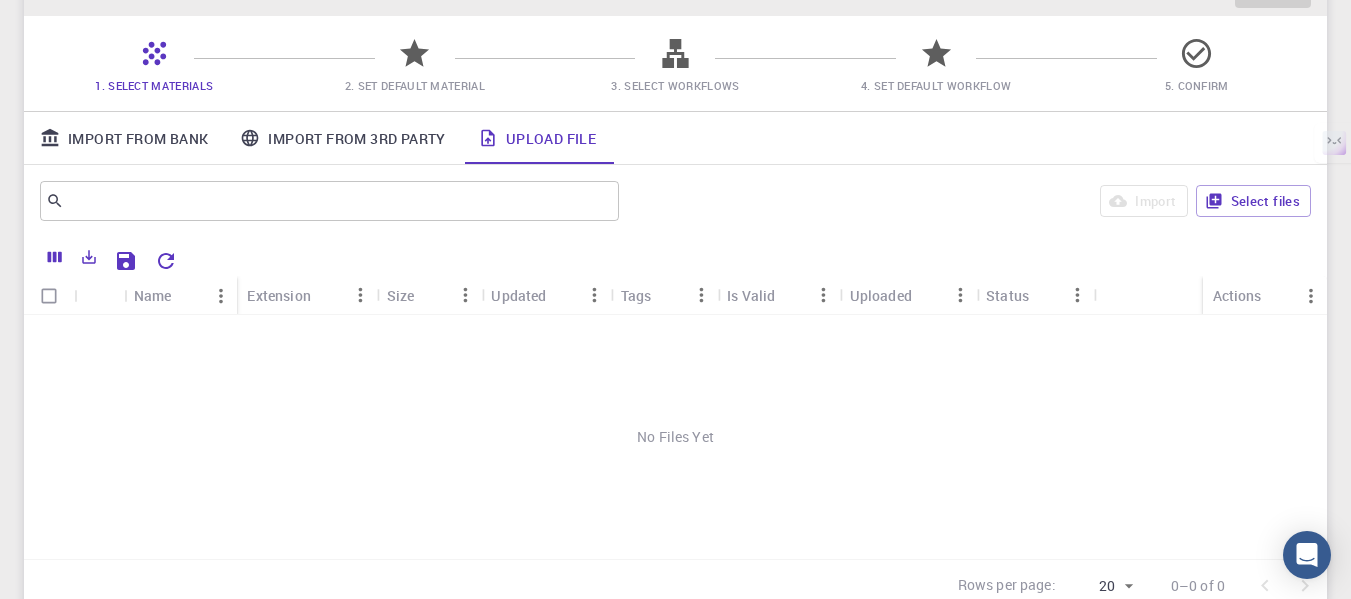 scroll, scrollTop: 146, scrollLeft: 0, axis: vertical 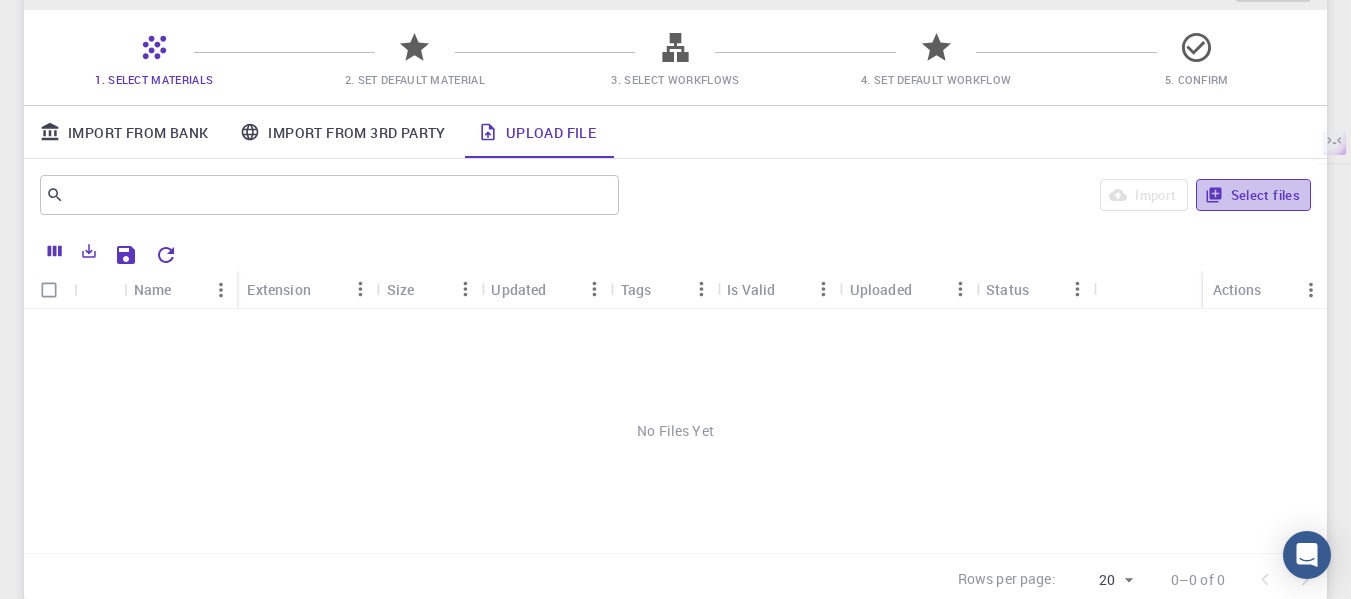 click on "Select files" at bounding box center (1253, 195) 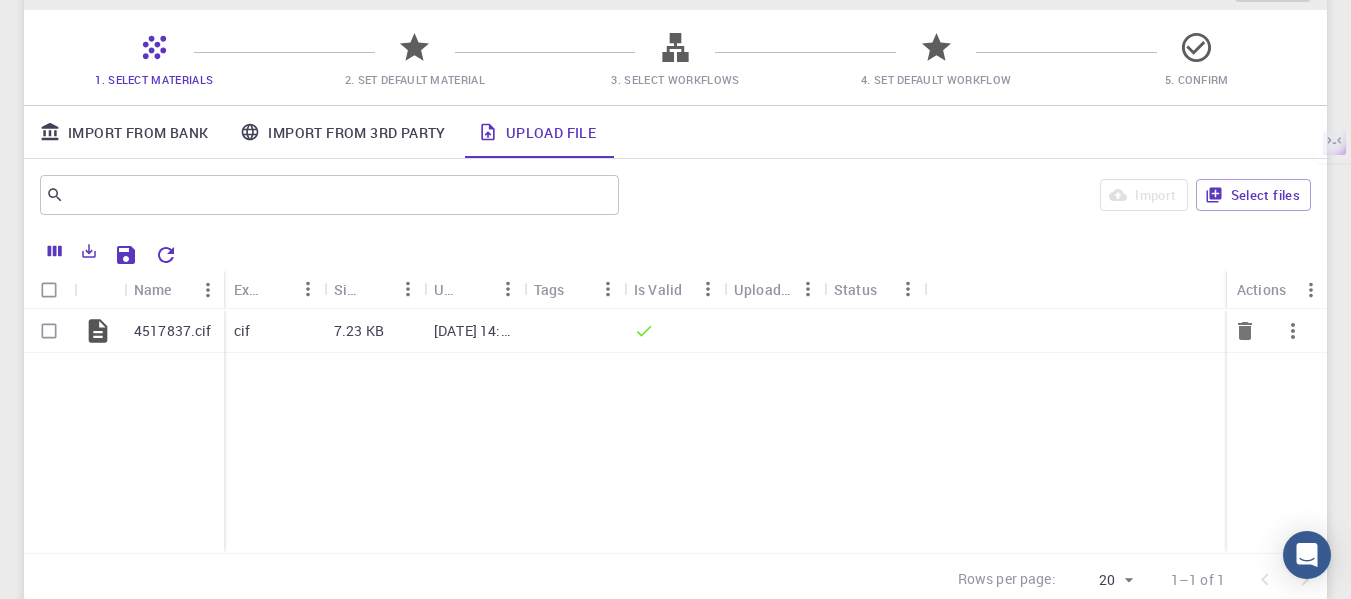 click on "cif" at bounding box center [274, 331] 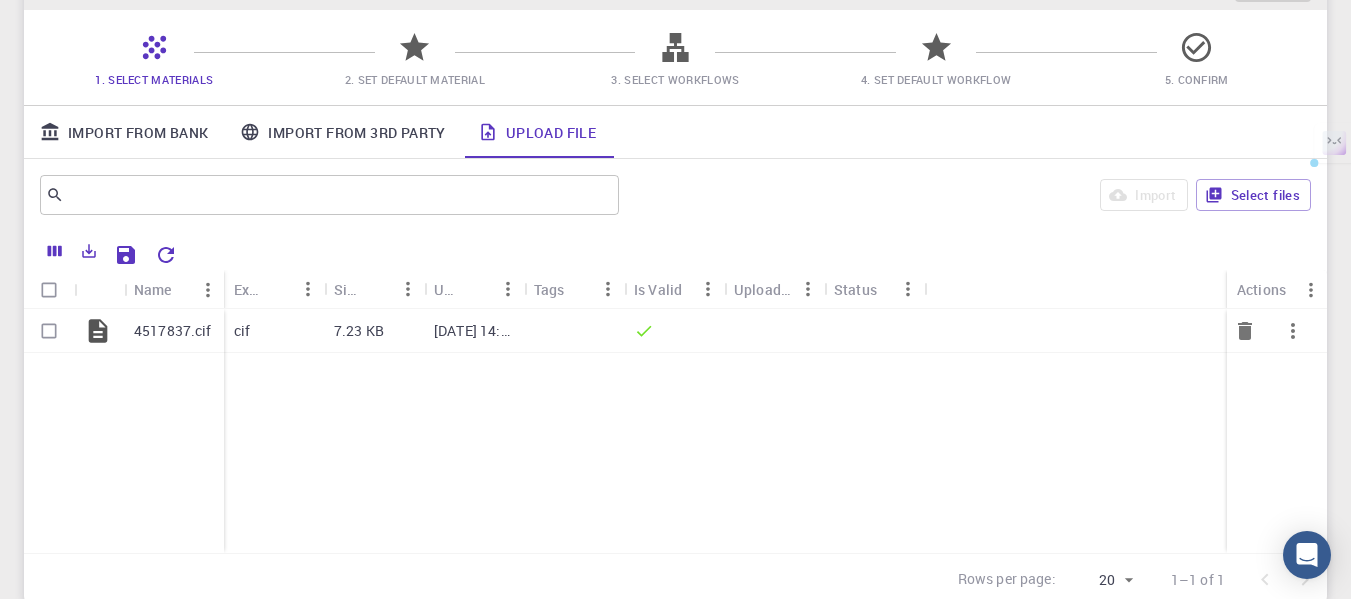 click on "cif" at bounding box center [274, 331] 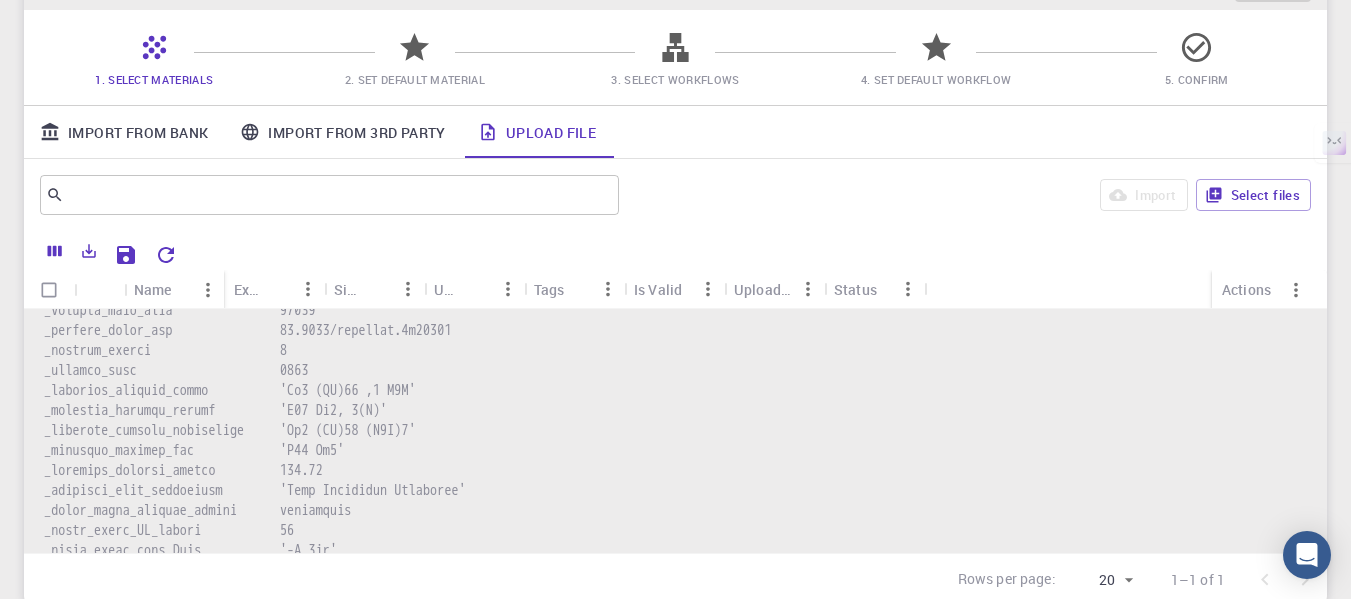 scroll, scrollTop: 728, scrollLeft: 0, axis: vertical 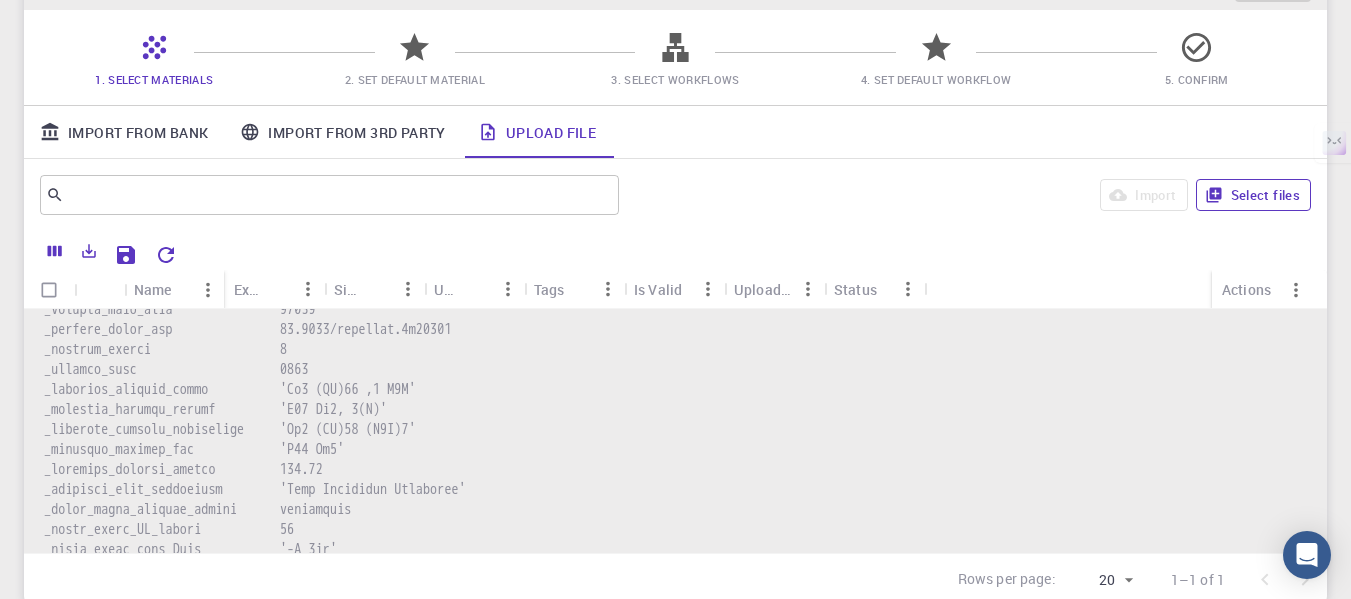 click on "Select files" at bounding box center (1253, 195) 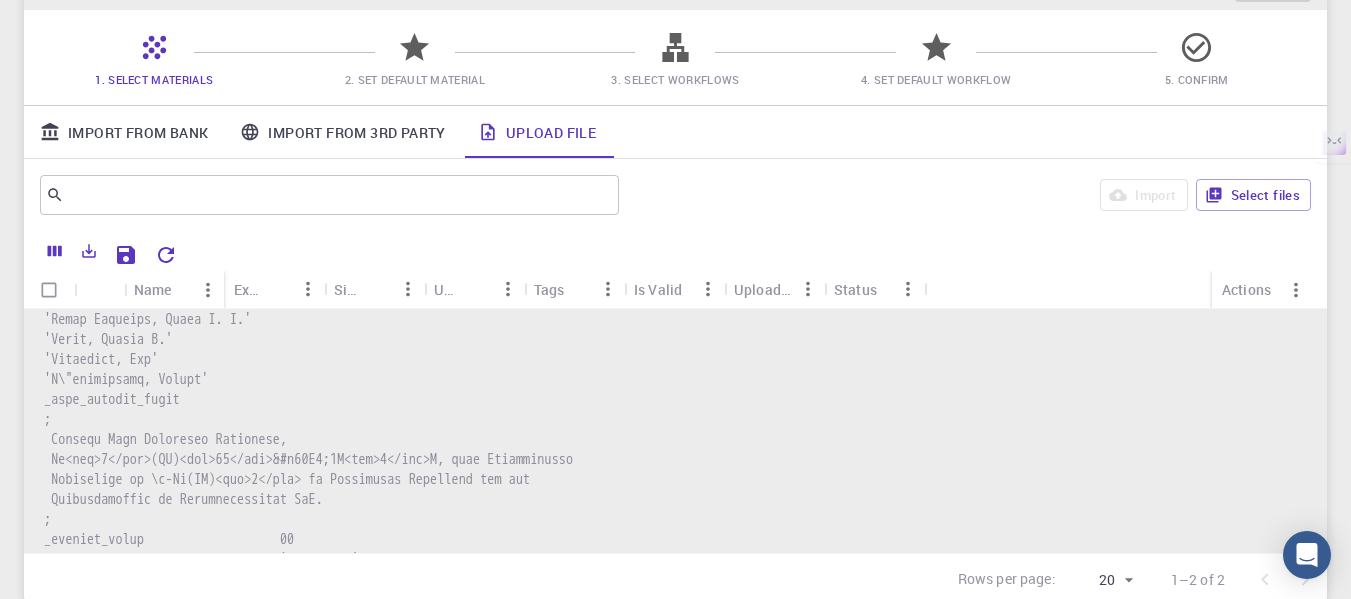 scroll, scrollTop: 0, scrollLeft: 0, axis: both 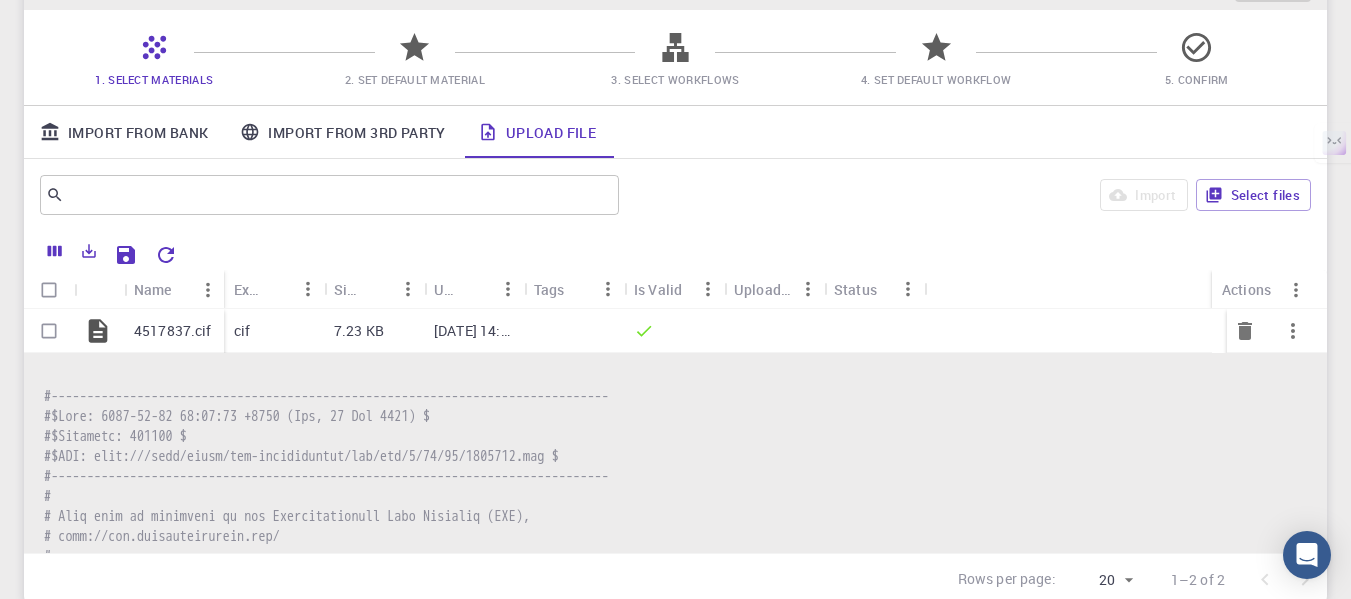 click on "4517837.cif" at bounding box center [173, 331] 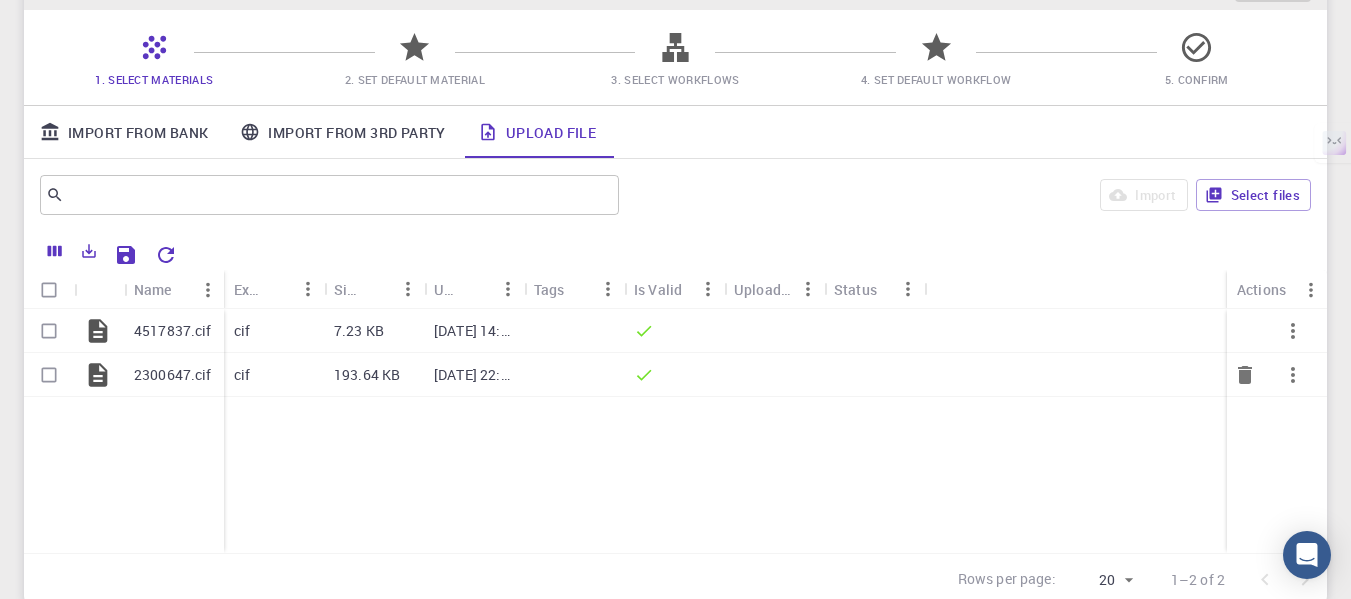 click on "2300647.cif" at bounding box center (174, 375) 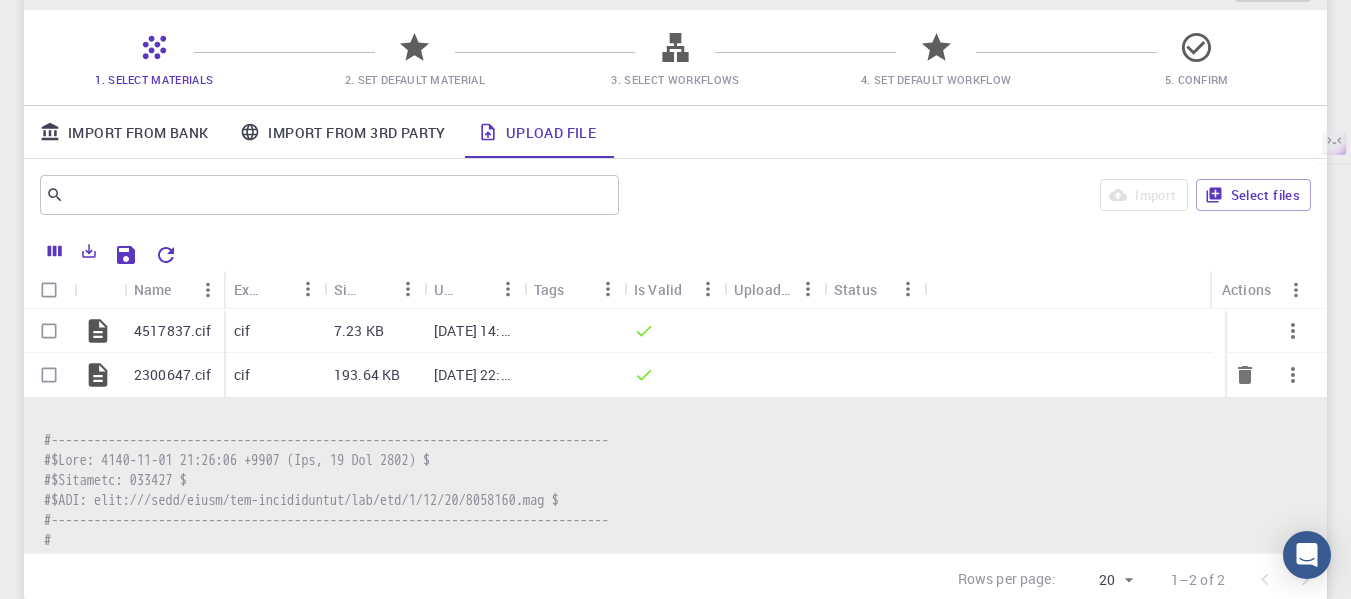 click on "2300647.cif" at bounding box center [174, 375] 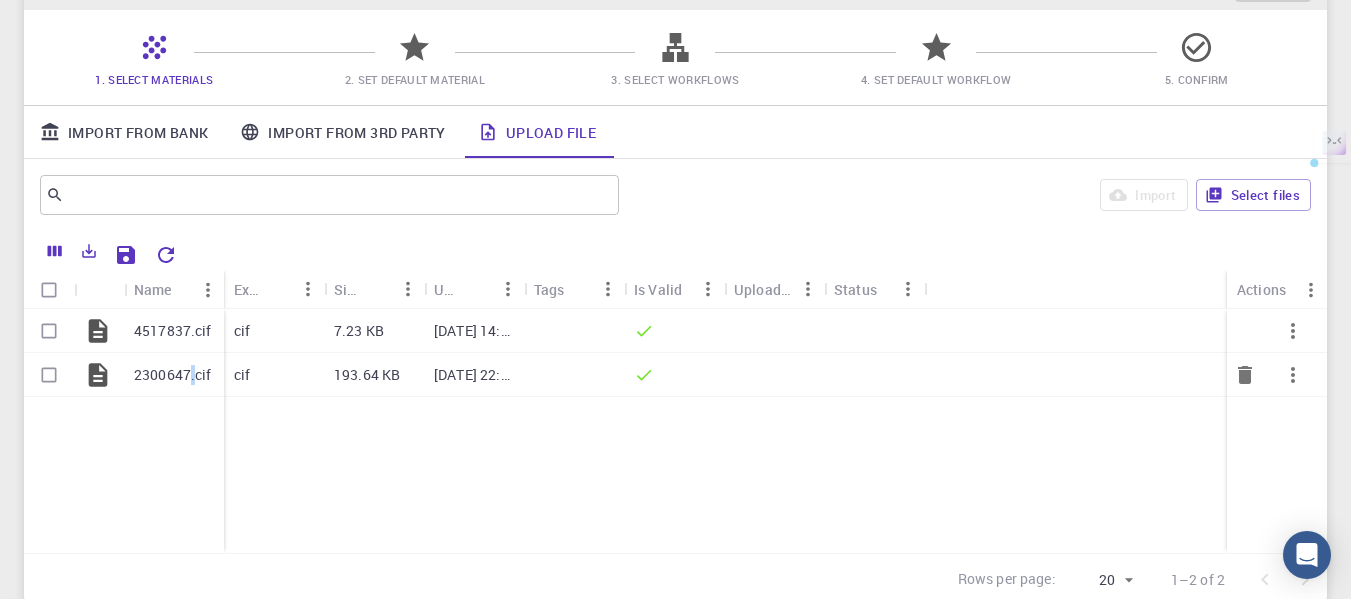 click on "2300647.cif" at bounding box center (174, 375) 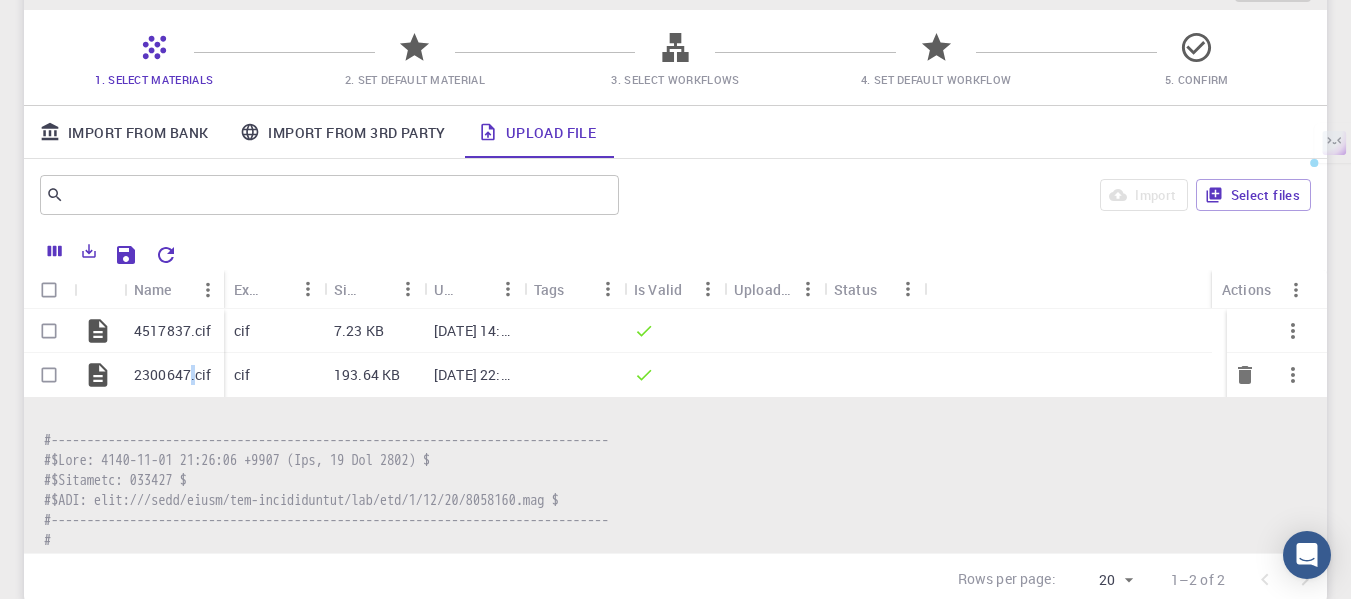 click on "2300647.cif" at bounding box center [174, 375] 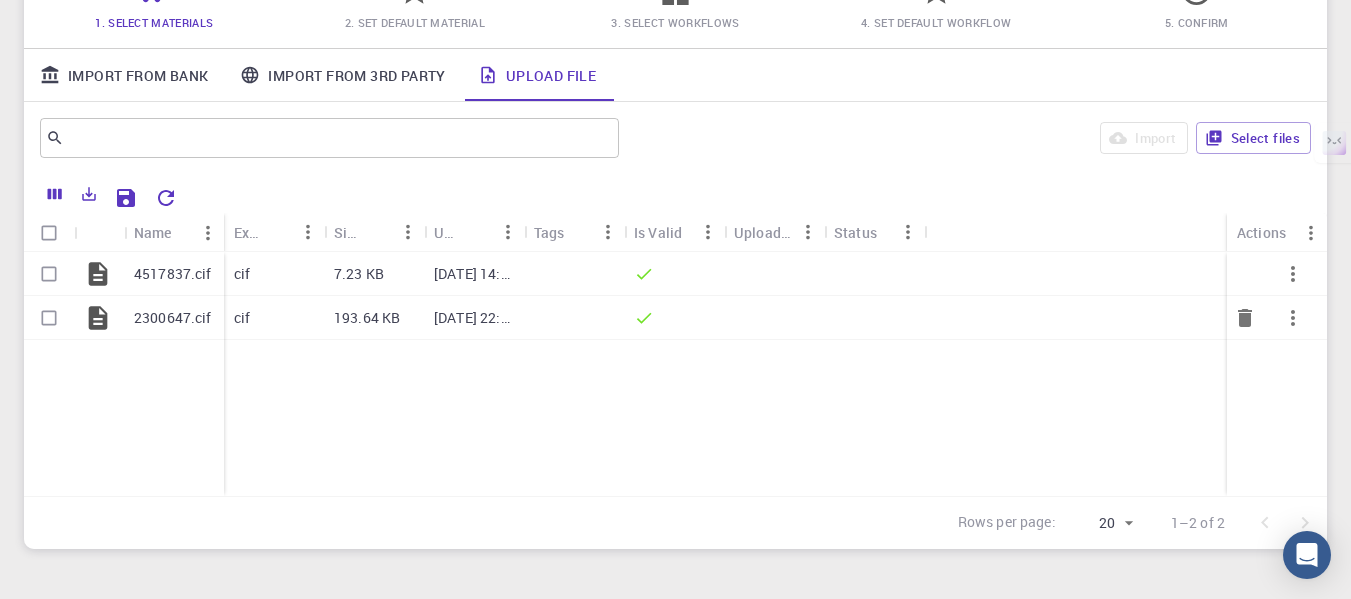 scroll, scrollTop: 204, scrollLeft: 0, axis: vertical 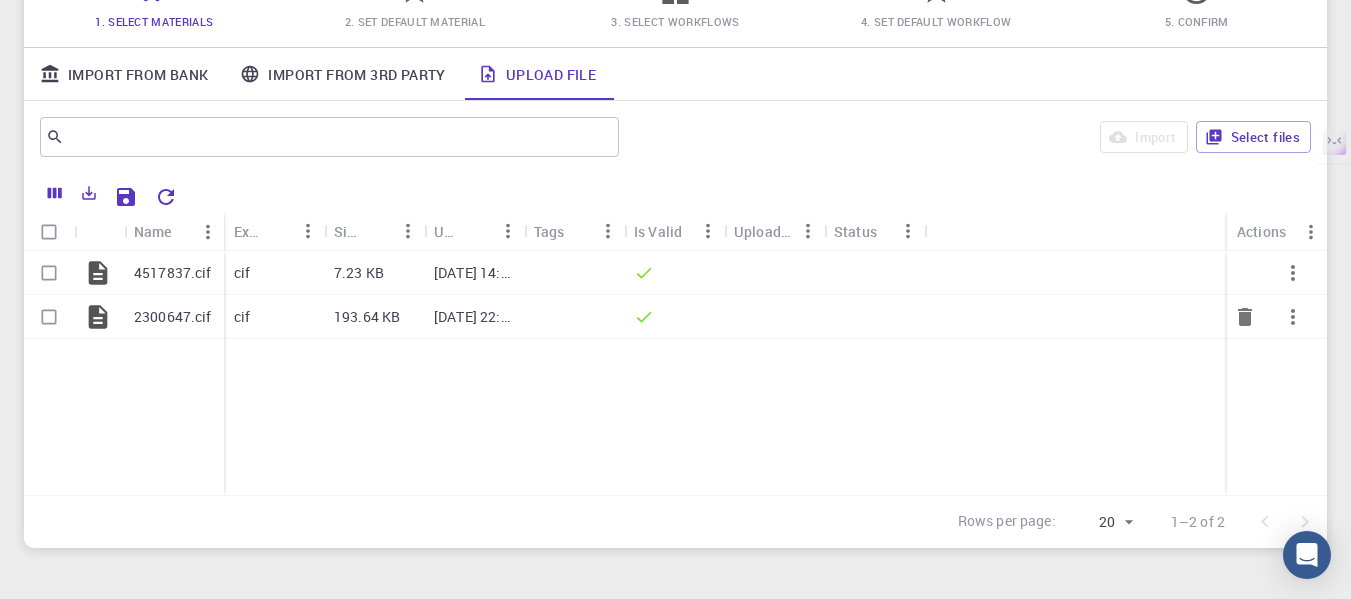 click on "2300647.cif" at bounding box center [174, 317] 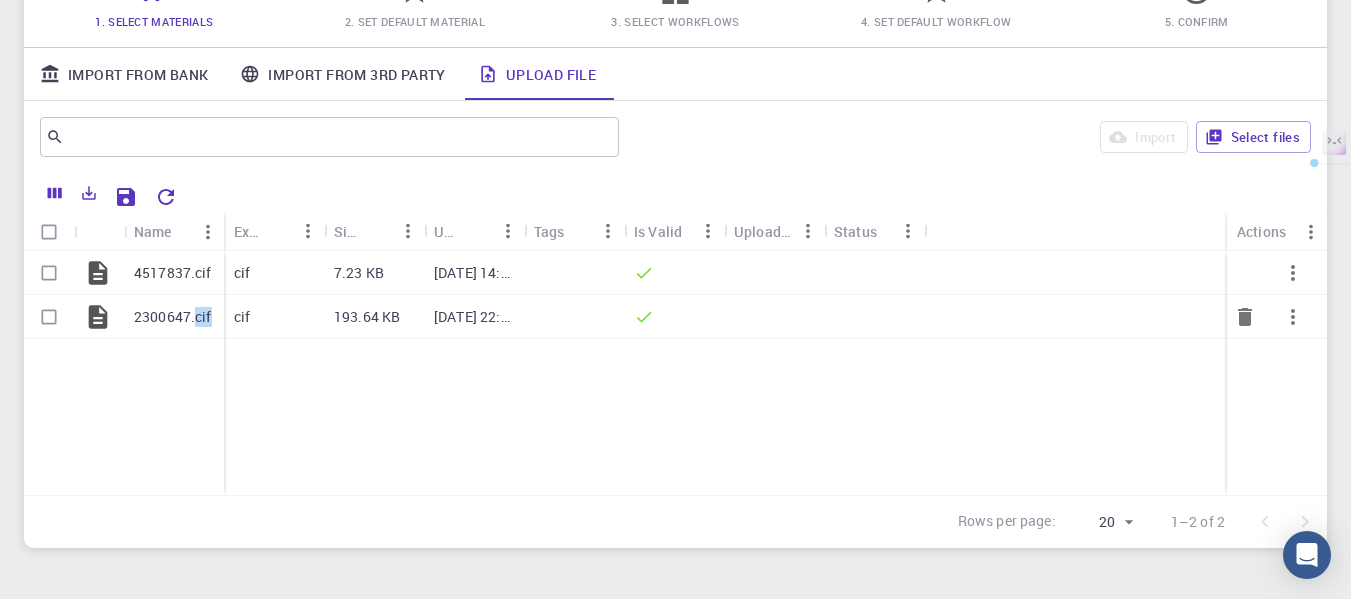 click on "2300647.cif" at bounding box center [174, 317] 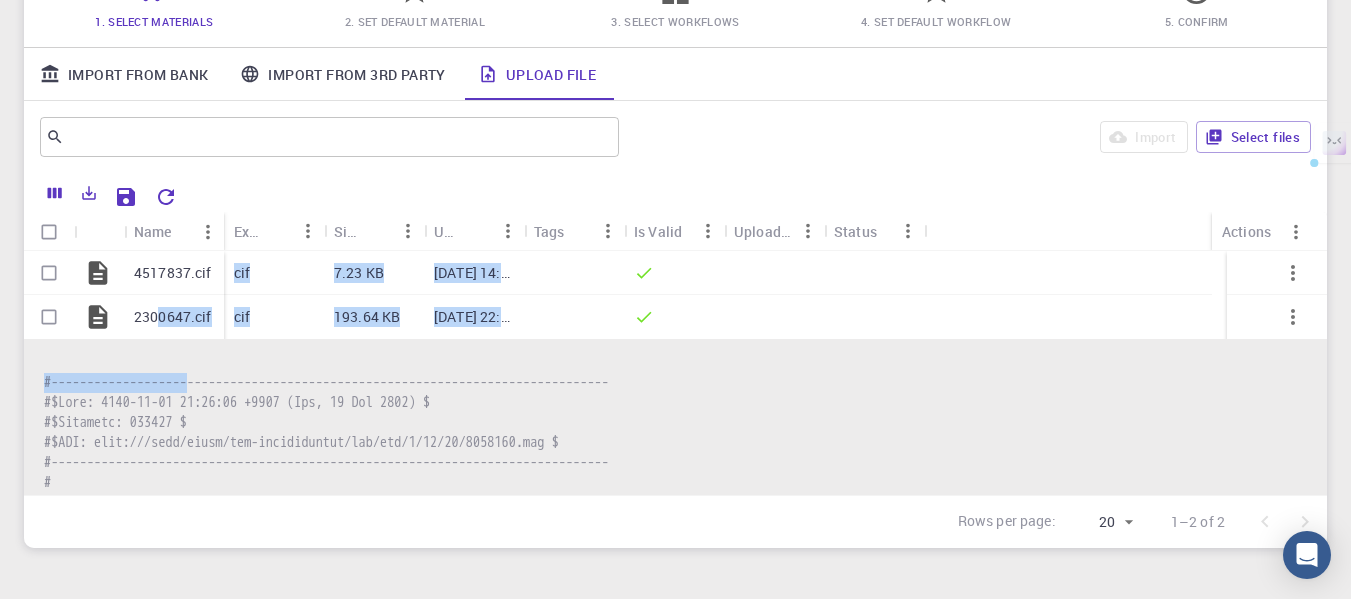 drag, startPoint x: 155, startPoint y: 306, endPoint x: 202, endPoint y: 363, distance: 73.87828 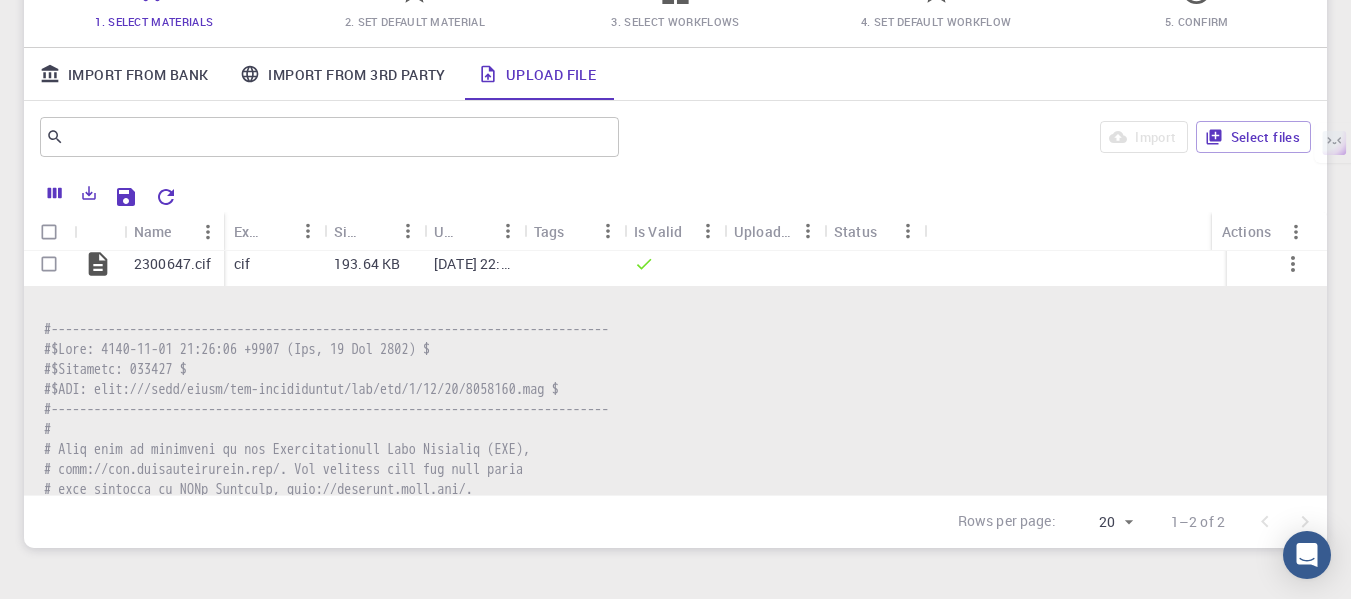 scroll, scrollTop: 0, scrollLeft: 0, axis: both 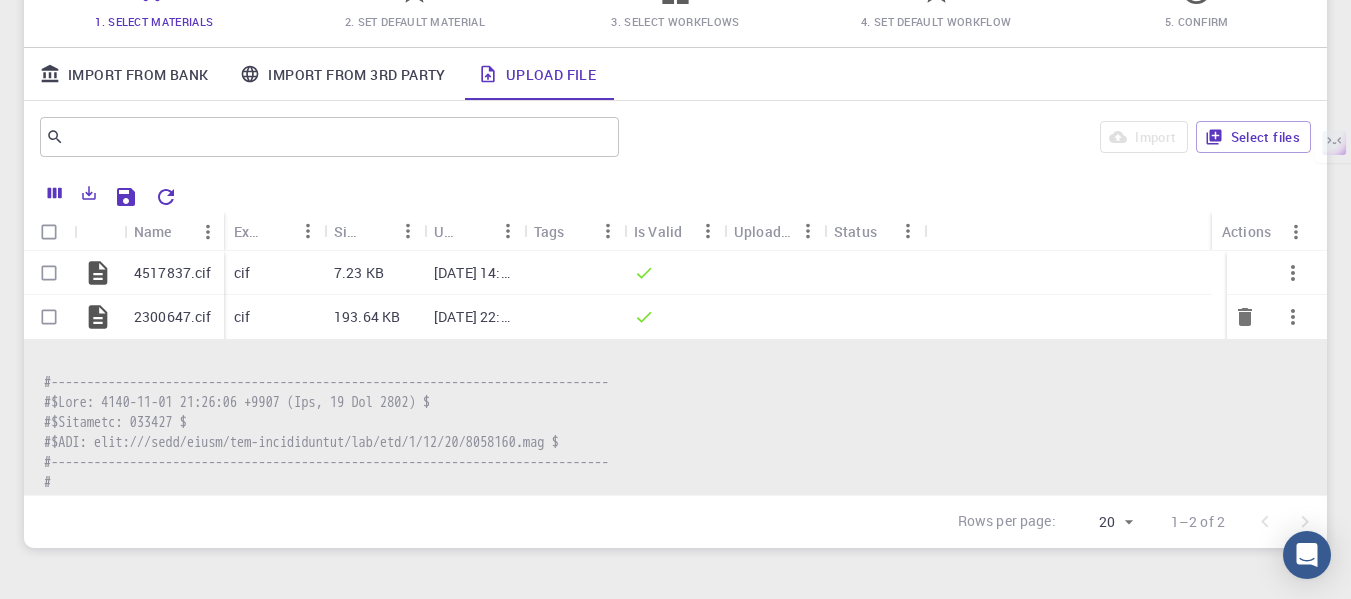 click on "2300647.cif" at bounding box center (173, 317) 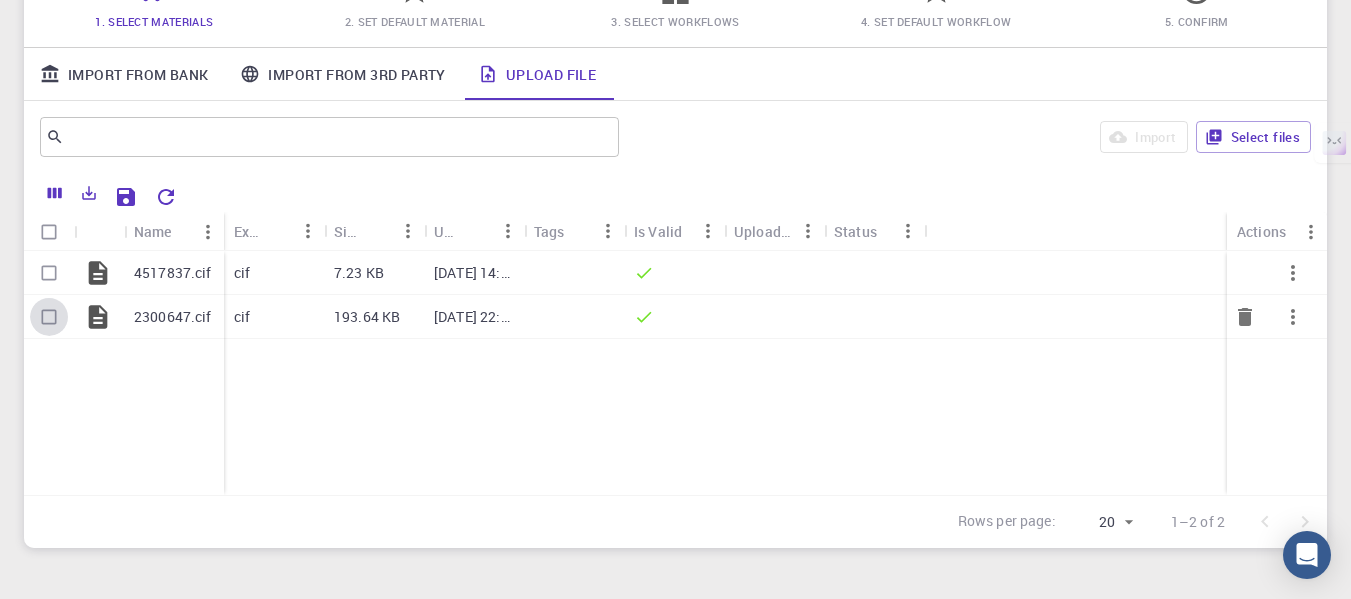click at bounding box center [49, 317] 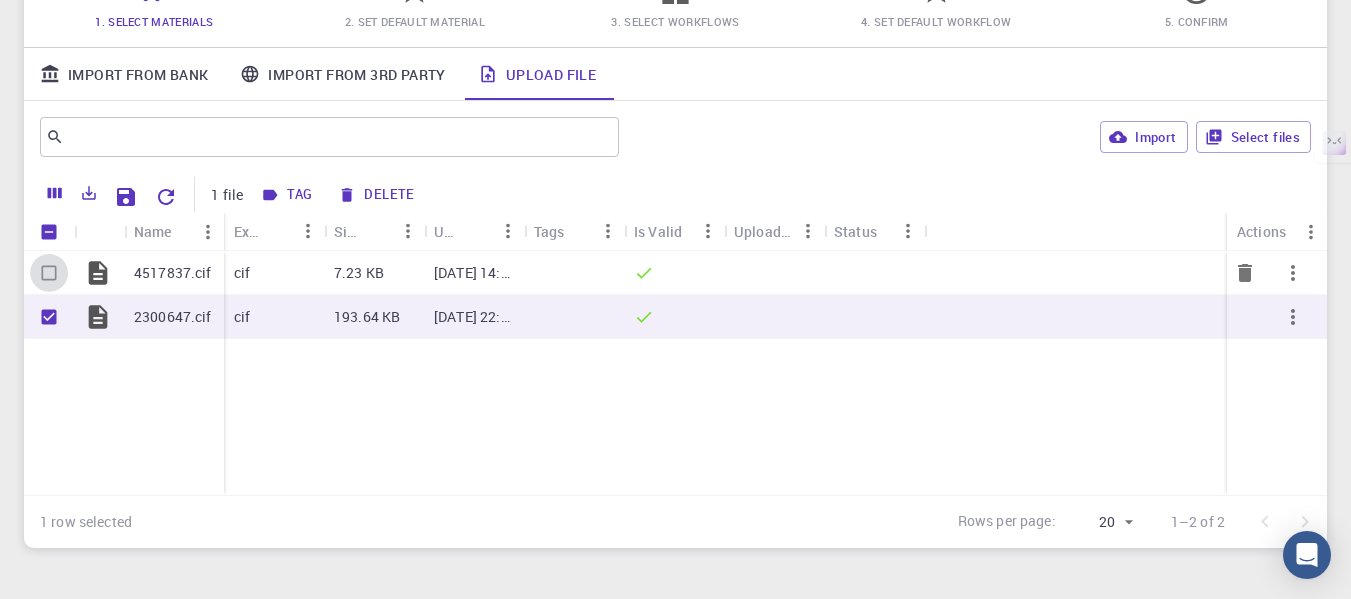 click at bounding box center (49, 273) 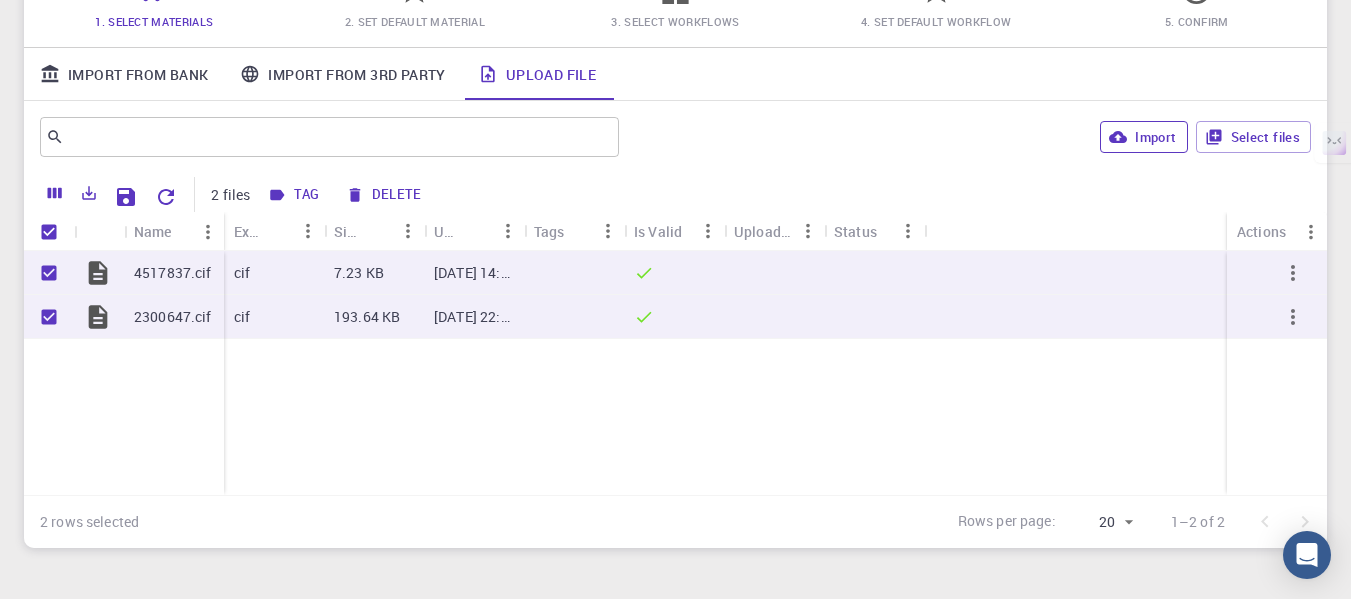 click on "Import" at bounding box center [1143, 137] 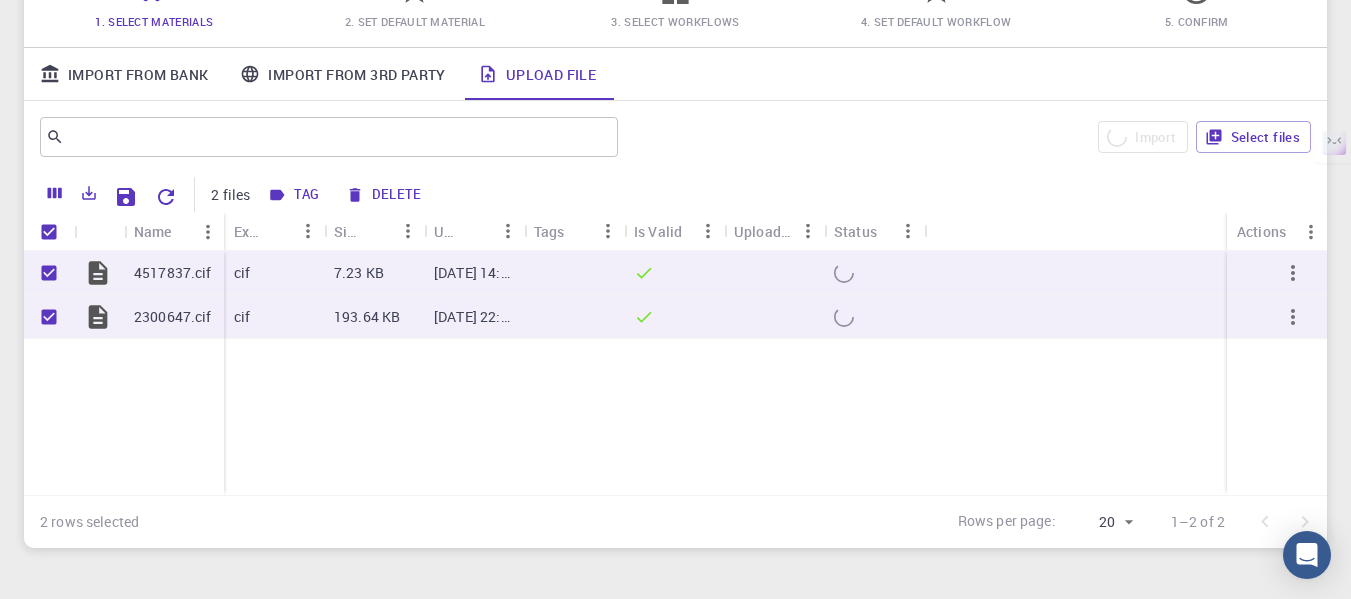 checkbox on "false" 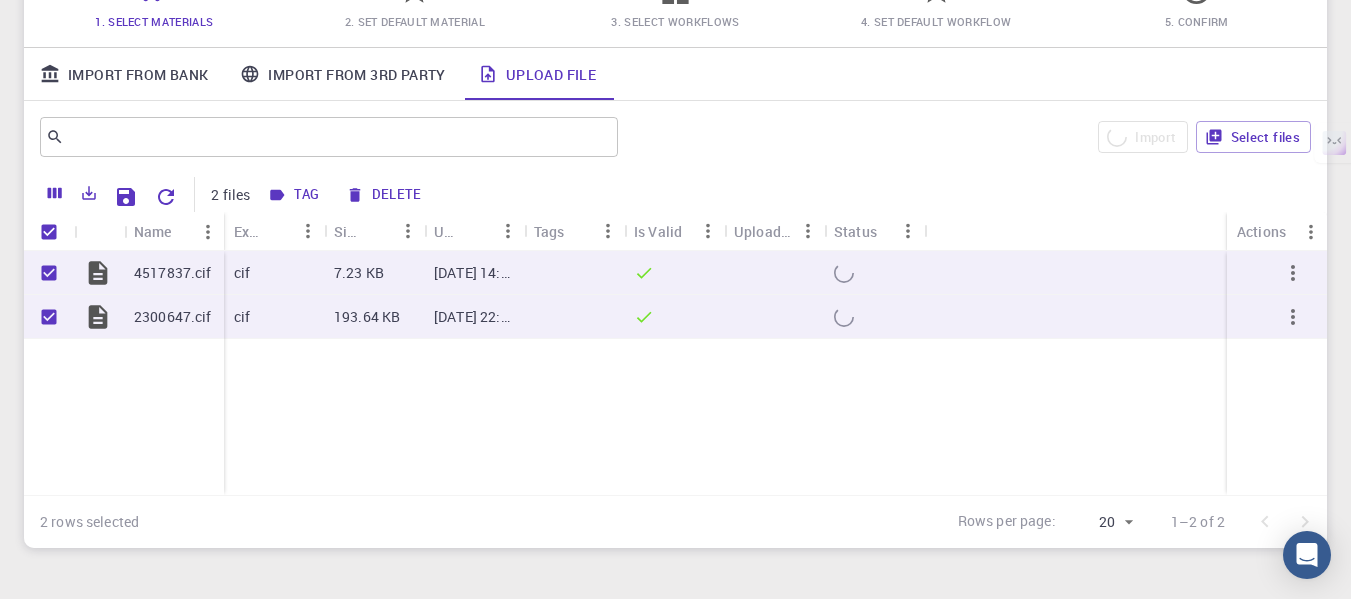 checkbox on "false" 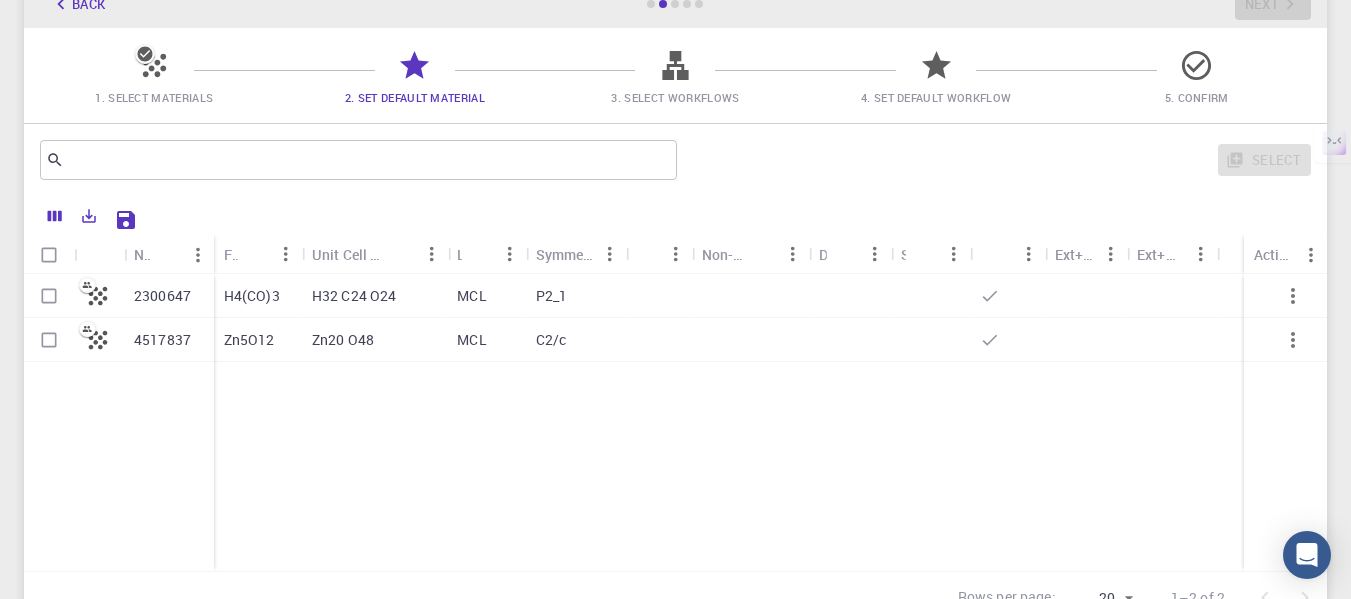 scroll, scrollTop: 127, scrollLeft: 0, axis: vertical 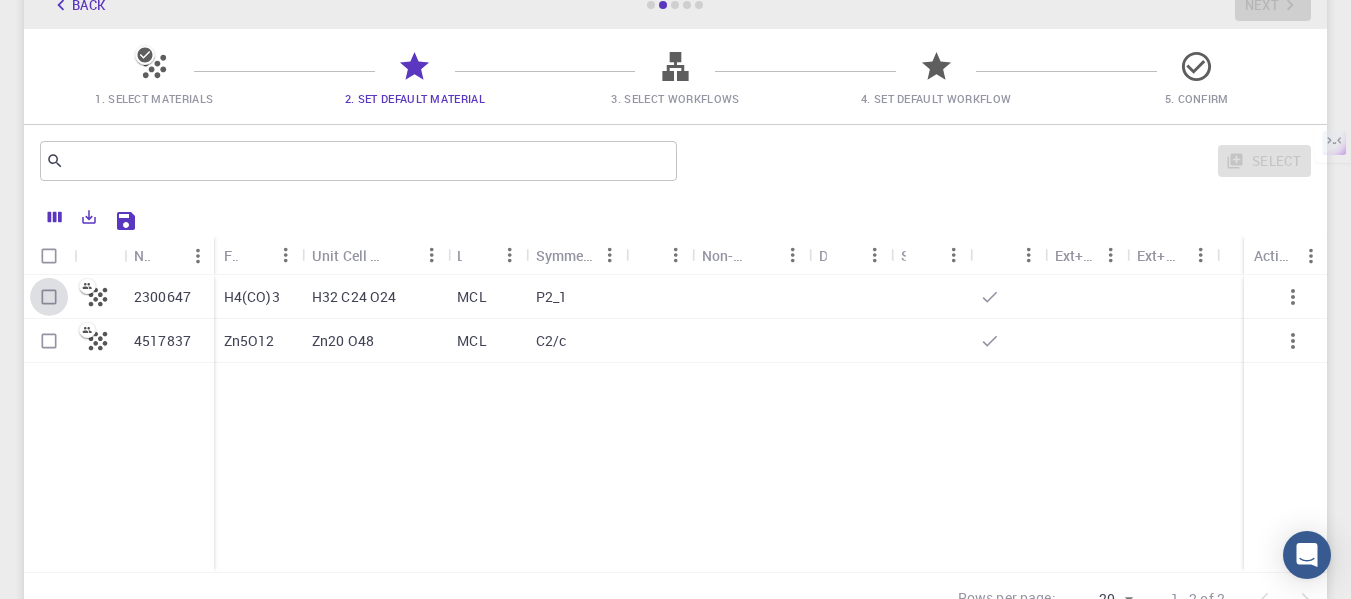 click at bounding box center [49, 297] 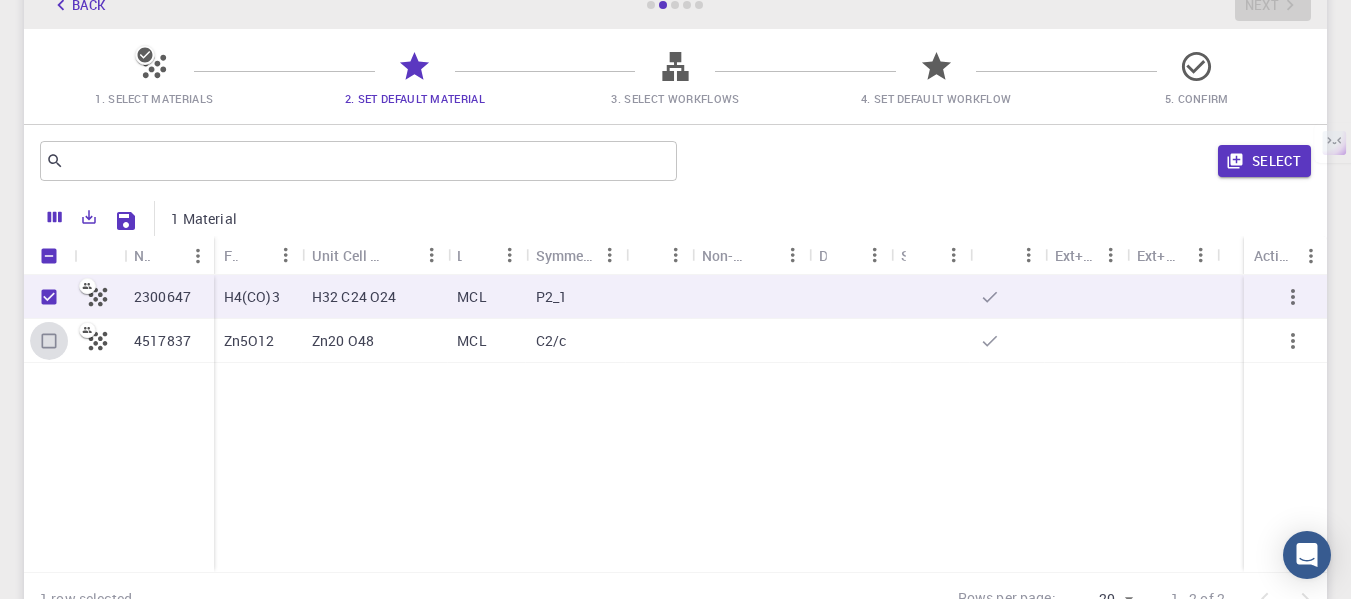 click at bounding box center (49, 341) 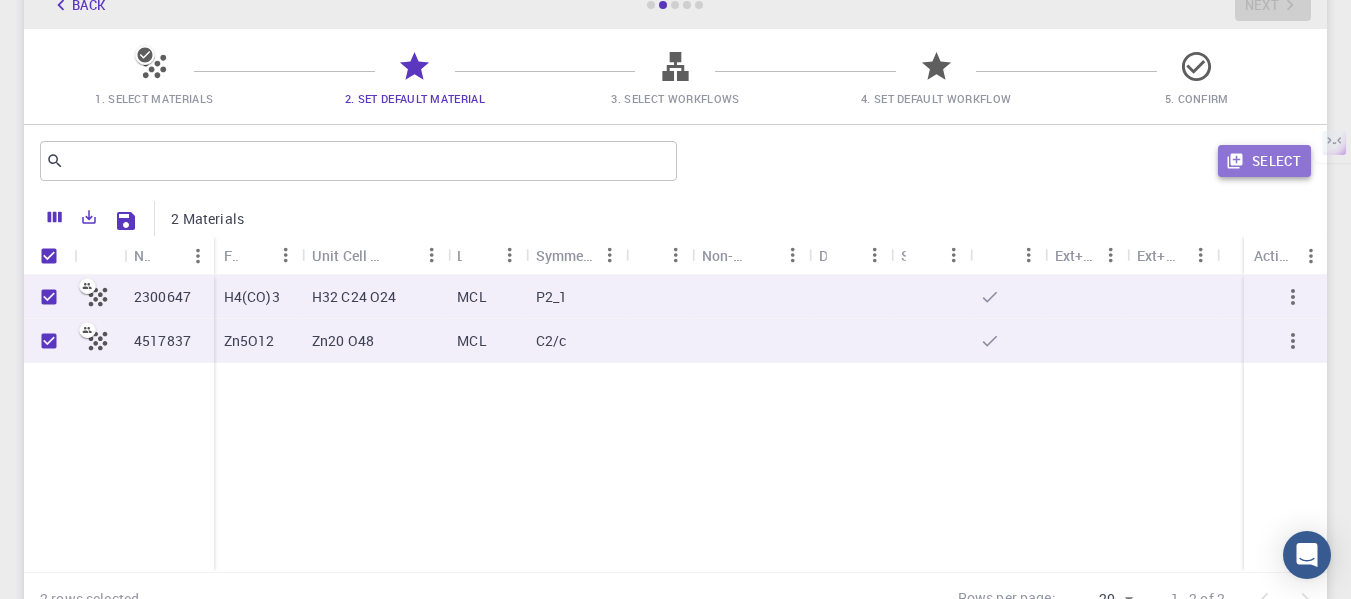 click on "Select" at bounding box center (1264, 161) 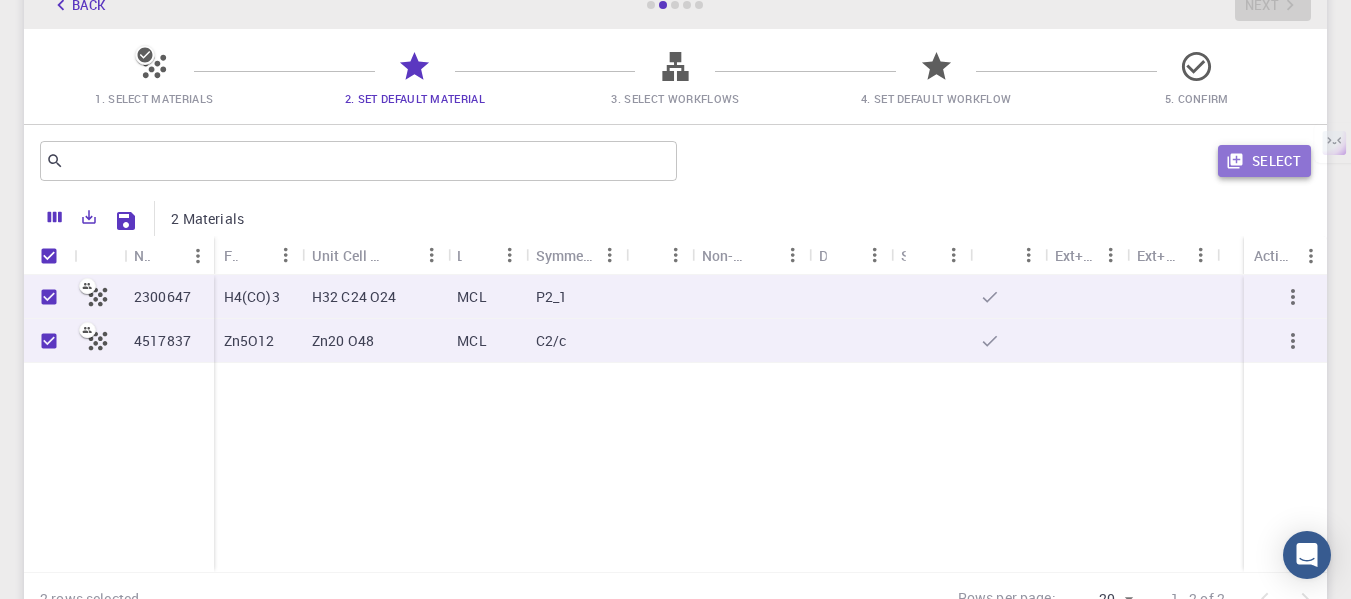 checkbox on "false" 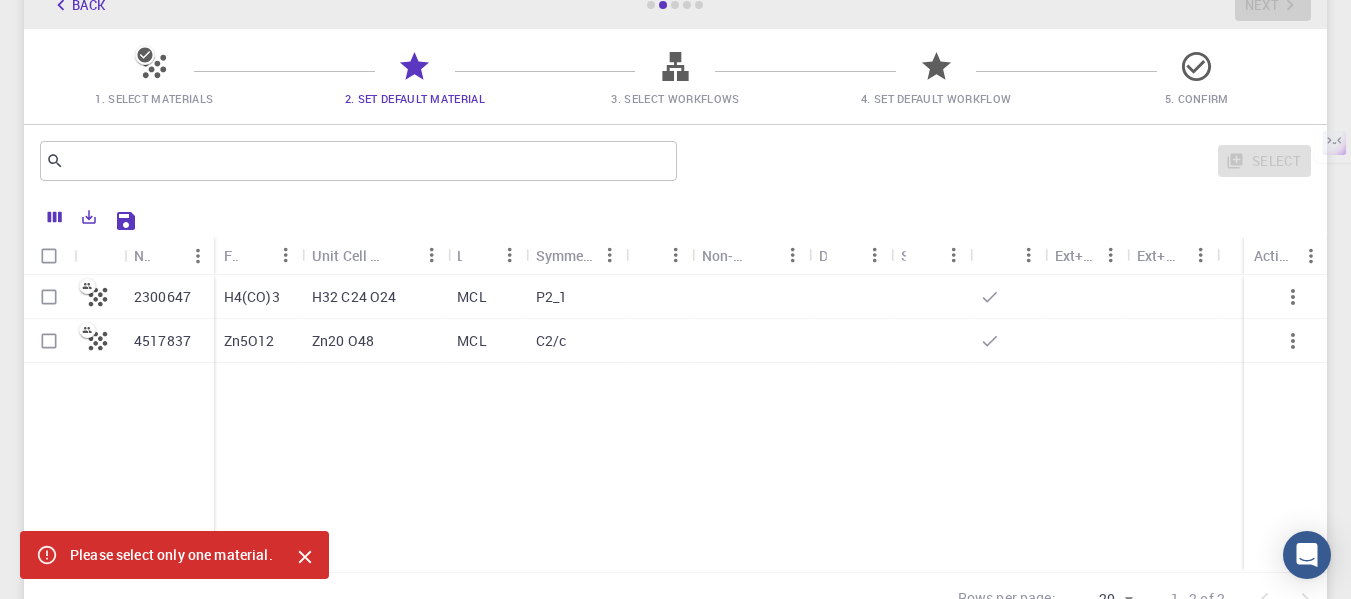 click on "2300647" at bounding box center (169, 297) 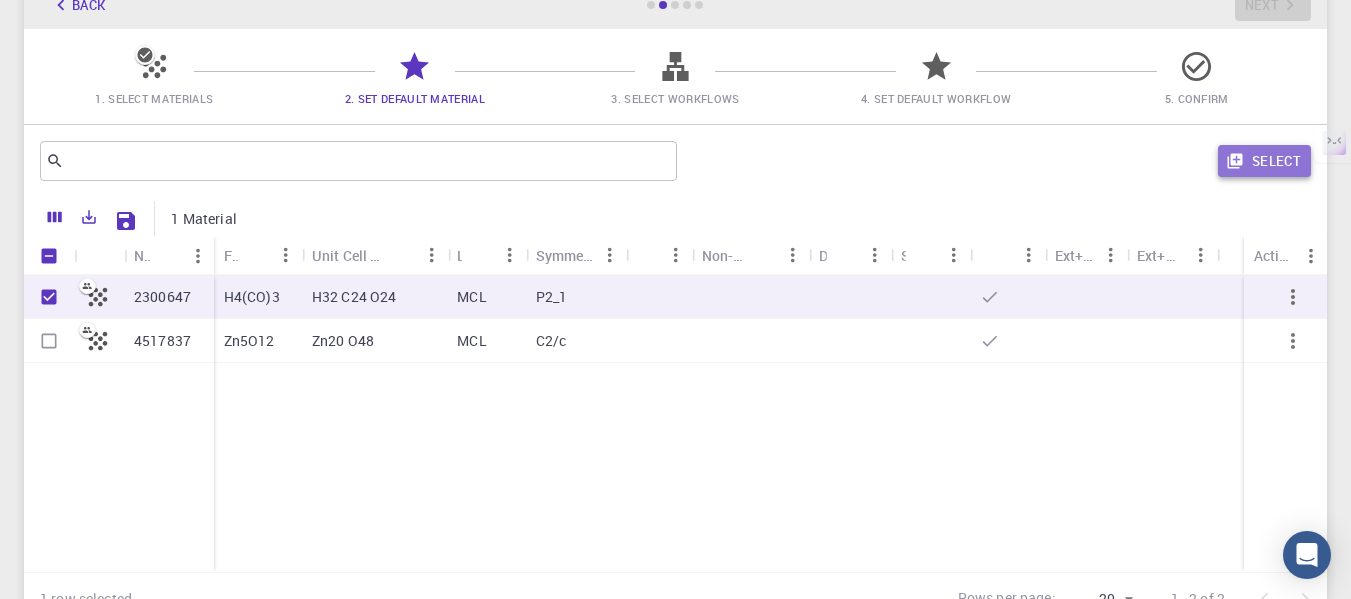 click on "Select" at bounding box center (1264, 161) 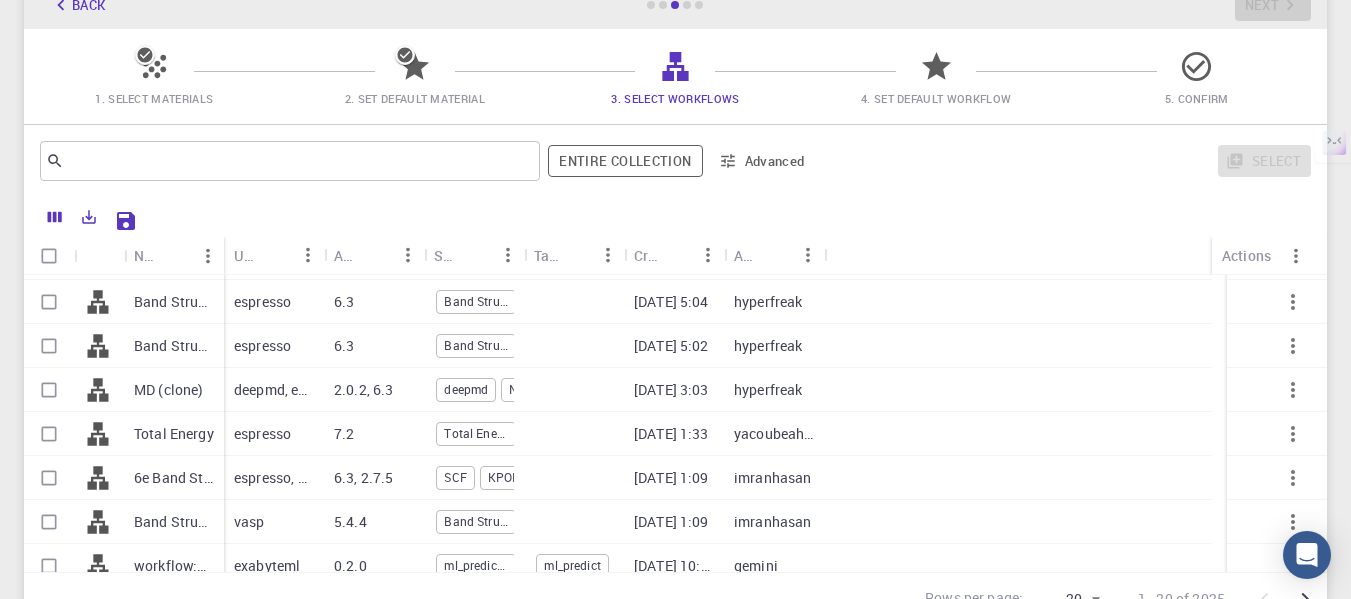 scroll, scrollTop: 0, scrollLeft: 0, axis: both 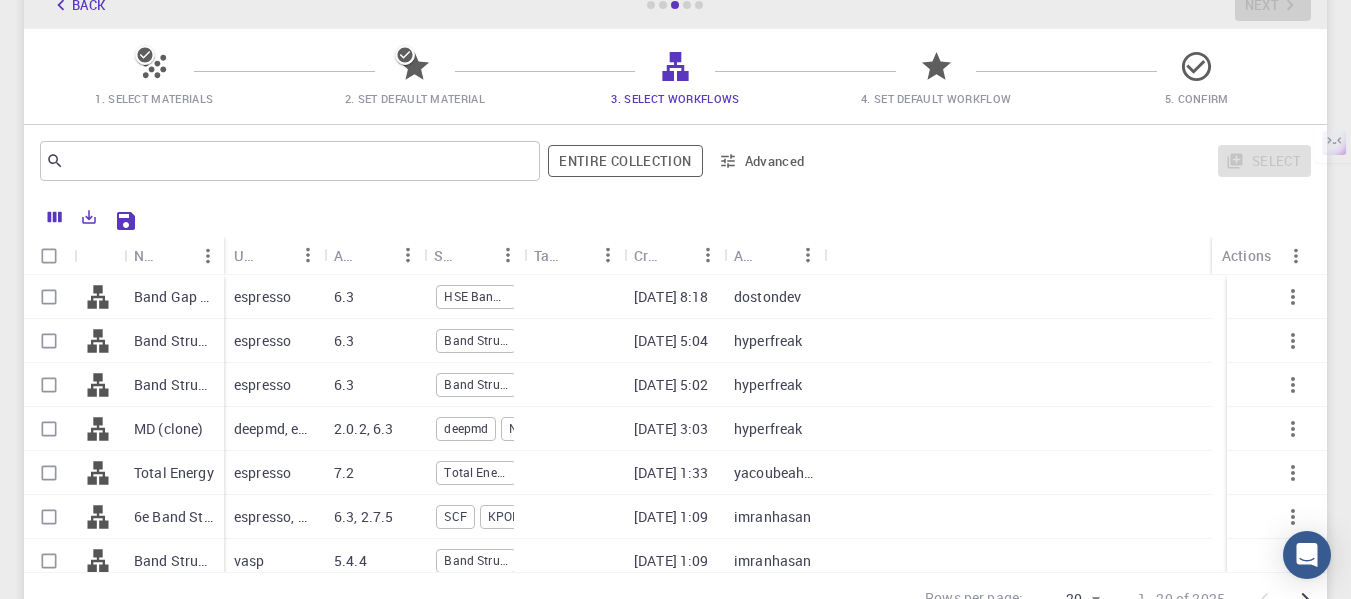 click at bounding box center (526, 255) 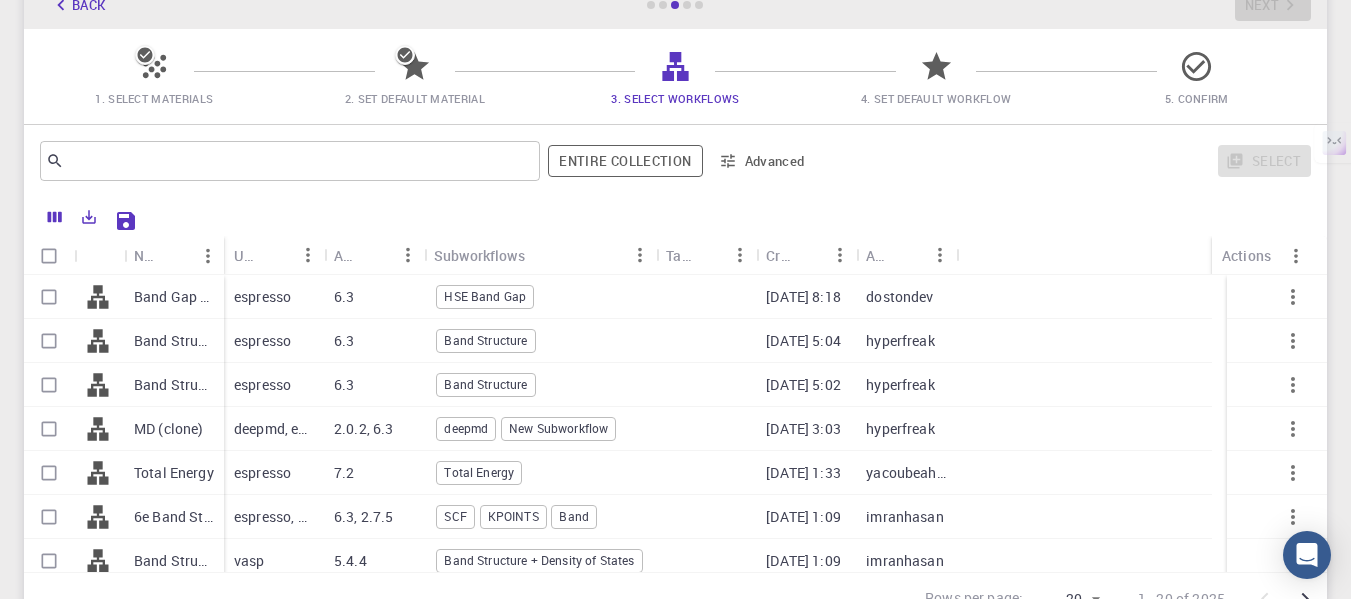 click on "Subworkflows" at bounding box center (529, 255) 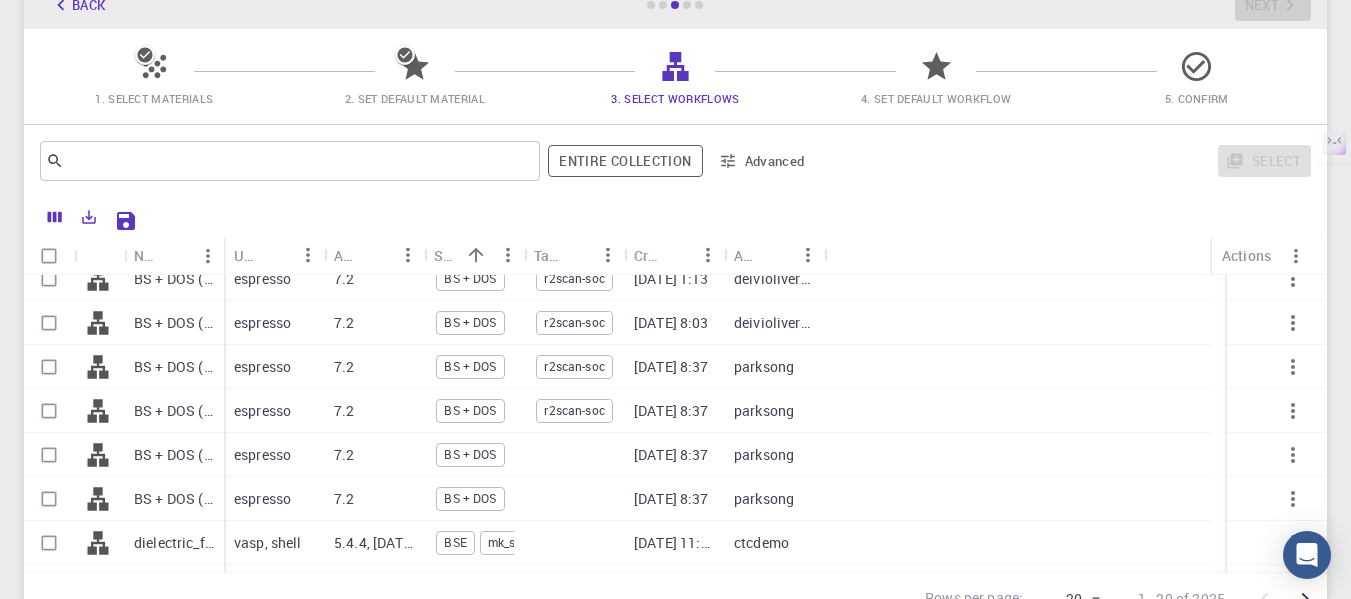 scroll, scrollTop: 0, scrollLeft: 0, axis: both 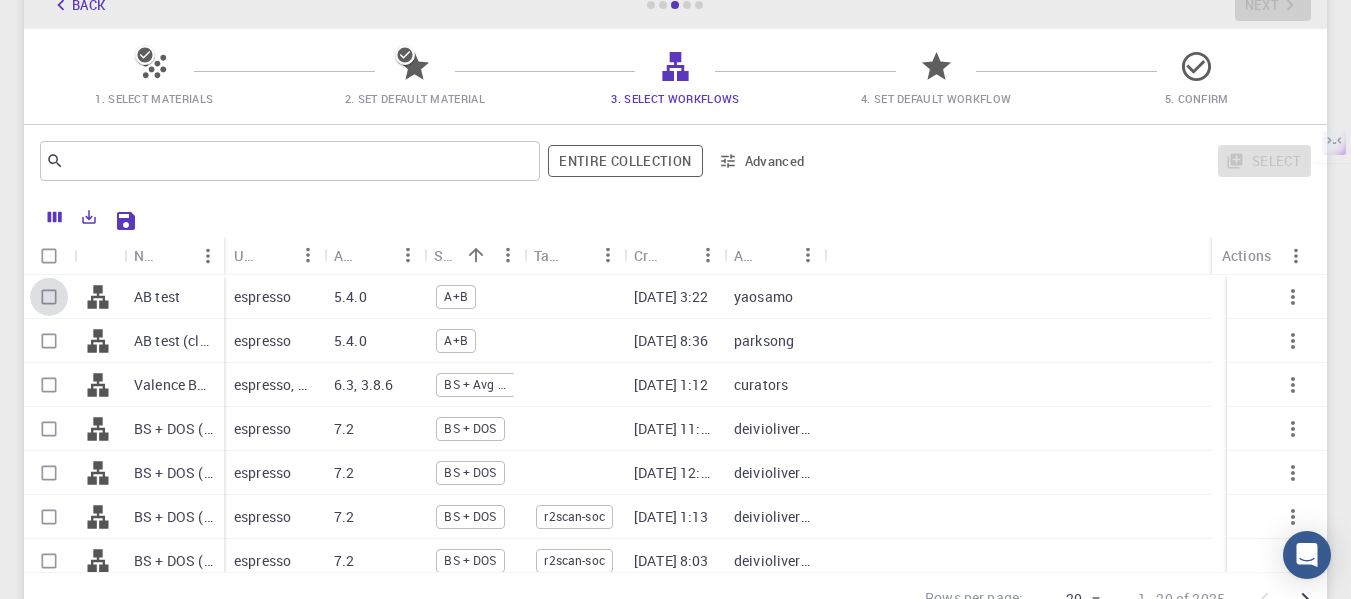 click at bounding box center [49, 297] 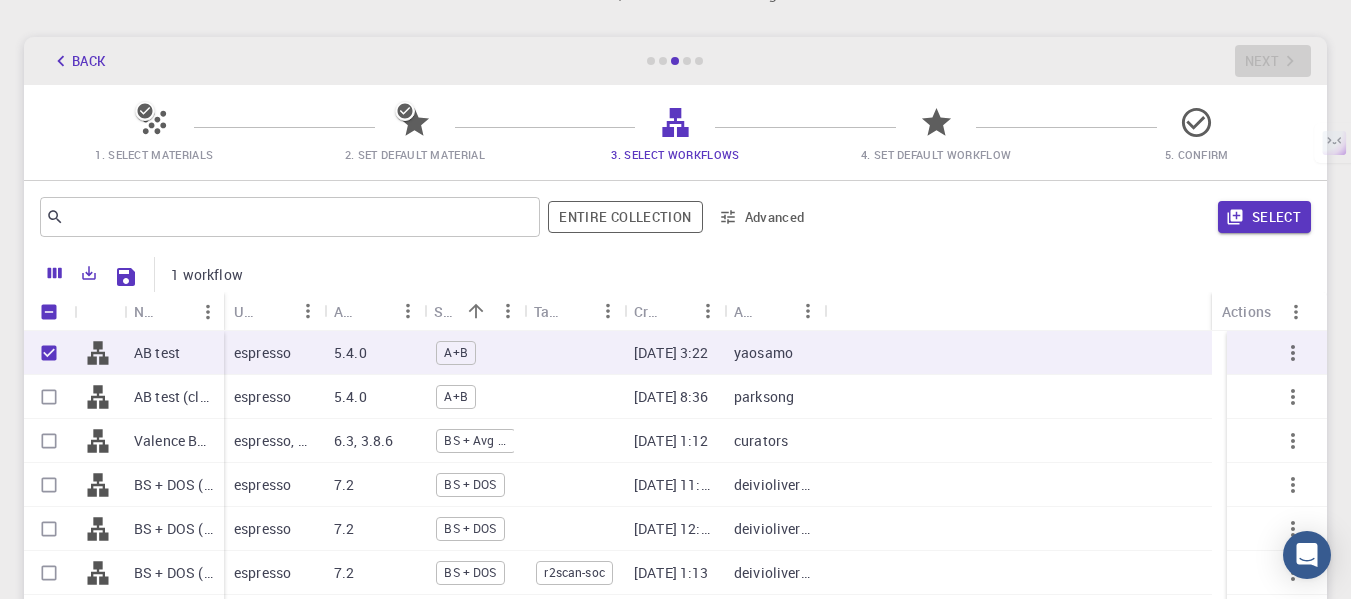 scroll, scrollTop: 76, scrollLeft: 0, axis: vertical 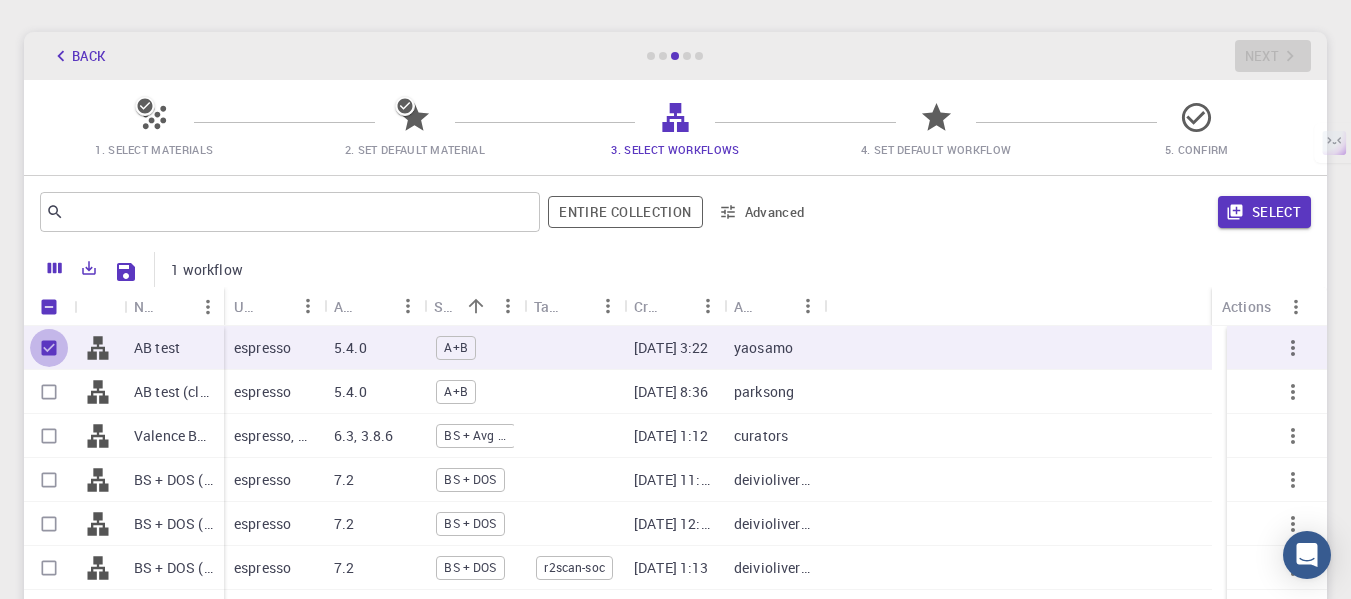click at bounding box center (49, 348) 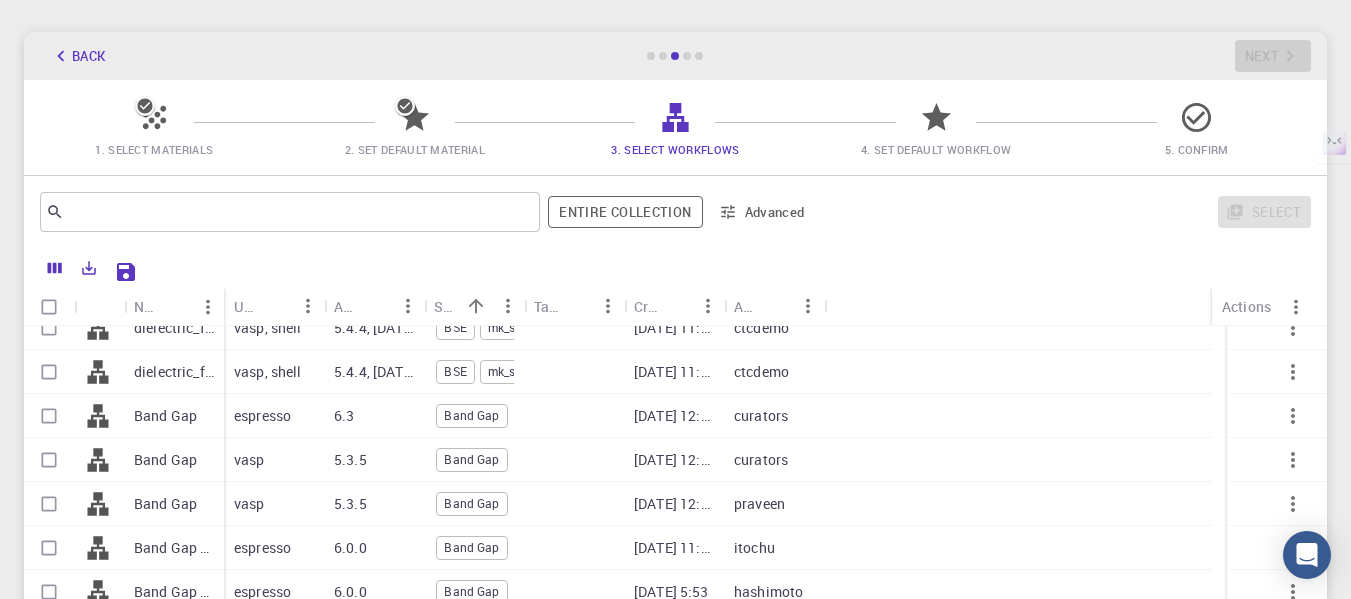 scroll, scrollTop: 503, scrollLeft: 0, axis: vertical 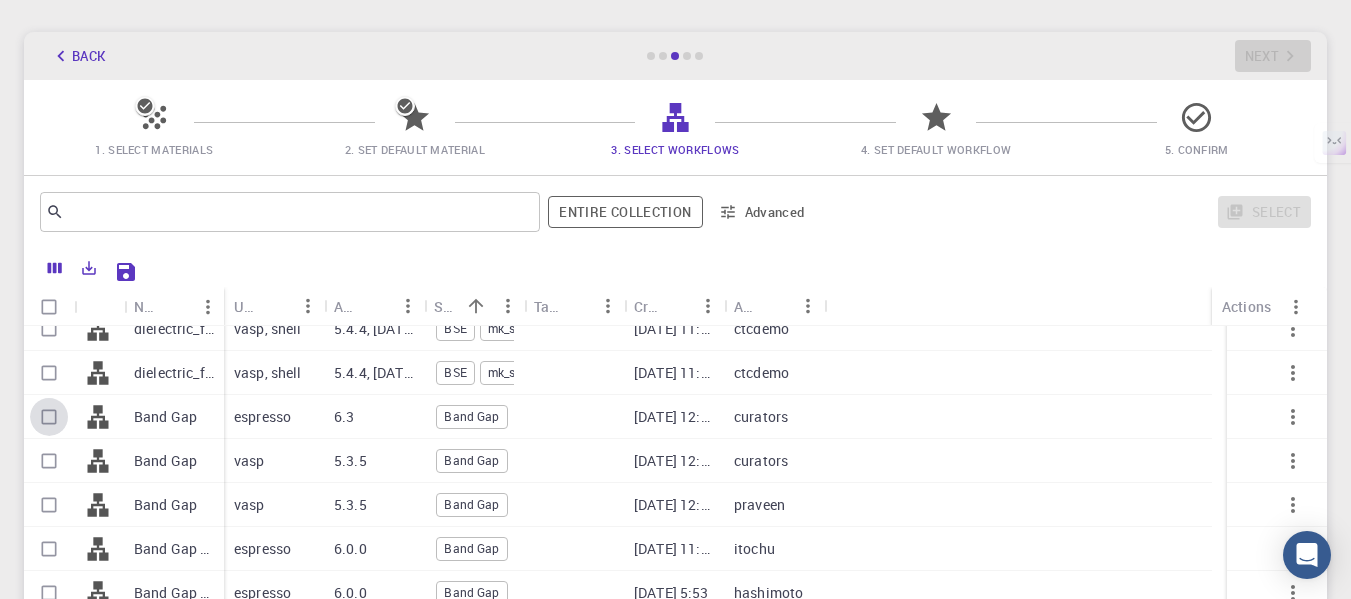 click at bounding box center (49, 417) 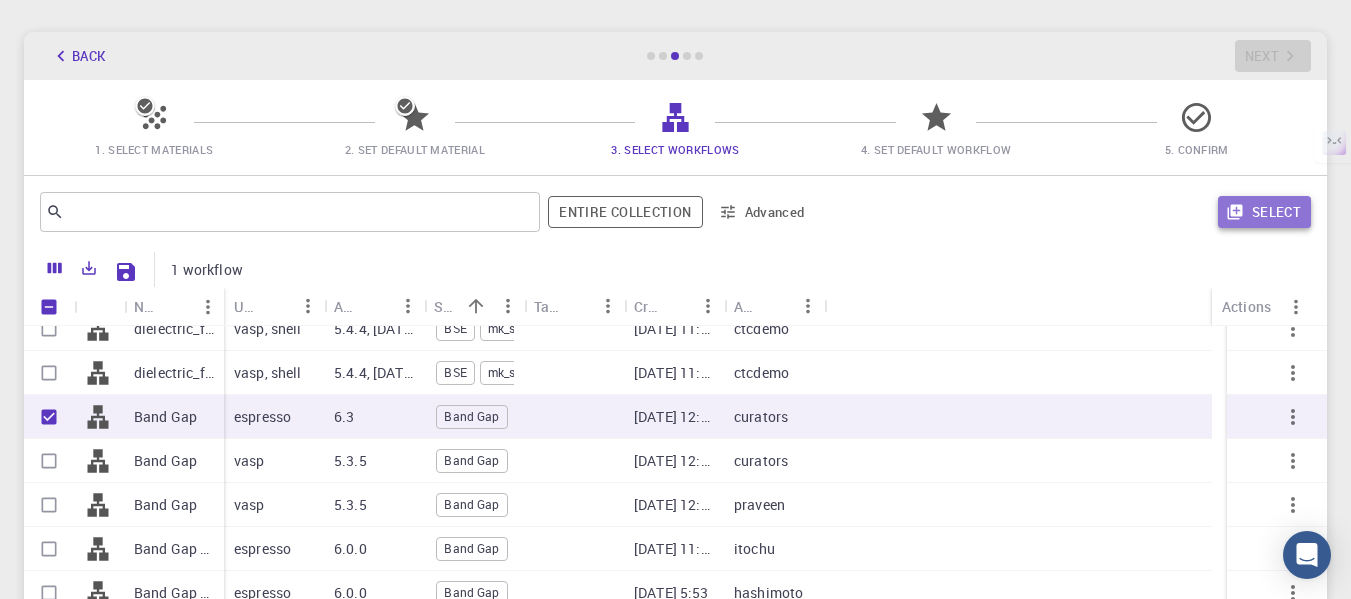 click on "Select" at bounding box center (1264, 212) 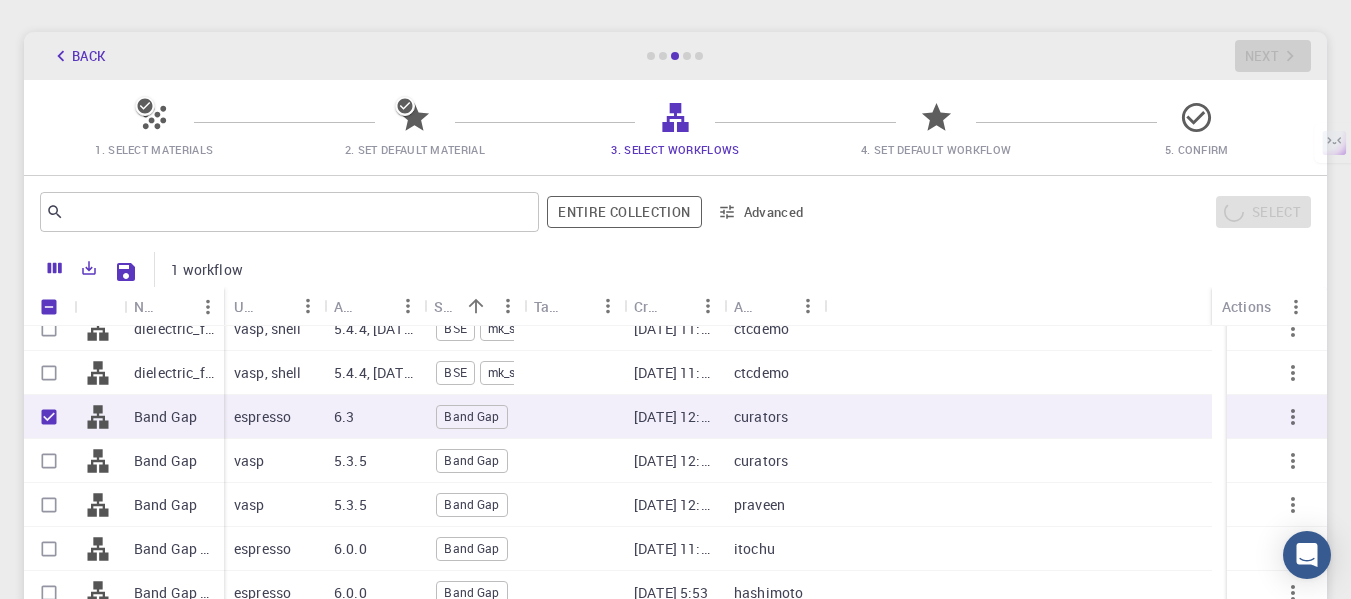 scroll, scrollTop: 583, scrollLeft: 0, axis: vertical 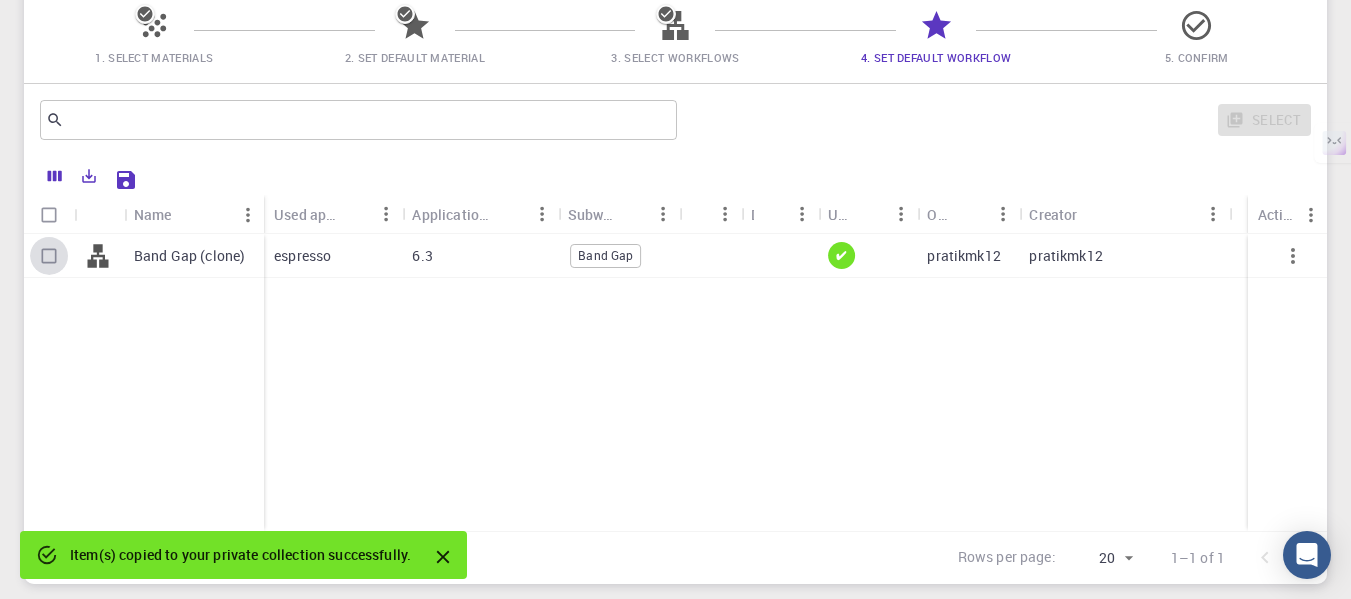 click at bounding box center (49, 256) 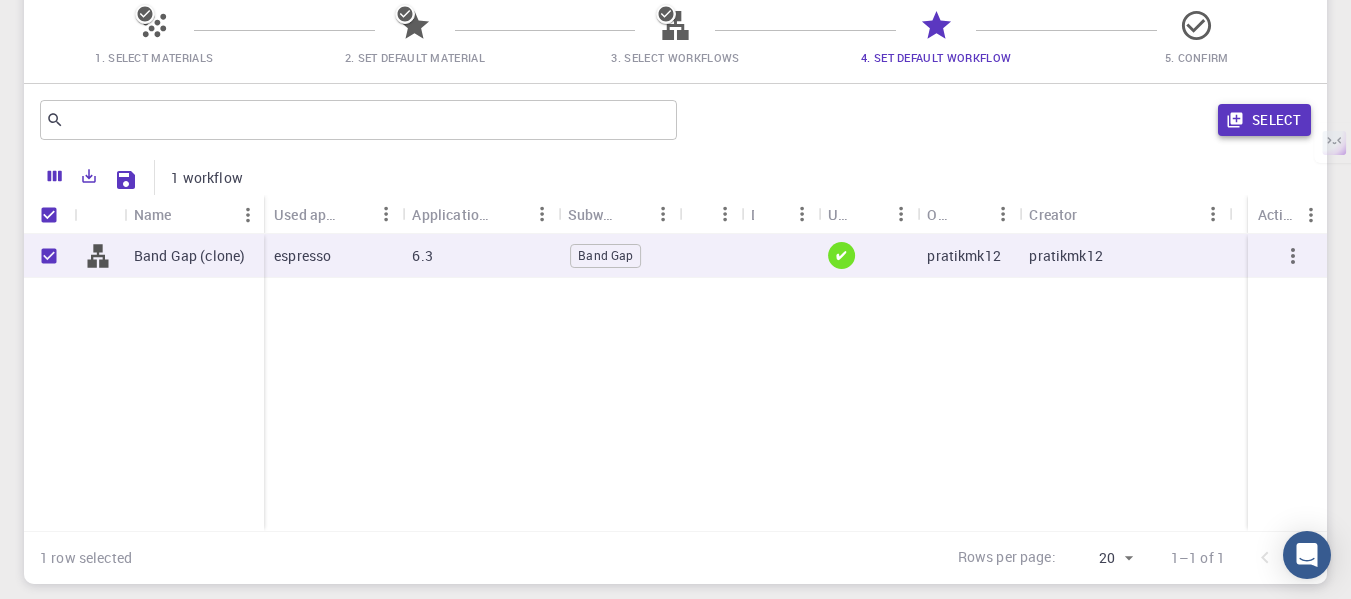 click on "Select" at bounding box center (1264, 120) 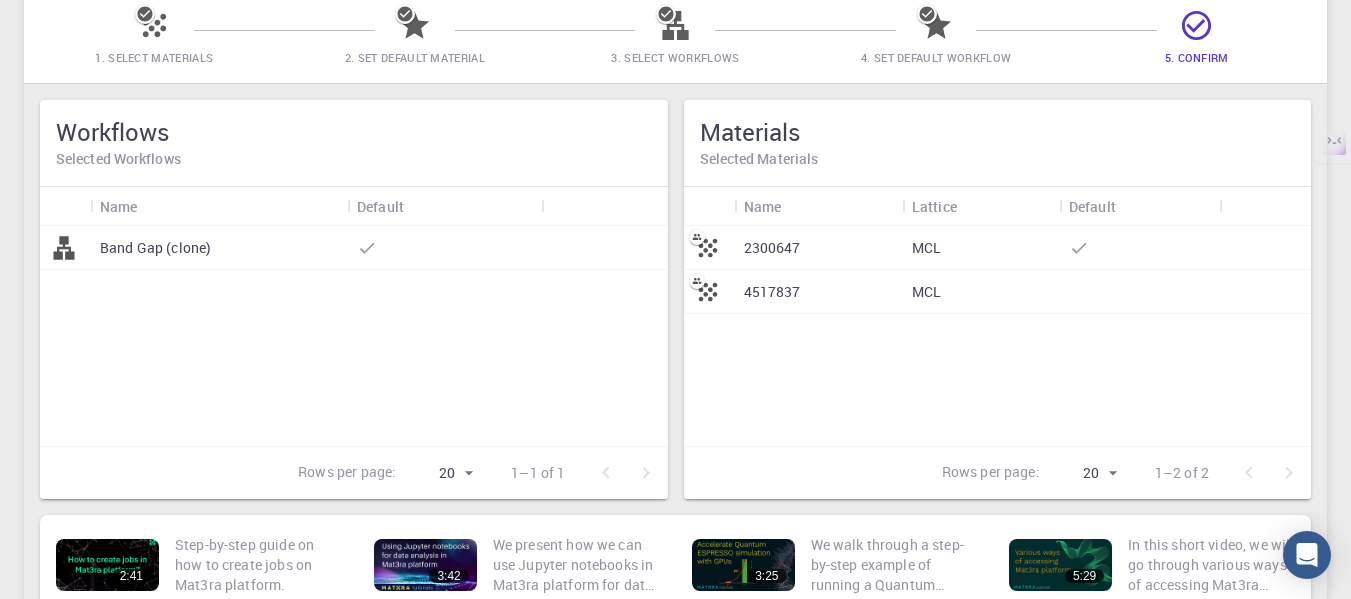 click on "4517837" at bounding box center (818, 292) 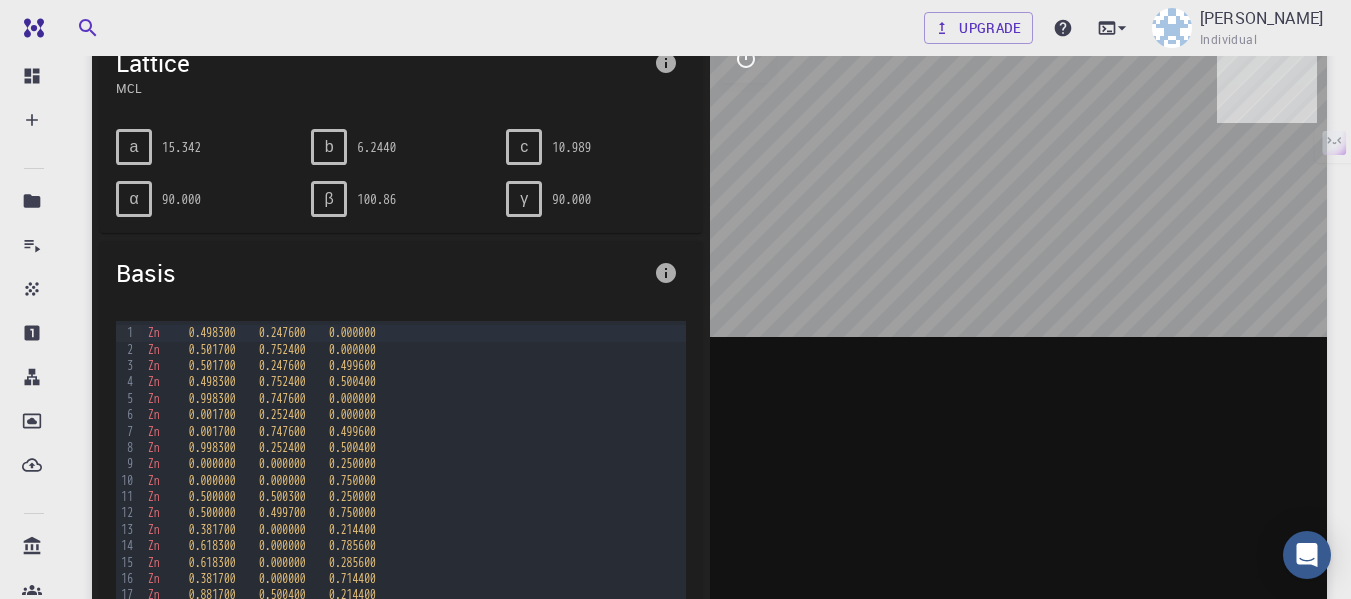 scroll, scrollTop: 177, scrollLeft: 0, axis: vertical 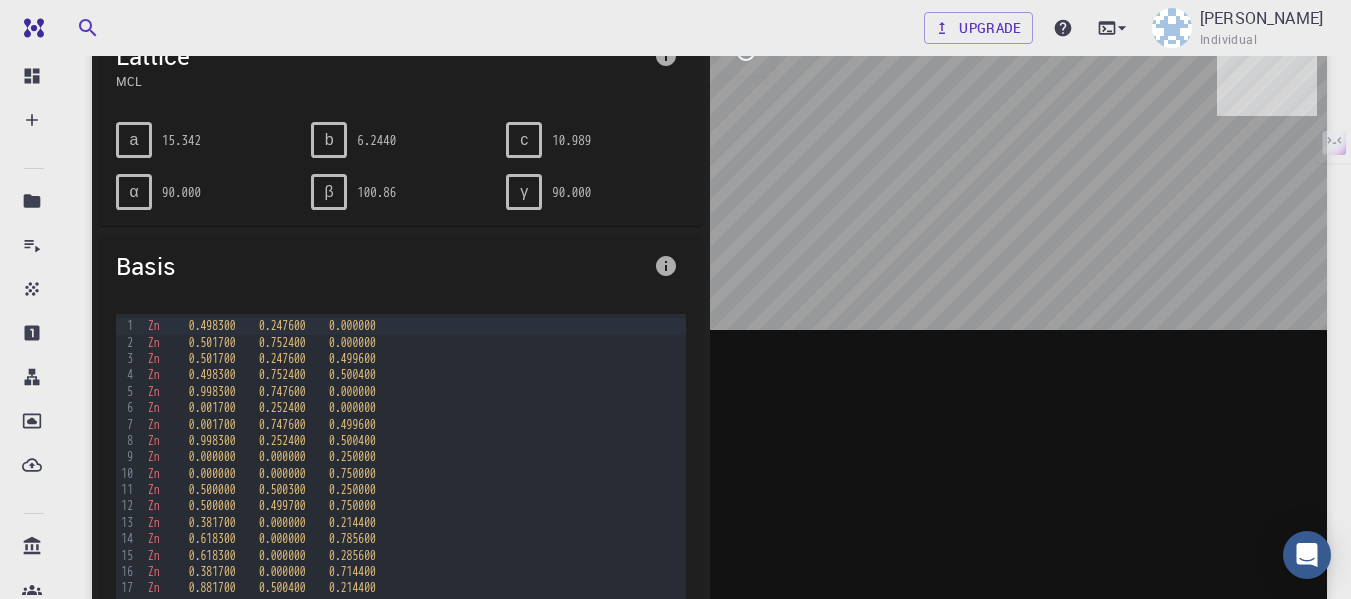 click on "a" at bounding box center [134, 140] 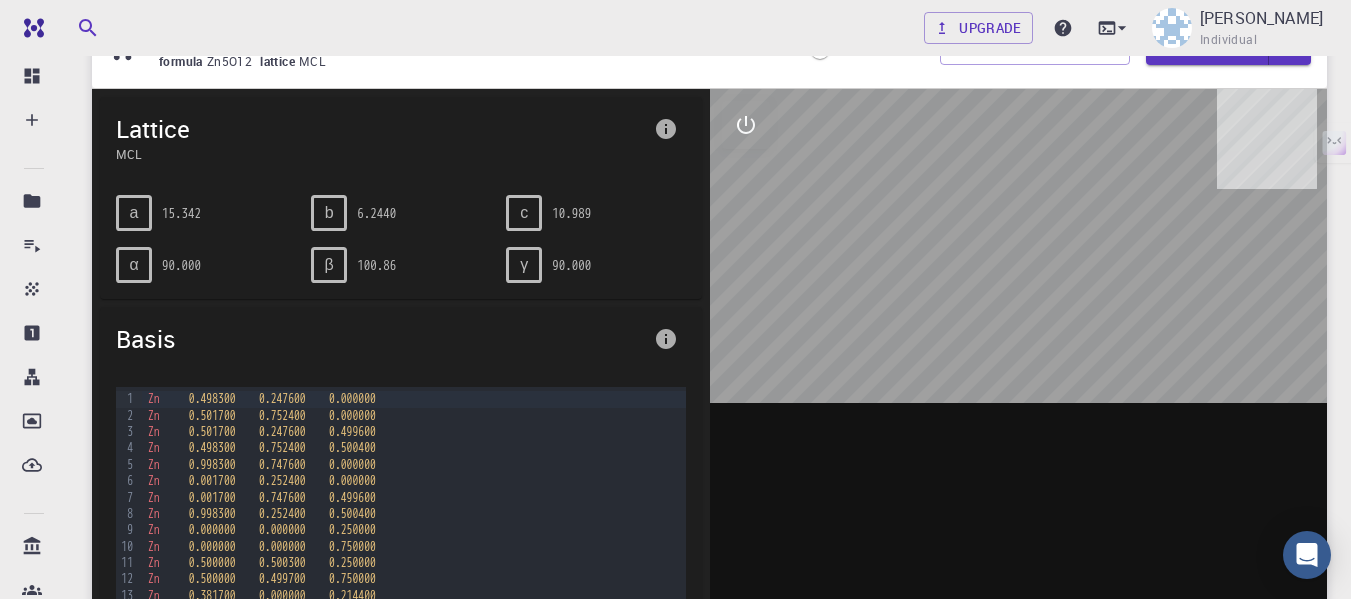 scroll, scrollTop: 105, scrollLeft: 0, axis: vertical 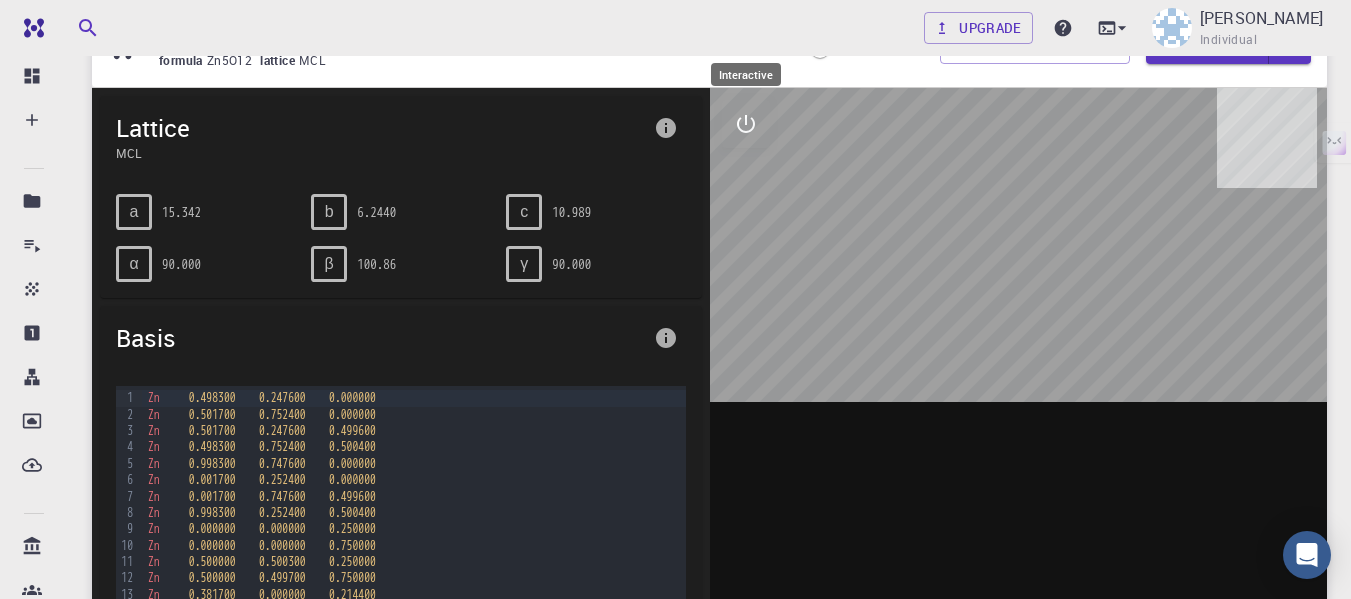 click 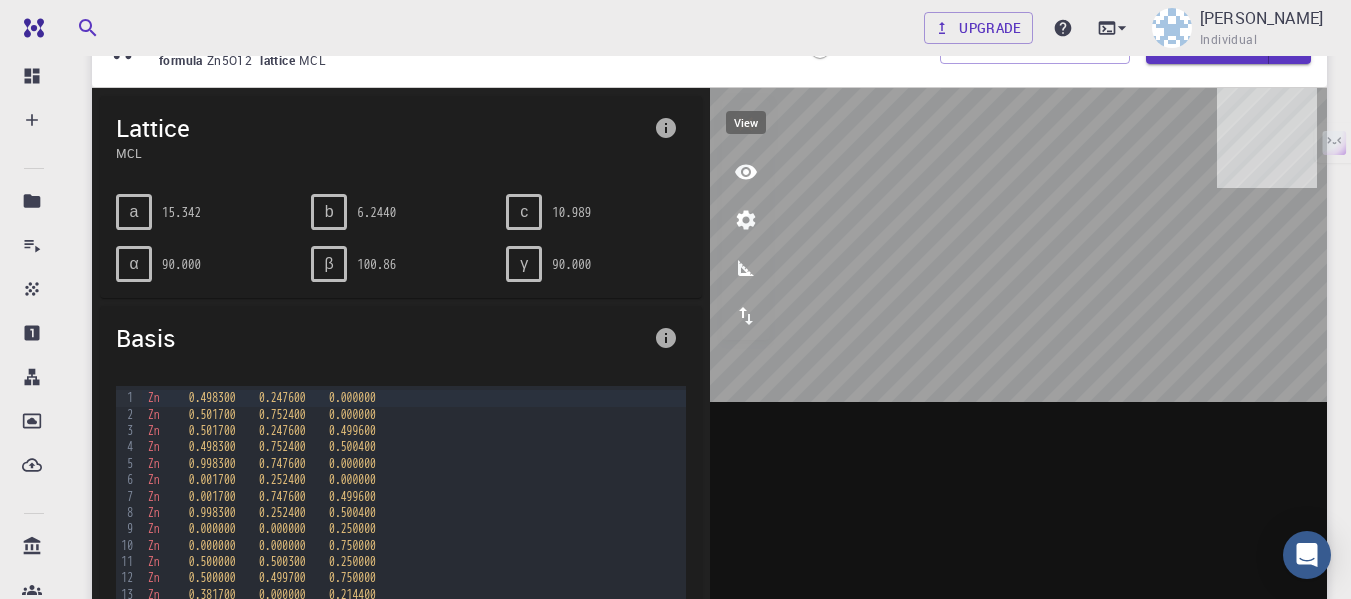 click 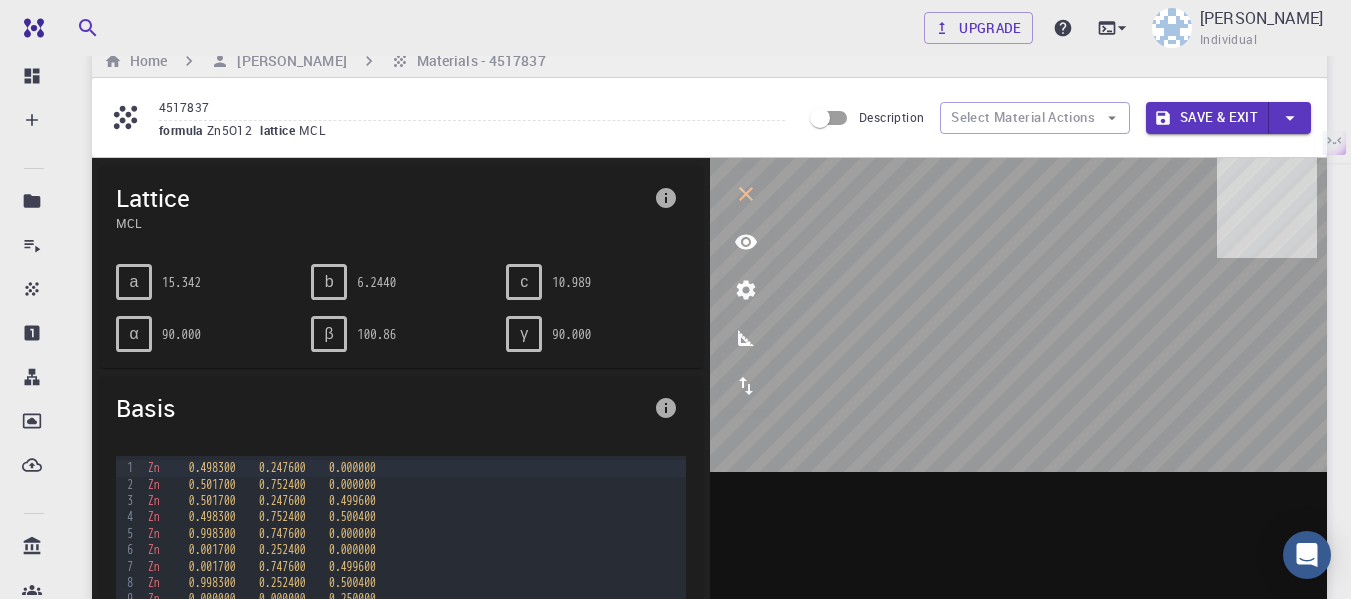 scroll, scrollTop: 36, scrollLeft: 0, axis: vertical 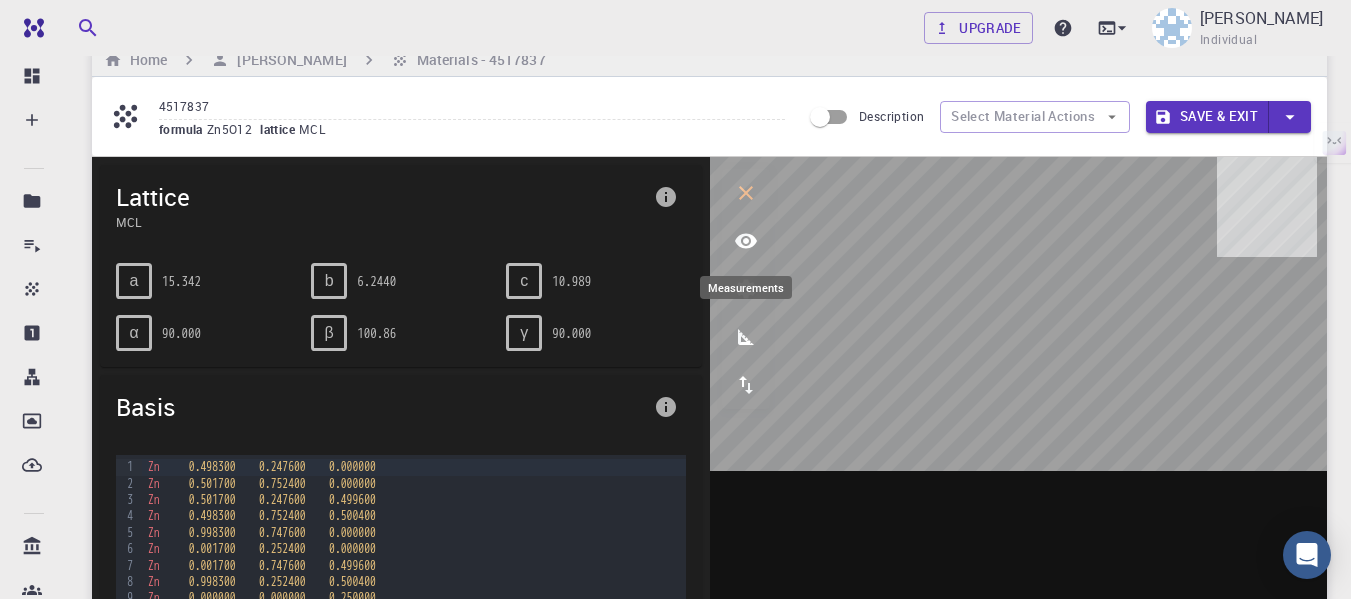 click 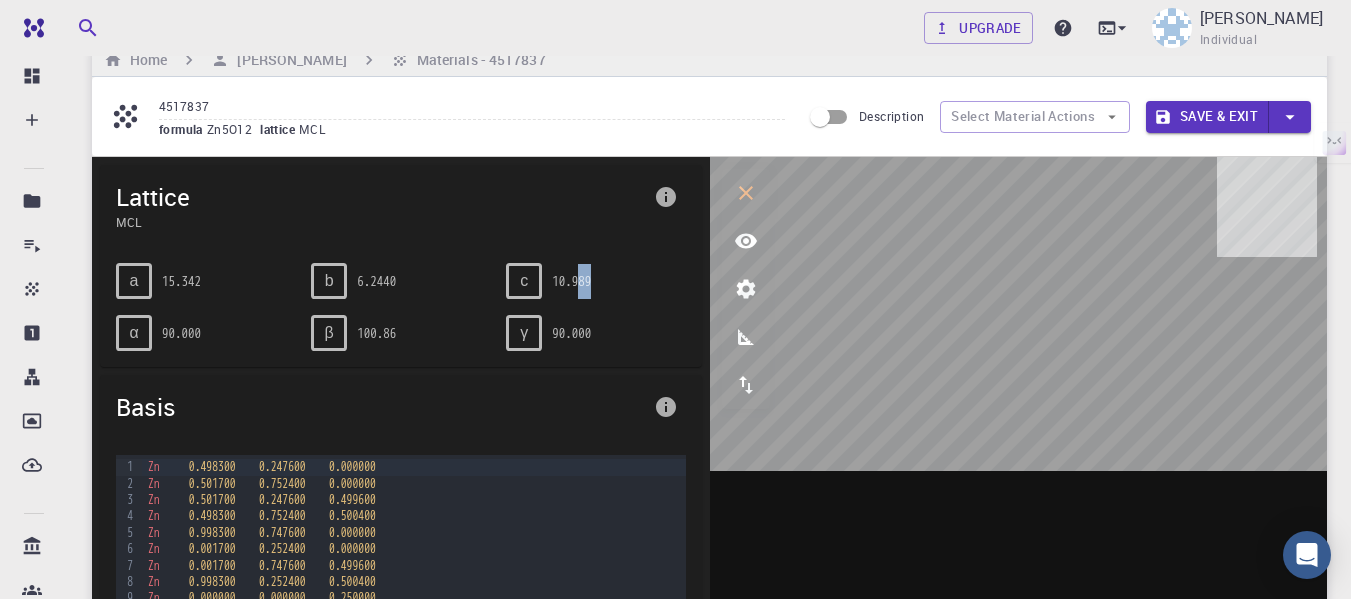 drag, startPoint x: 593, startPoint y: 269, endPoint x: 579, endPoint y: 287, distance: 22.803509 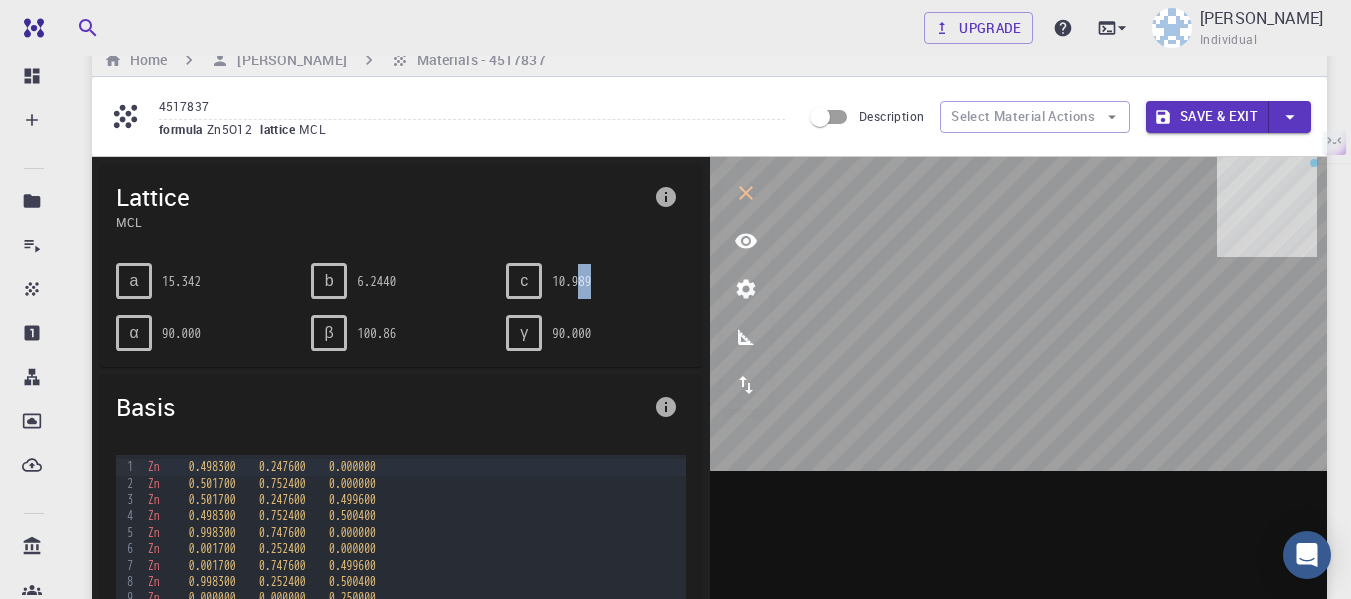 click on "10.989" at bounding box center [571, 281] 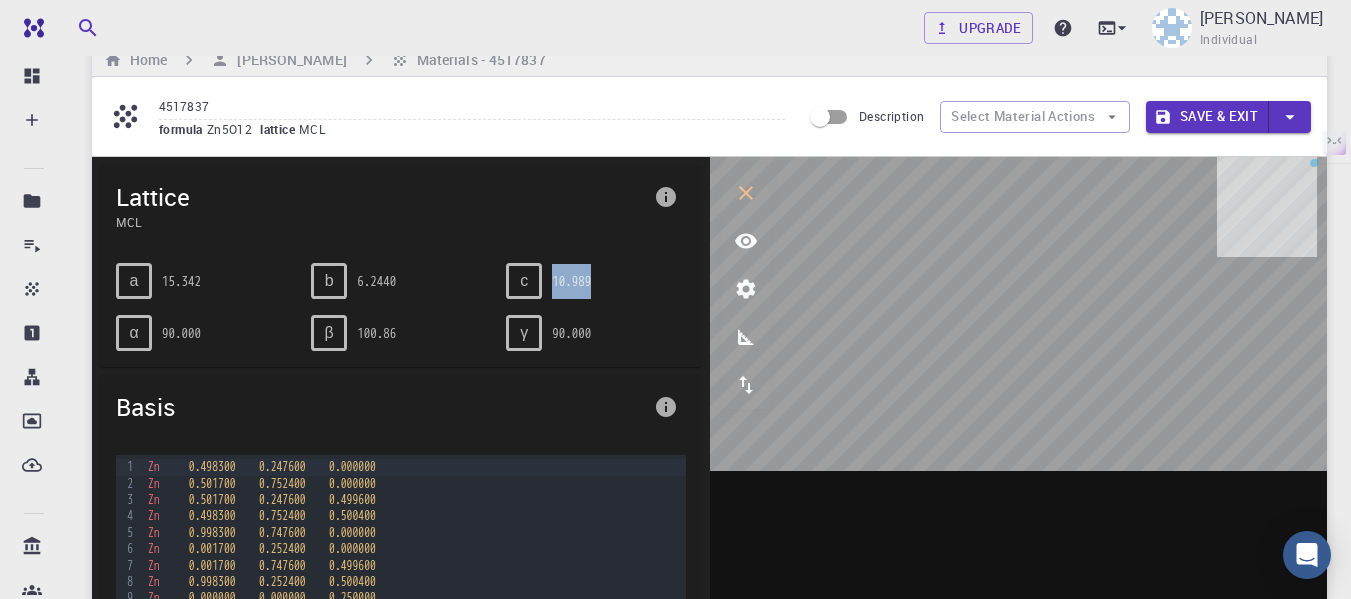 click on "10.989" at bounding box center (571, 281) 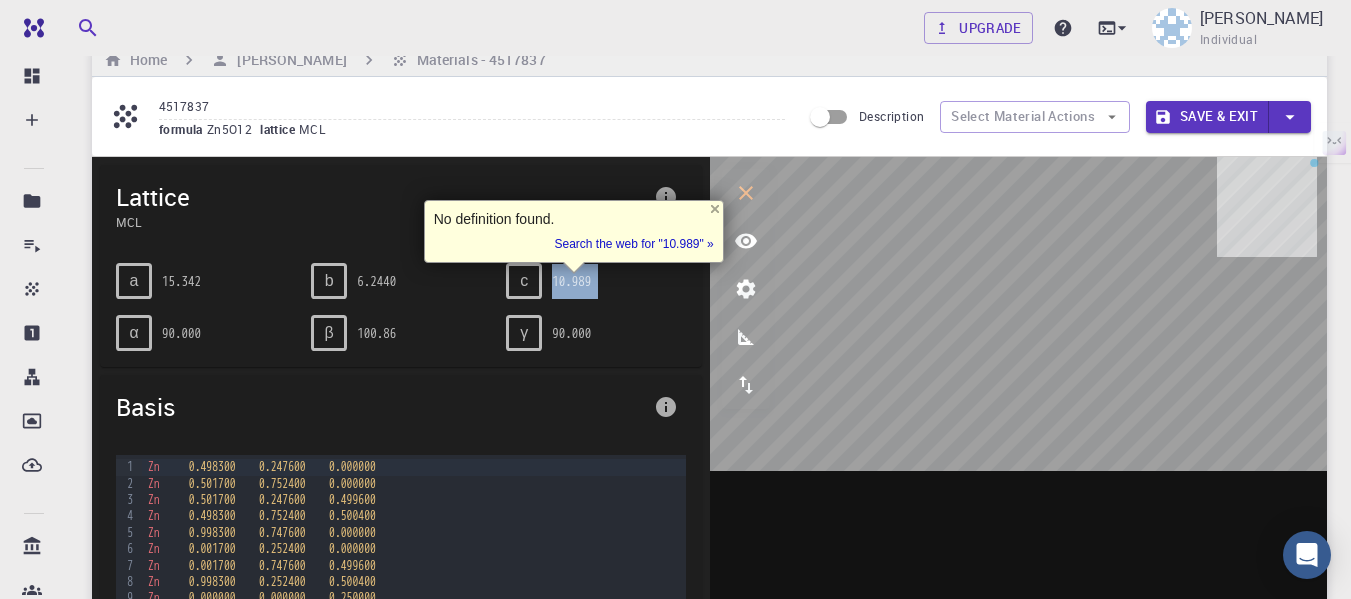 click on "10.989" at bounding box center (571, 281) 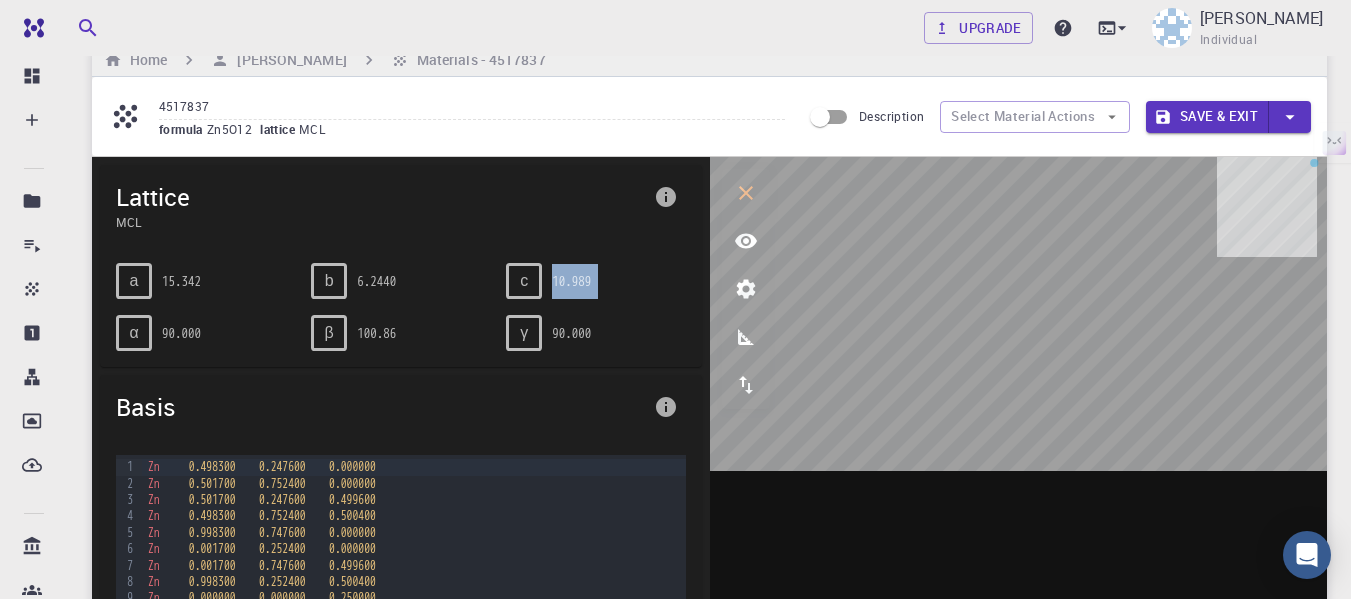 click on "10.989" at bounding box center (571, 281) 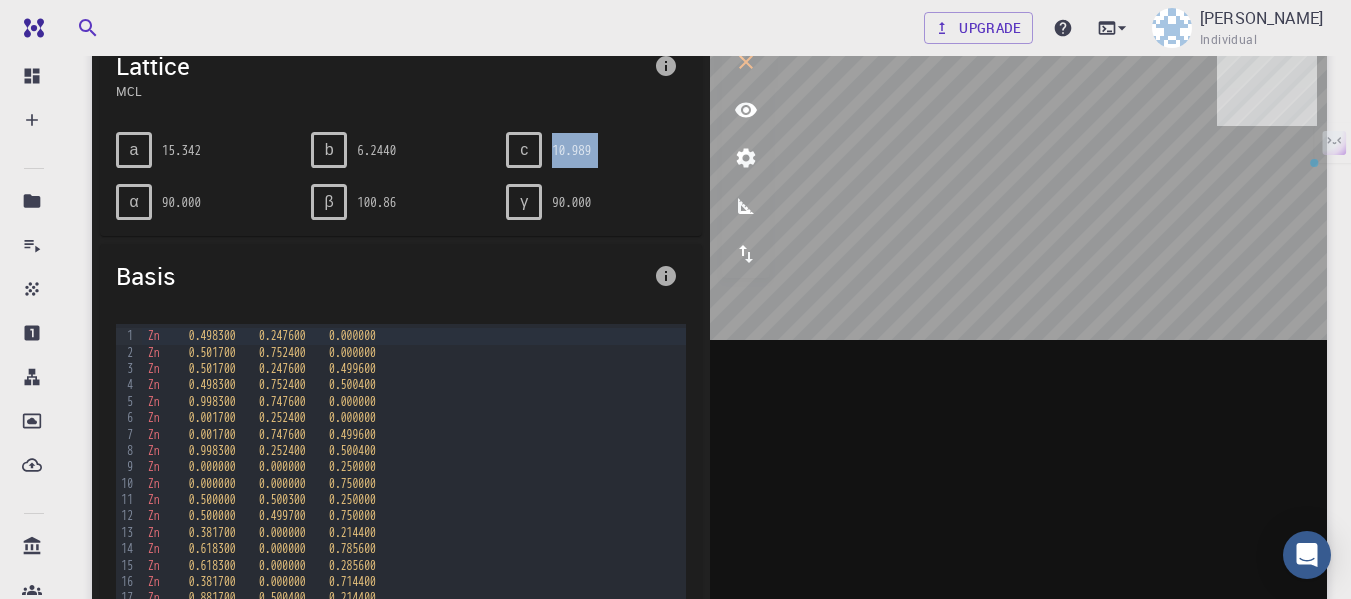 scroll, scrollTop: 168, scrollLeft: 0, axis: vertical 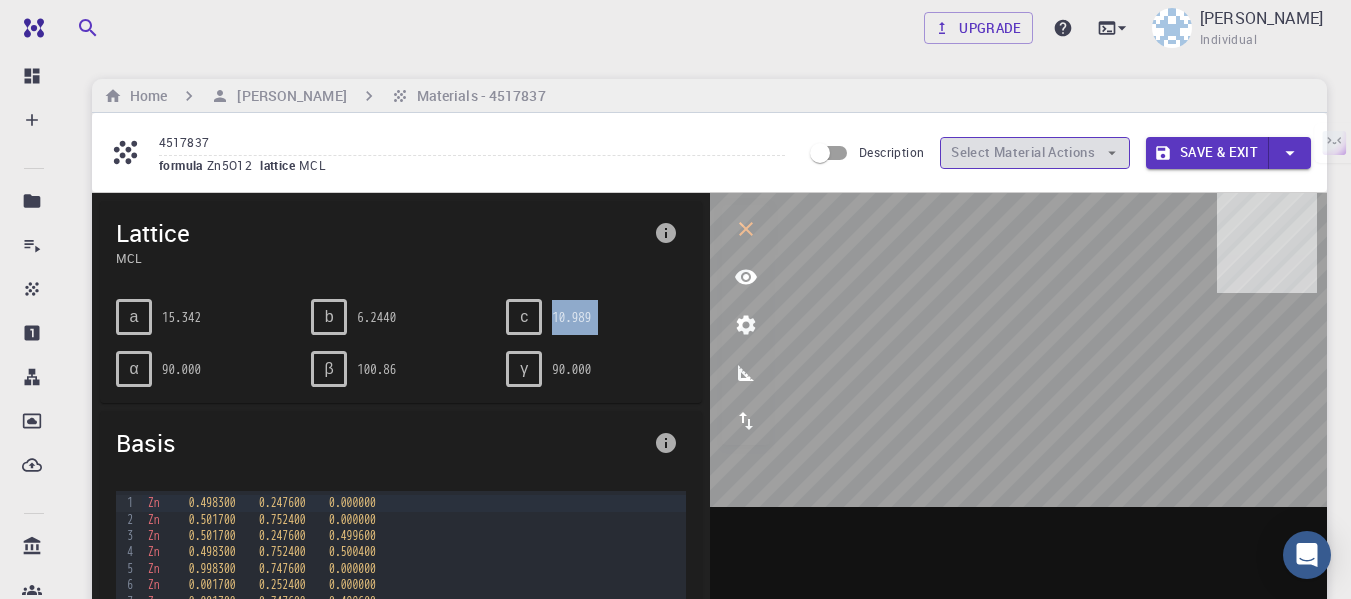 click on "Select Material Actions" at bounding box center (1035, 153) 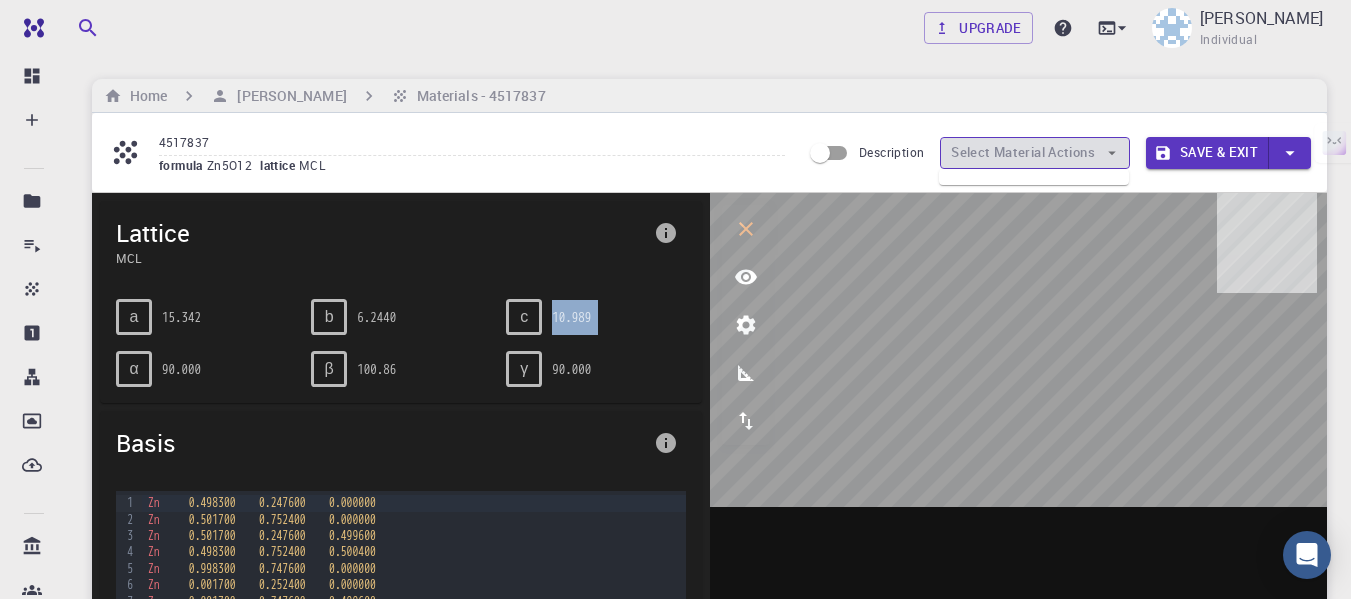 click on "Select Material Actions" at bounding box center [1035, 153] 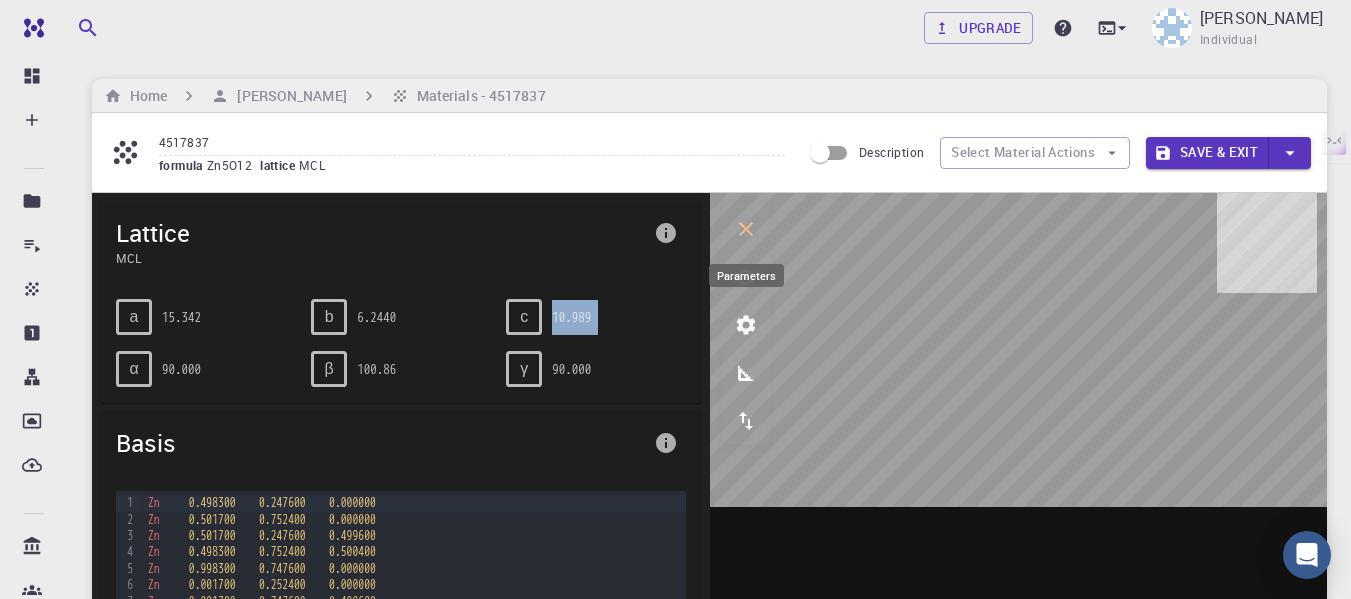 click at bounding box center [746, 325] 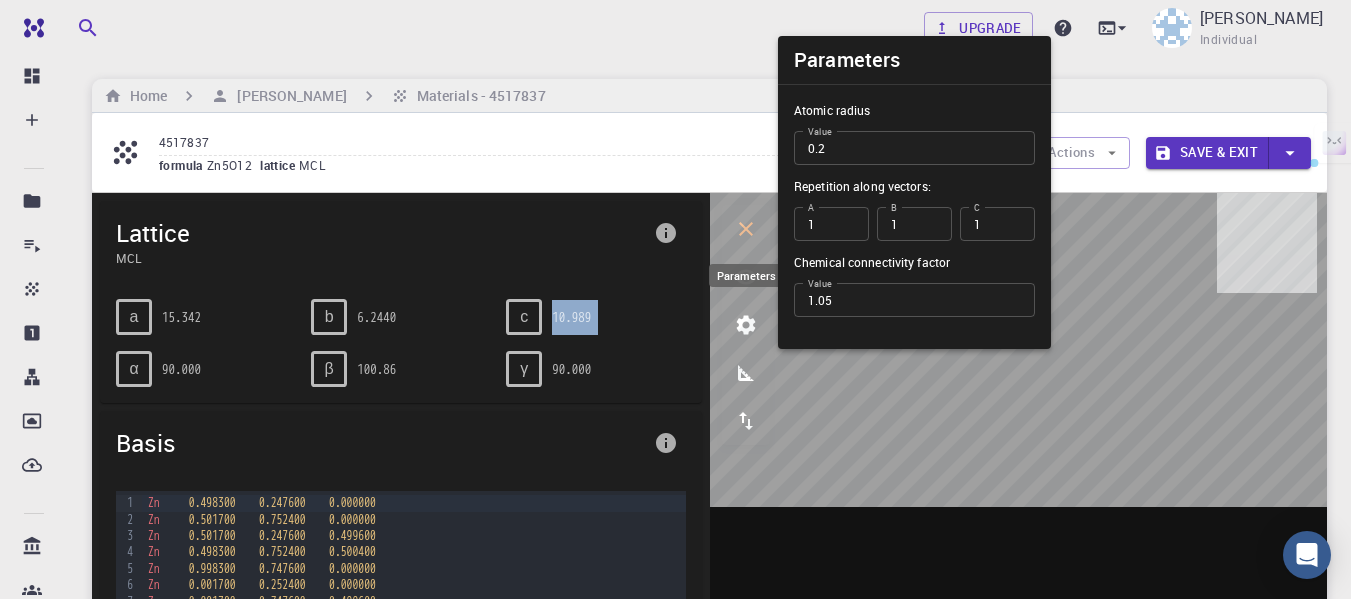 click at bounding box center [746, 325] 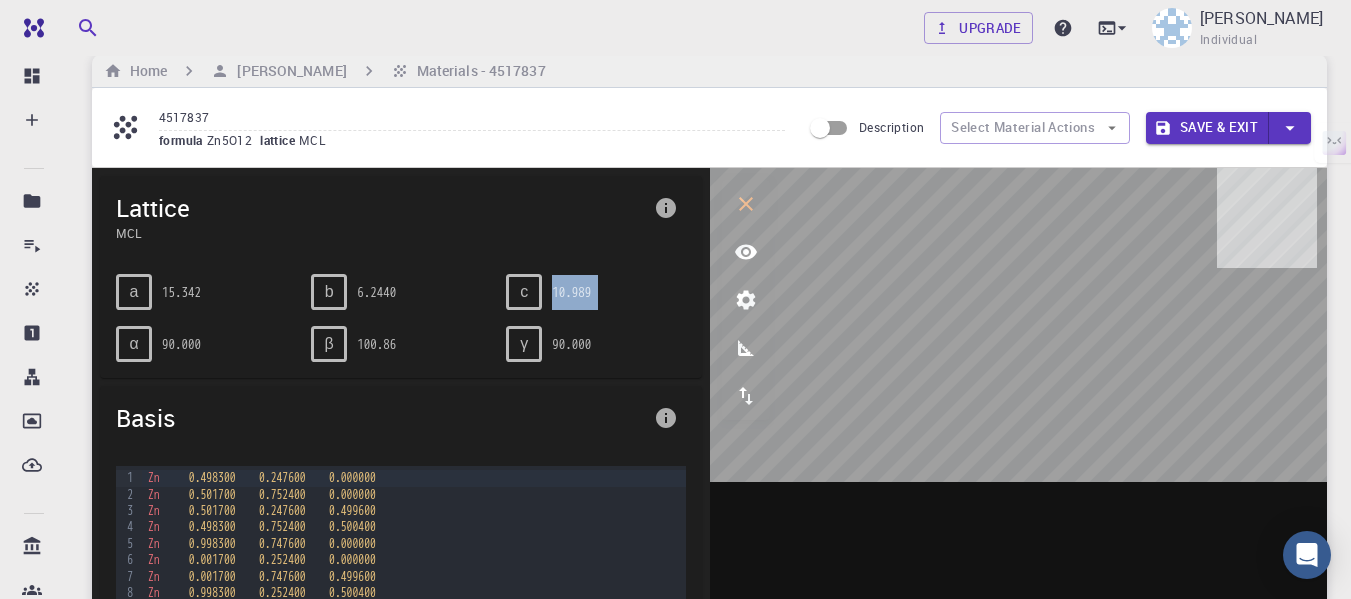 scroll, scrollTop: 0, scrollLeft: 0, axis: both 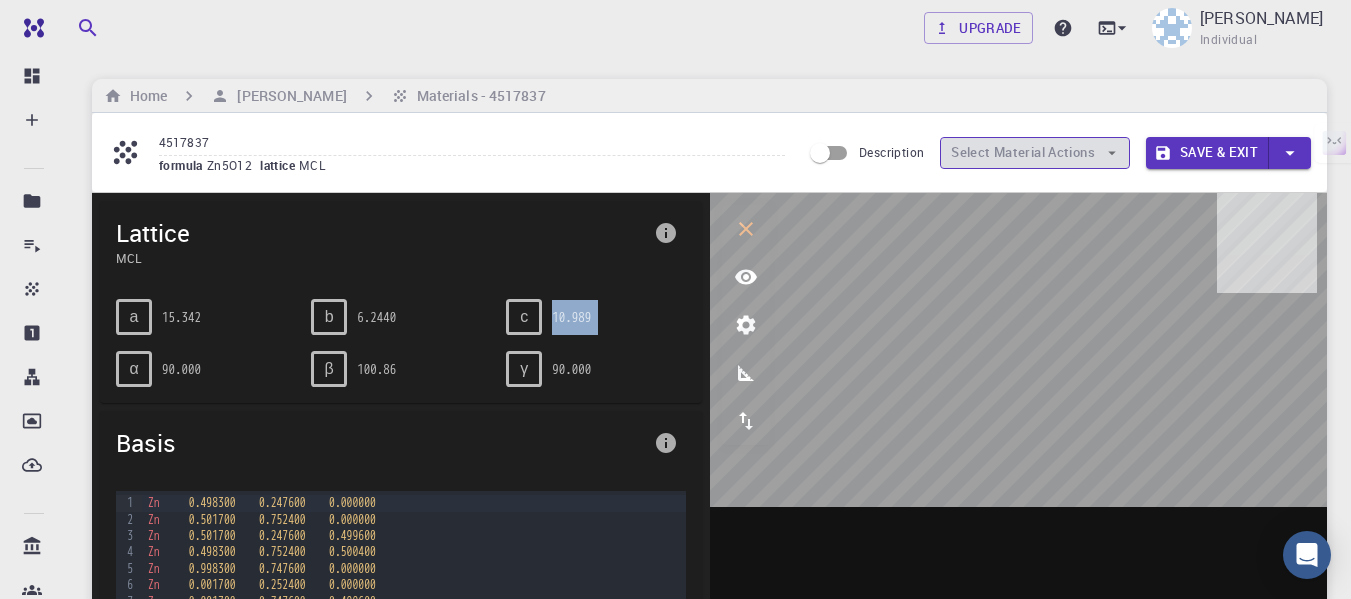 click on "Select Material Actions" at bounding box center [1035, 153] 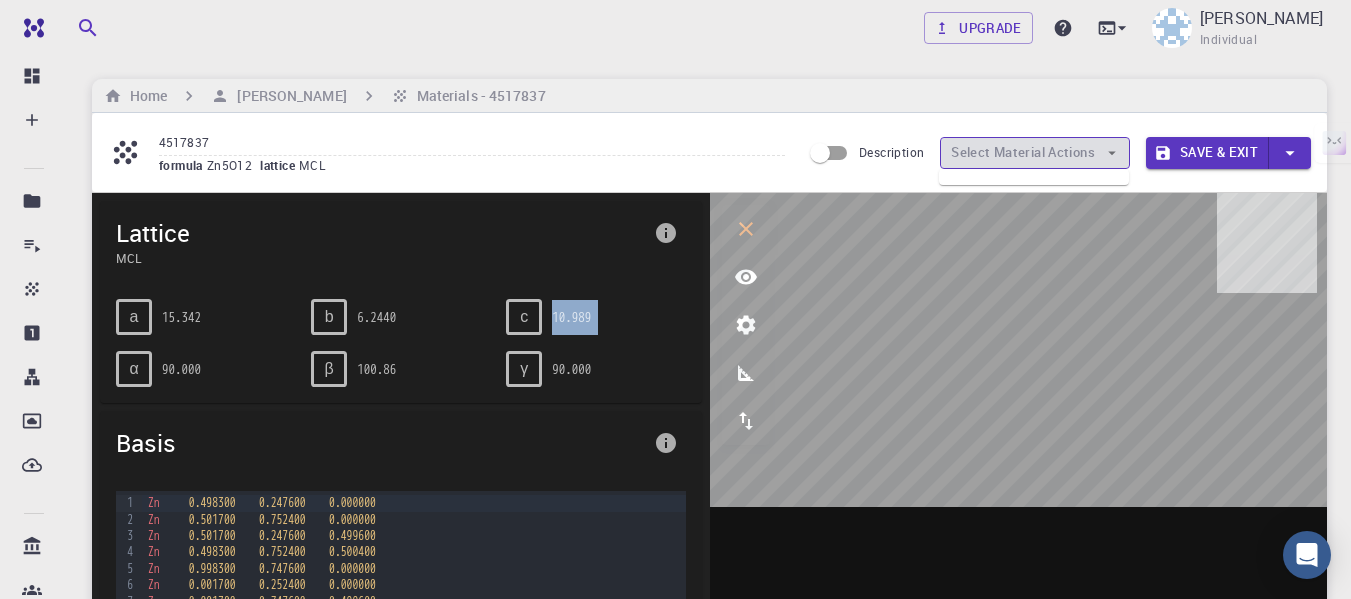 click on "Select Material Actions" at bounding box center (1035, 153) 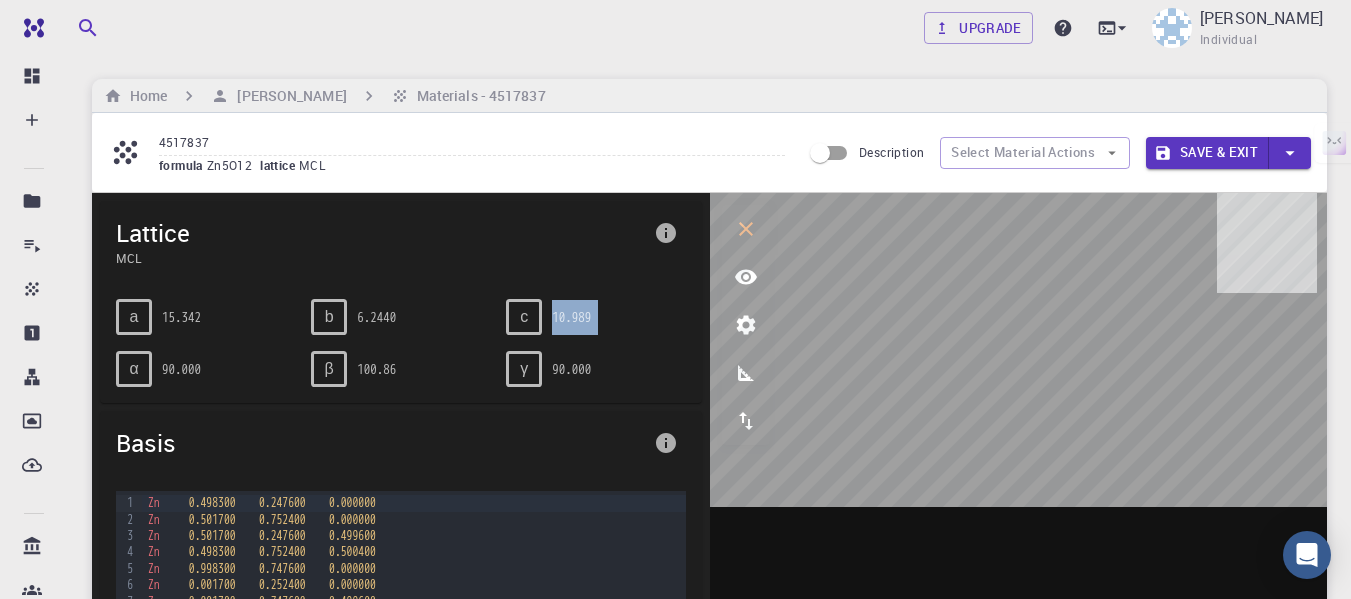 click on "Save & Exit" at bounding box center [1207, 153] 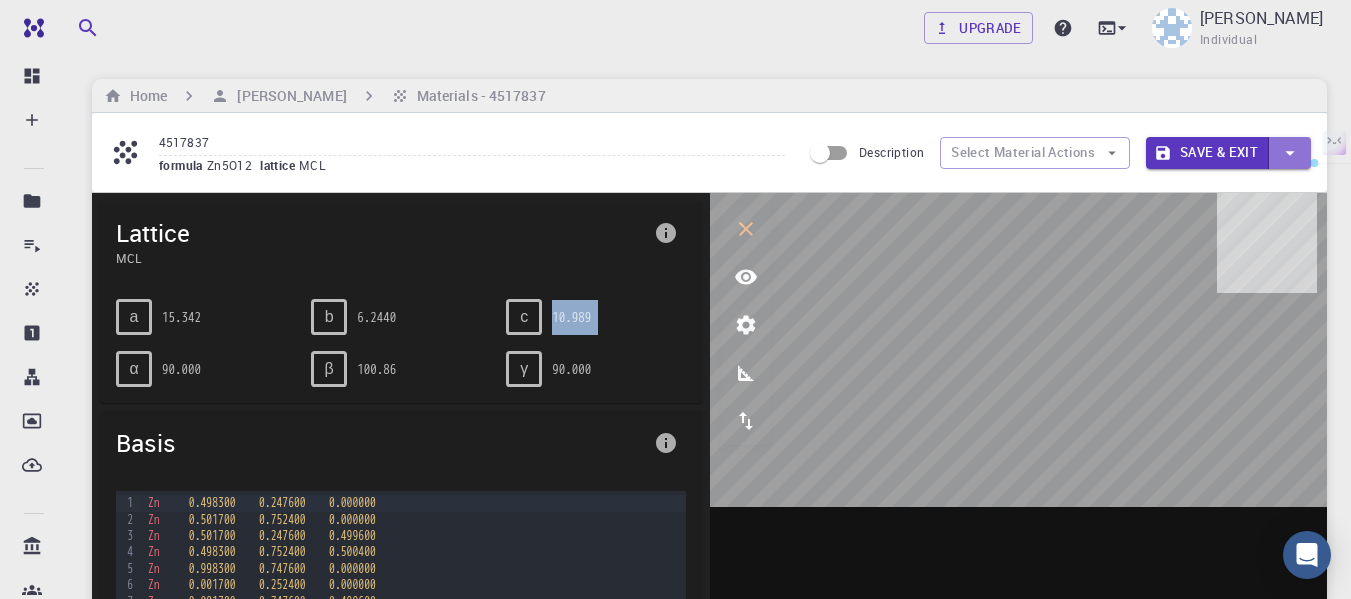 click 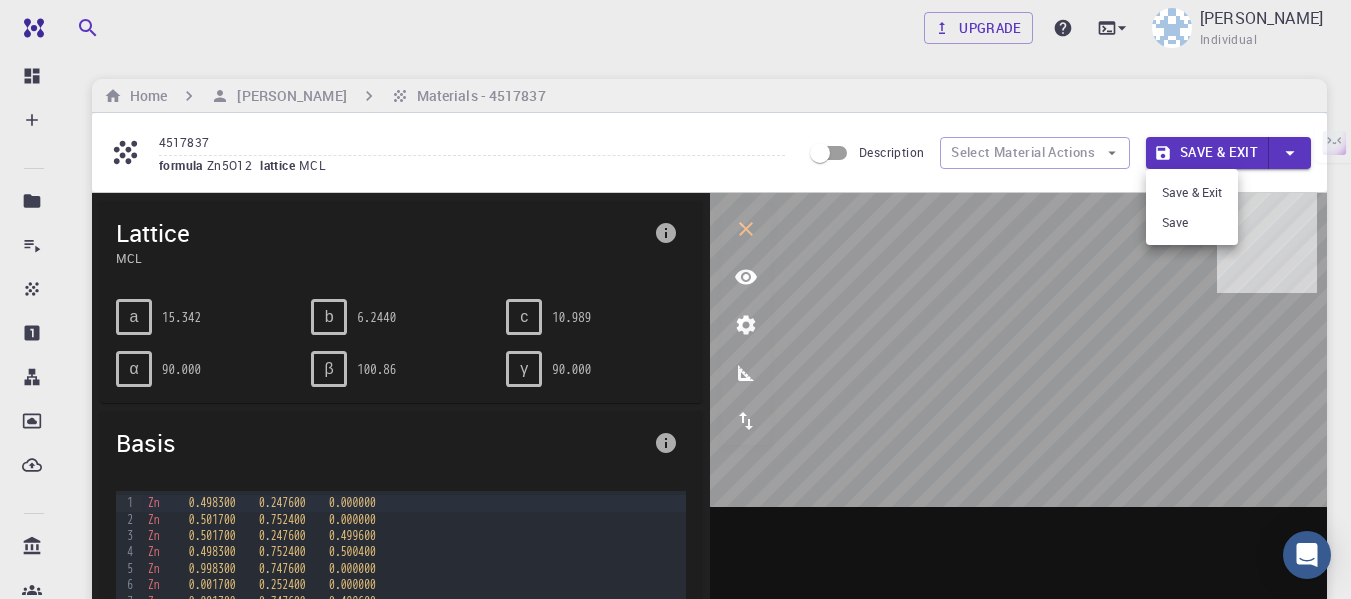 click at bounding box center [675, 299] 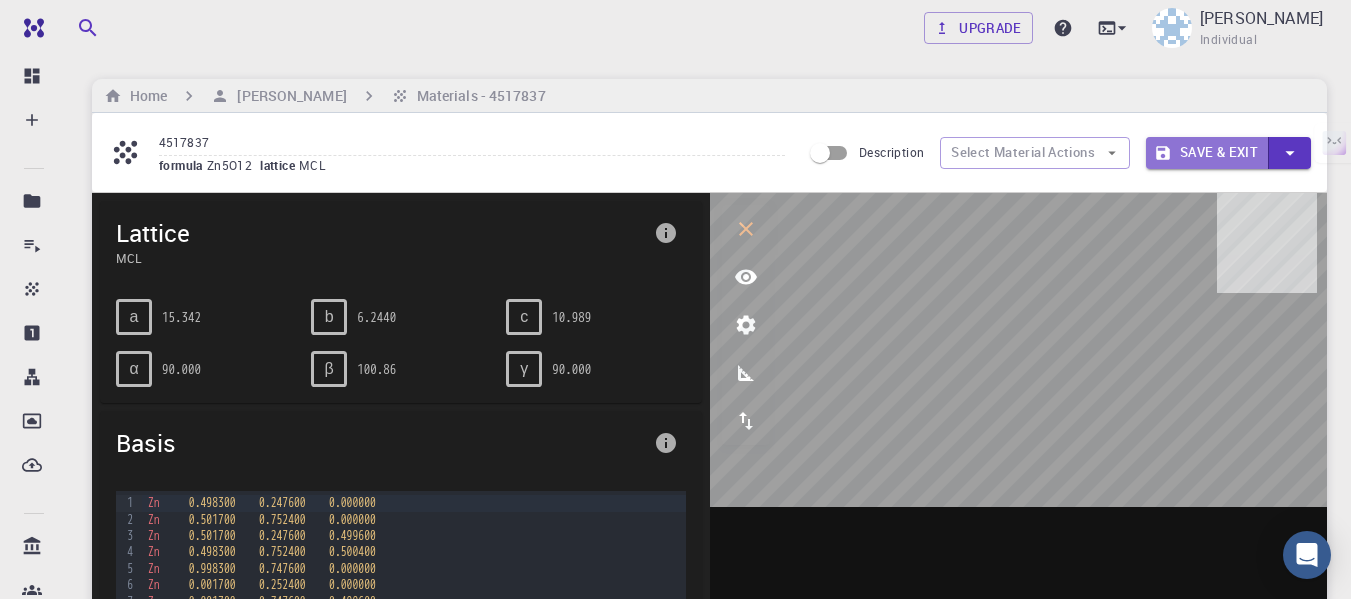 click on "Save & Exit" at bounding box center (1207, 153) 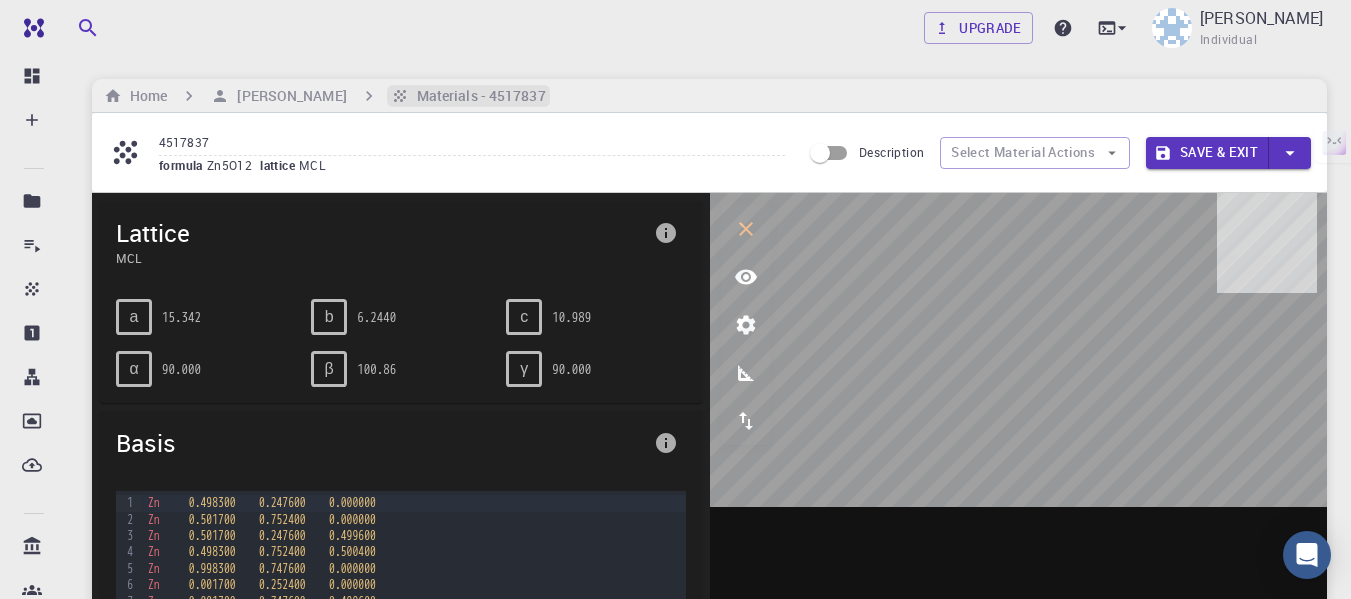 click on "Materials - 4517837" at bounding box center (477, 96) 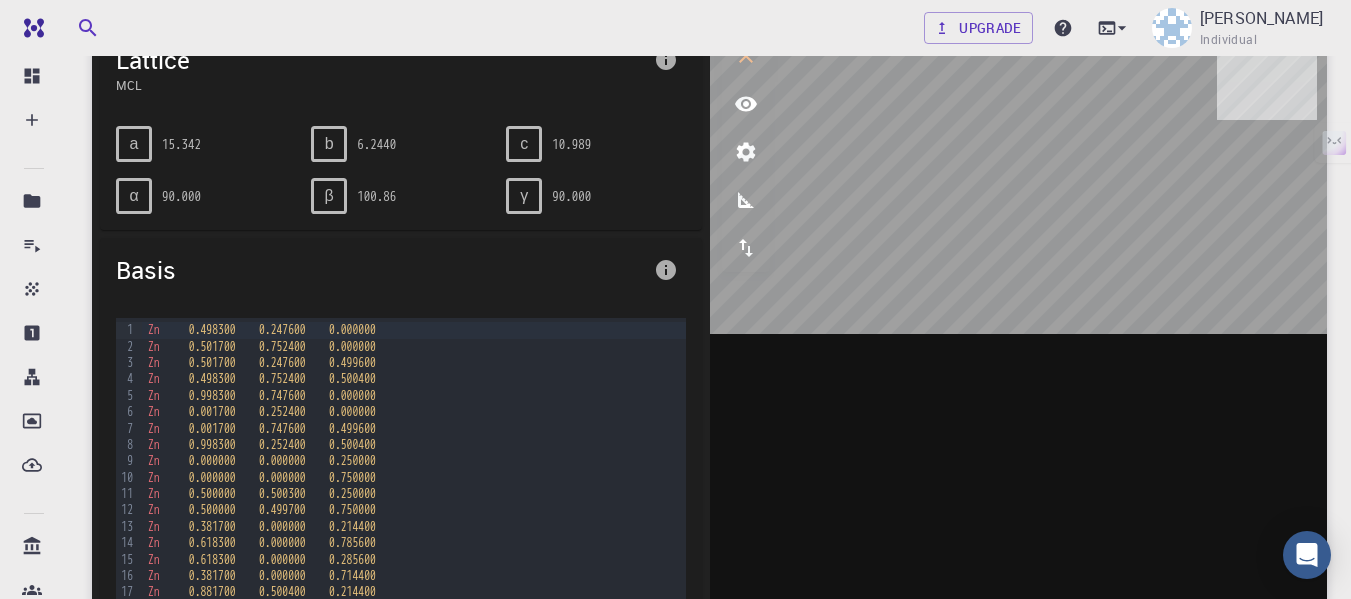 scroll, scrollTop: 177, scrollLeft: 0, axis: vertical 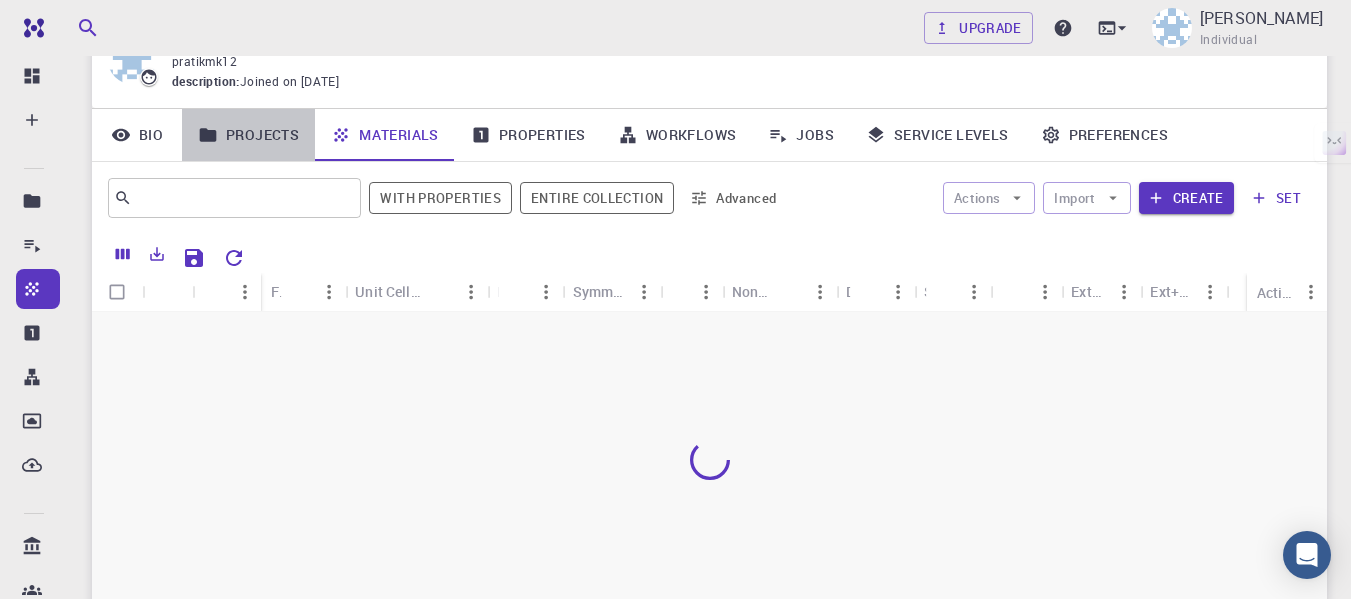 click on "Projects" at bounding box center (248, 135) 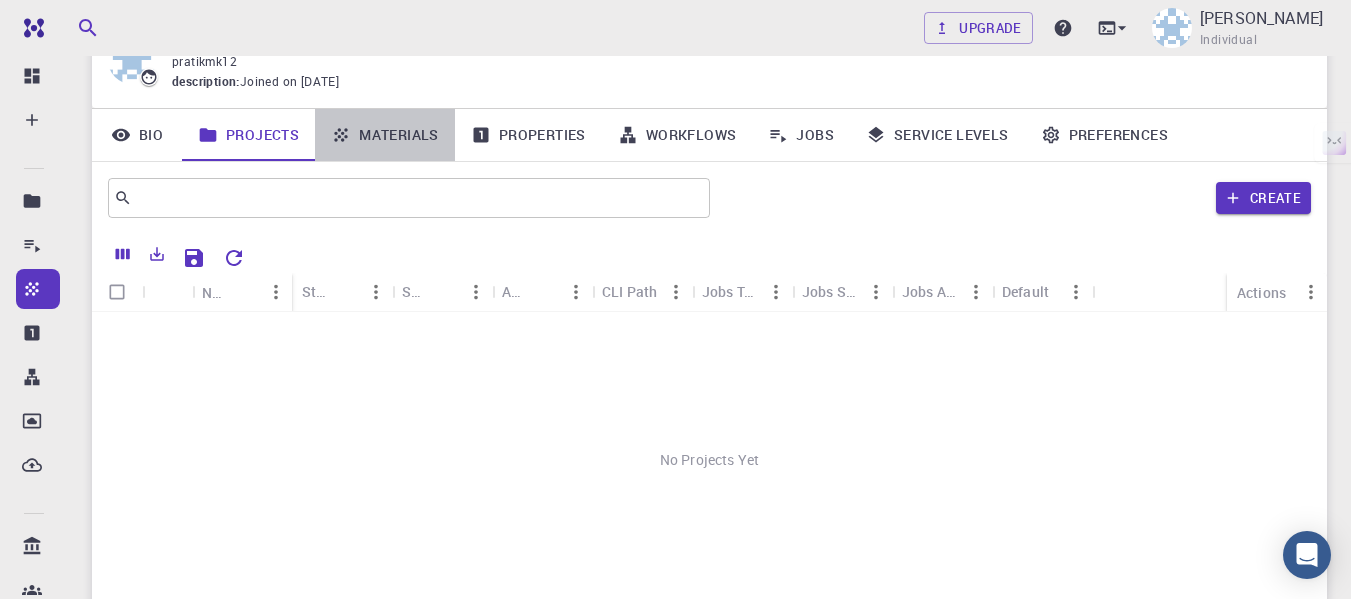 click on "Materials" at bounding box center [385, 135] 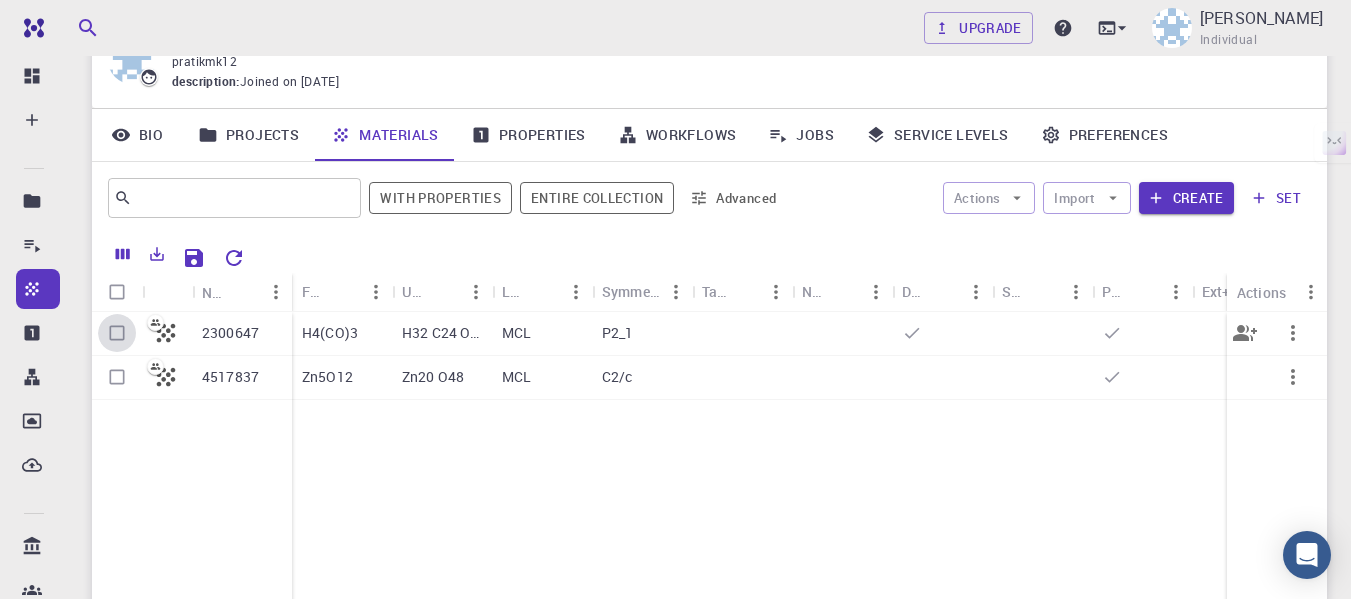 click at bounding box center [117, 333] 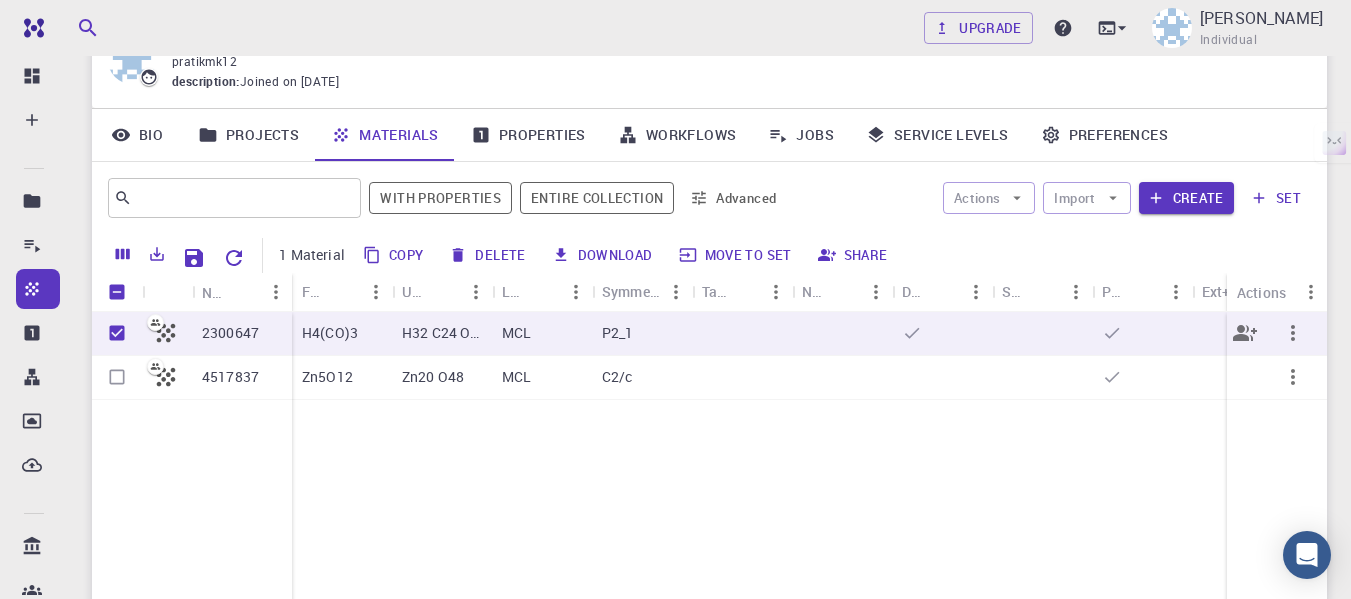 click on "P2_1" at bounding box center (642, 334) 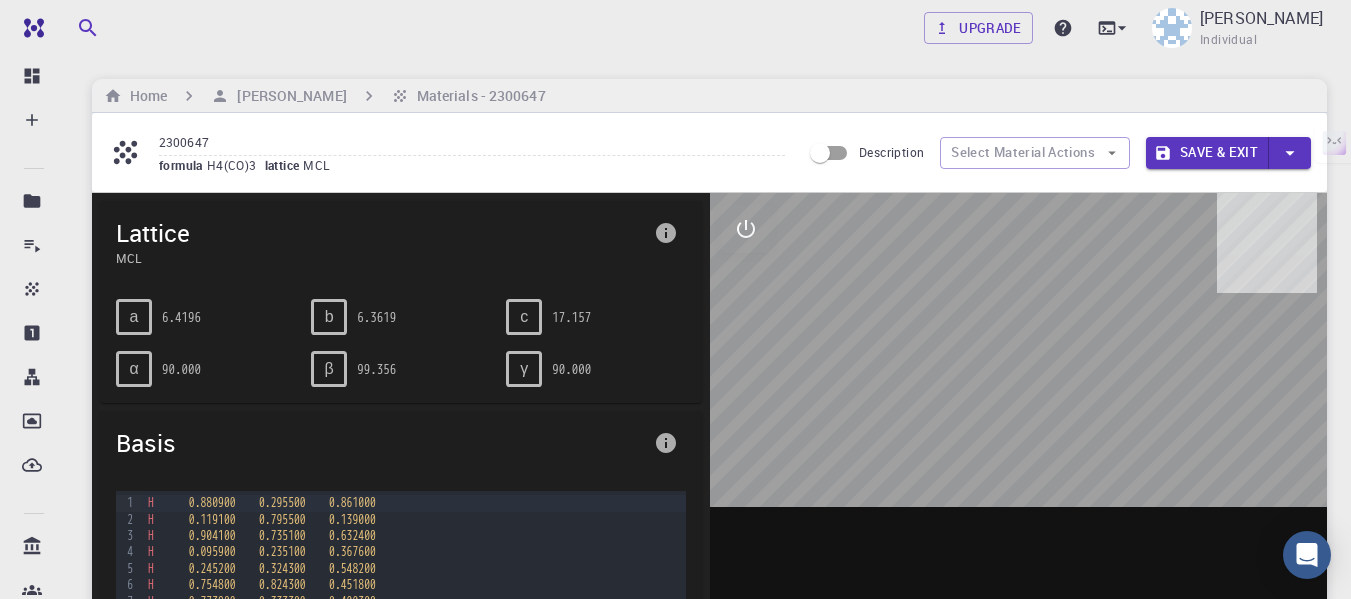 scroll, scrollTop: 27, scrollLeft: 0, axis: vertical 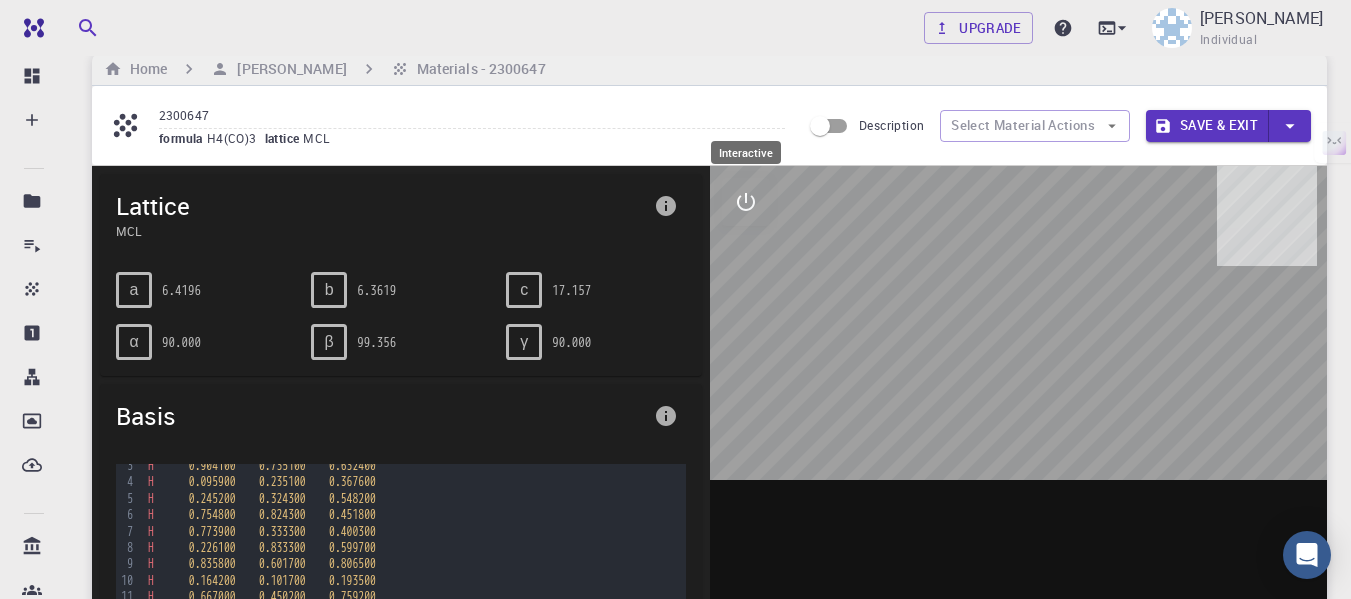 click at bounding box center [746, 202] 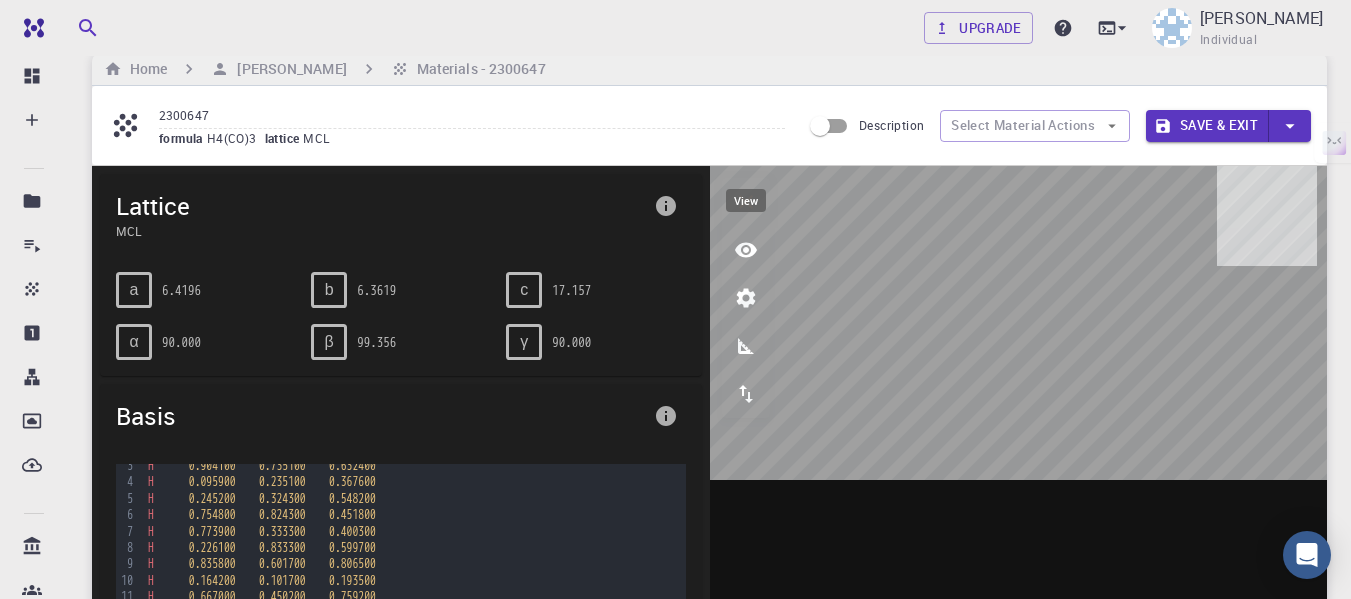 click at bounding box center (746, 250) 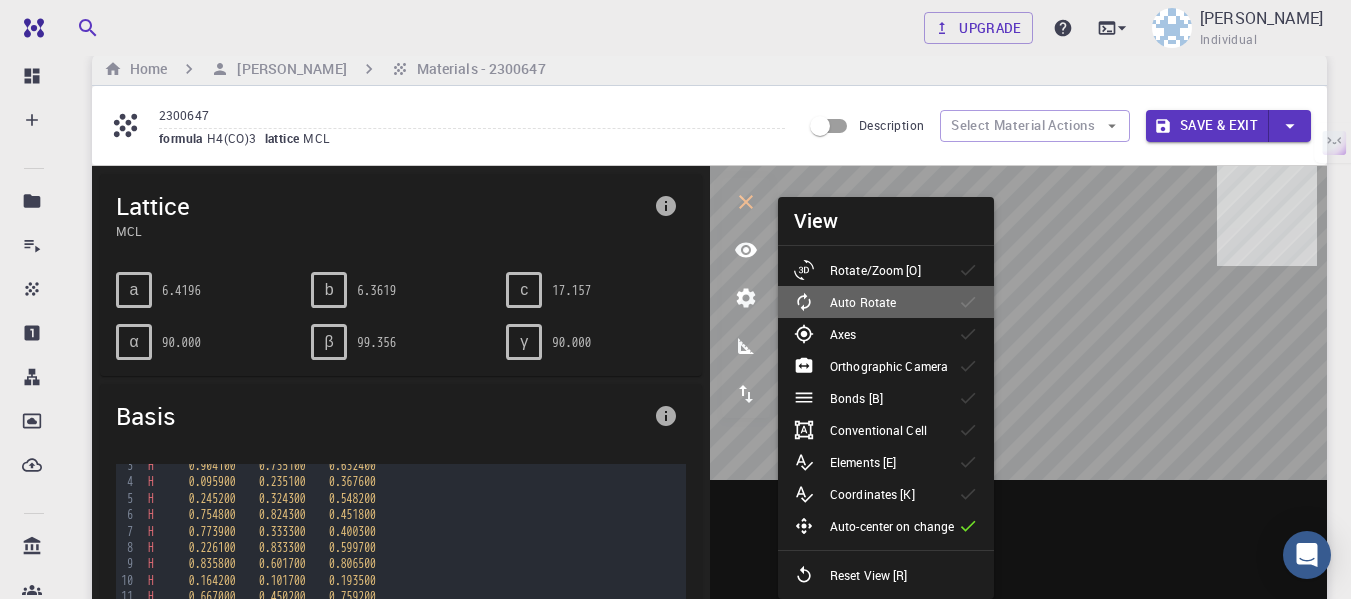 click on "Auto Rotate" at bounding box center (886, 302) 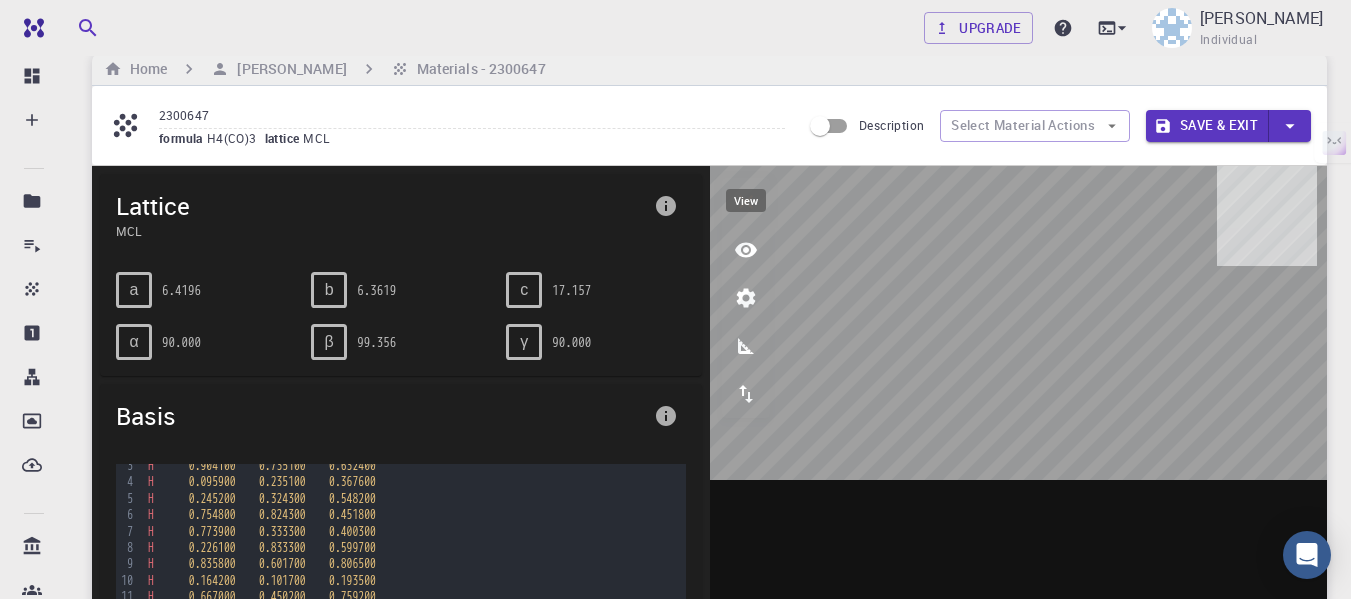 click 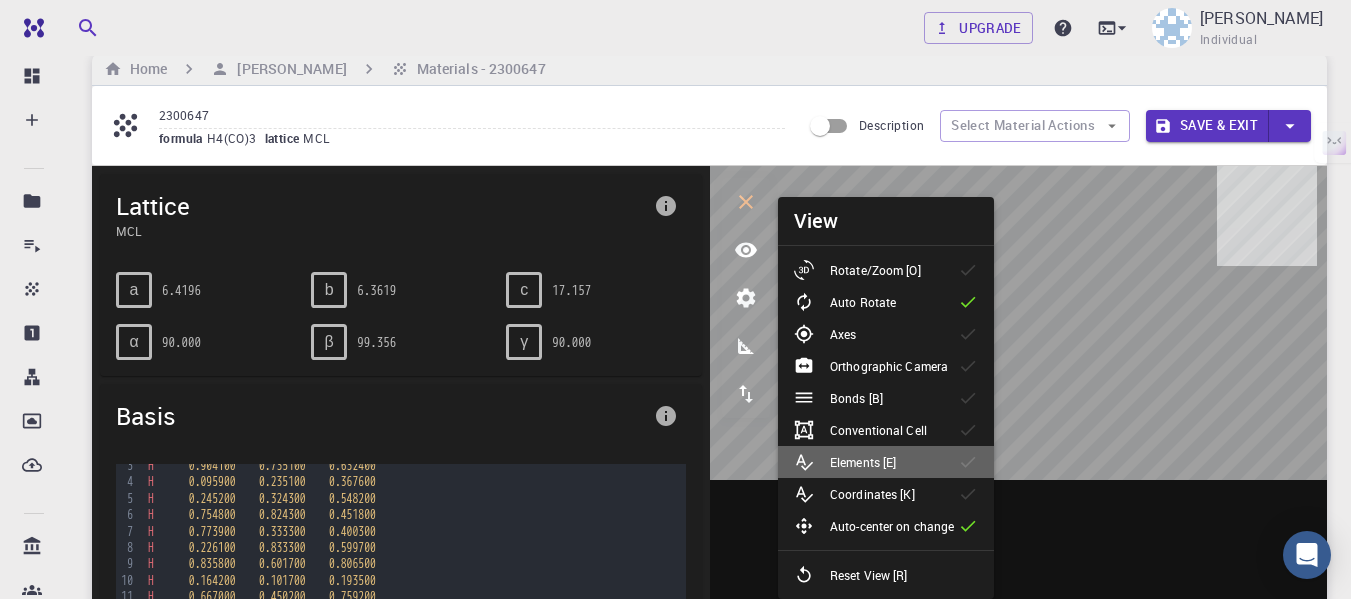 click on "Elements [E]" at bounding box center (863, 462) 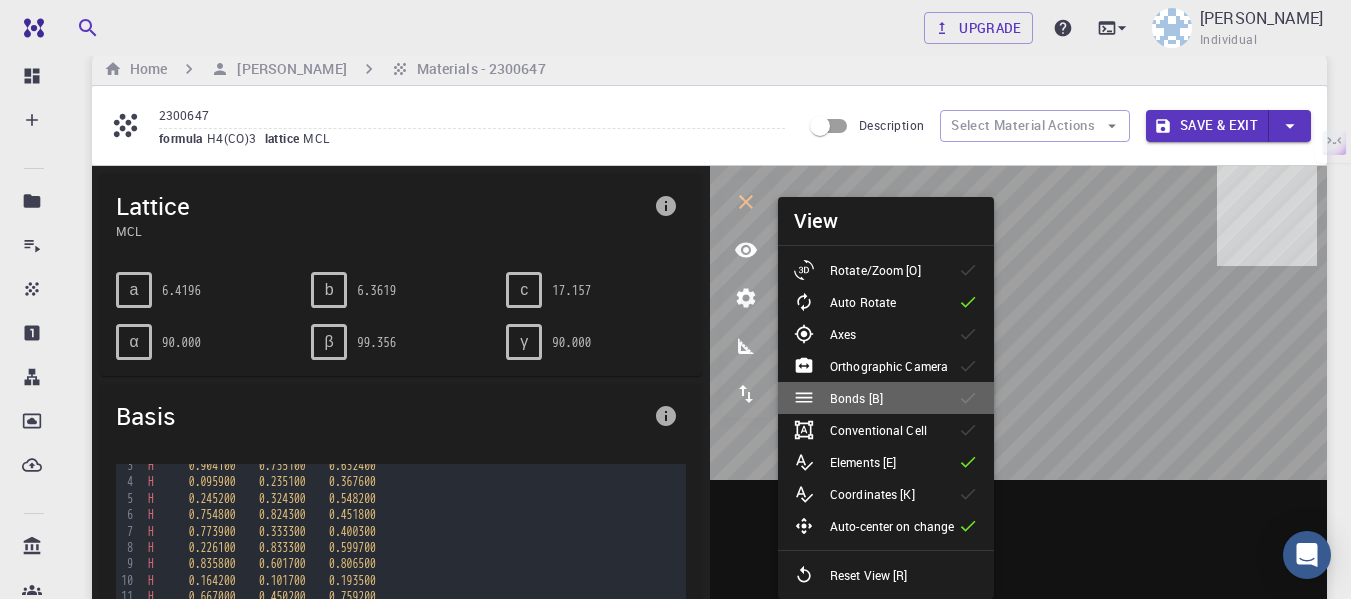 click on "Bonds [B]" at bounding box center (886, 398) 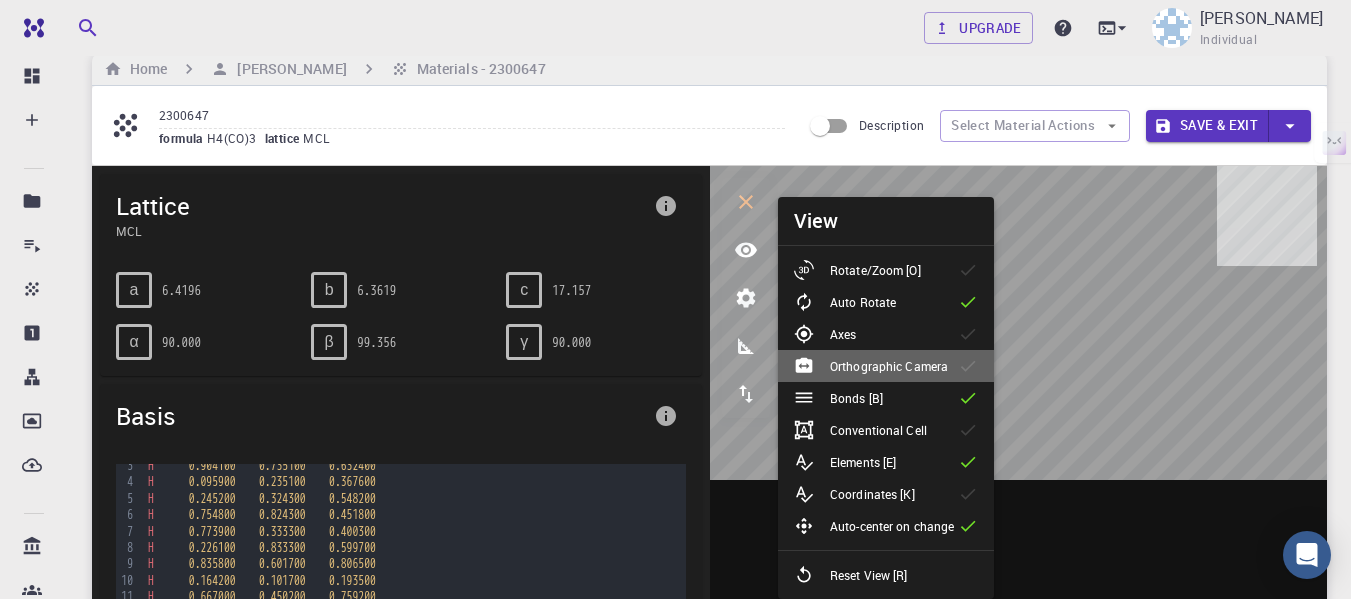 click on "Orthographic Camera" at bounding box center [889, 366] 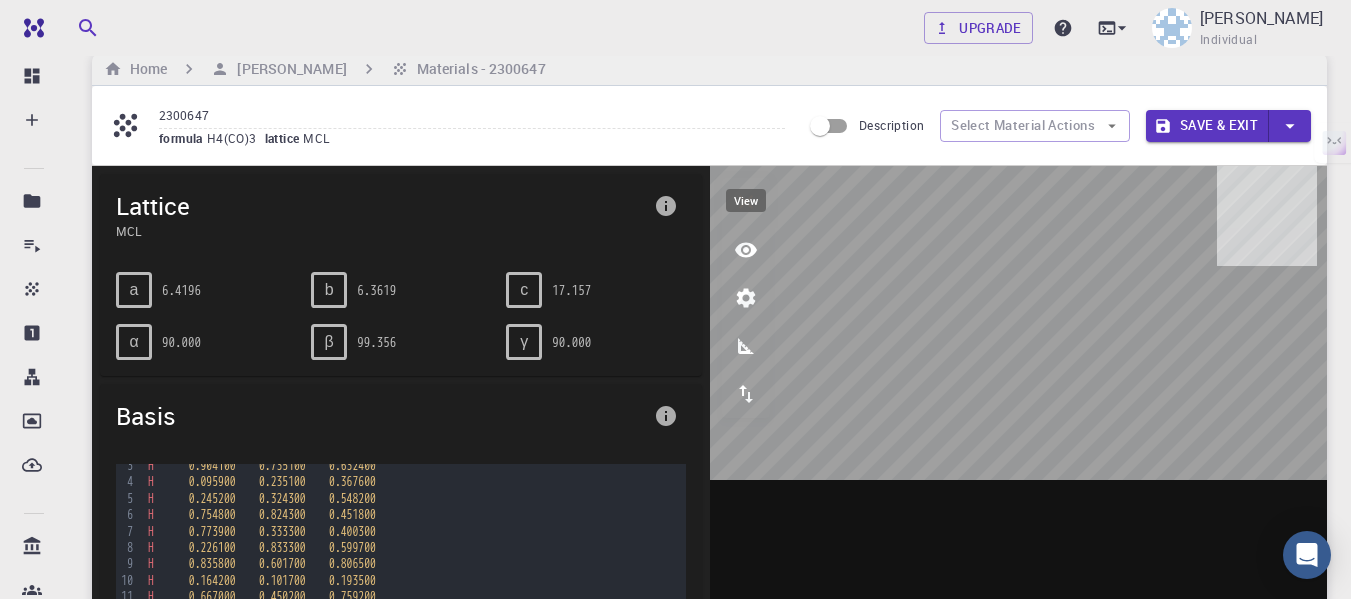 click at bounding box center [746, 250] 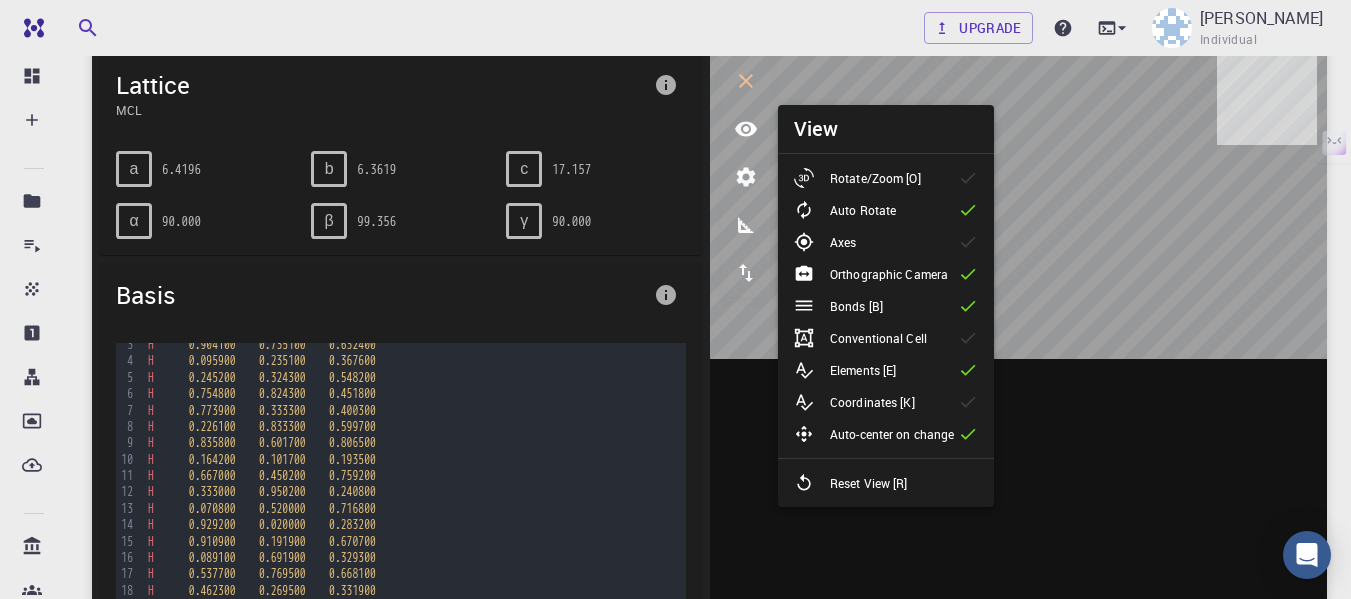 scroll, scrollTop: 149, scrollLeft: 0, axis: vertical 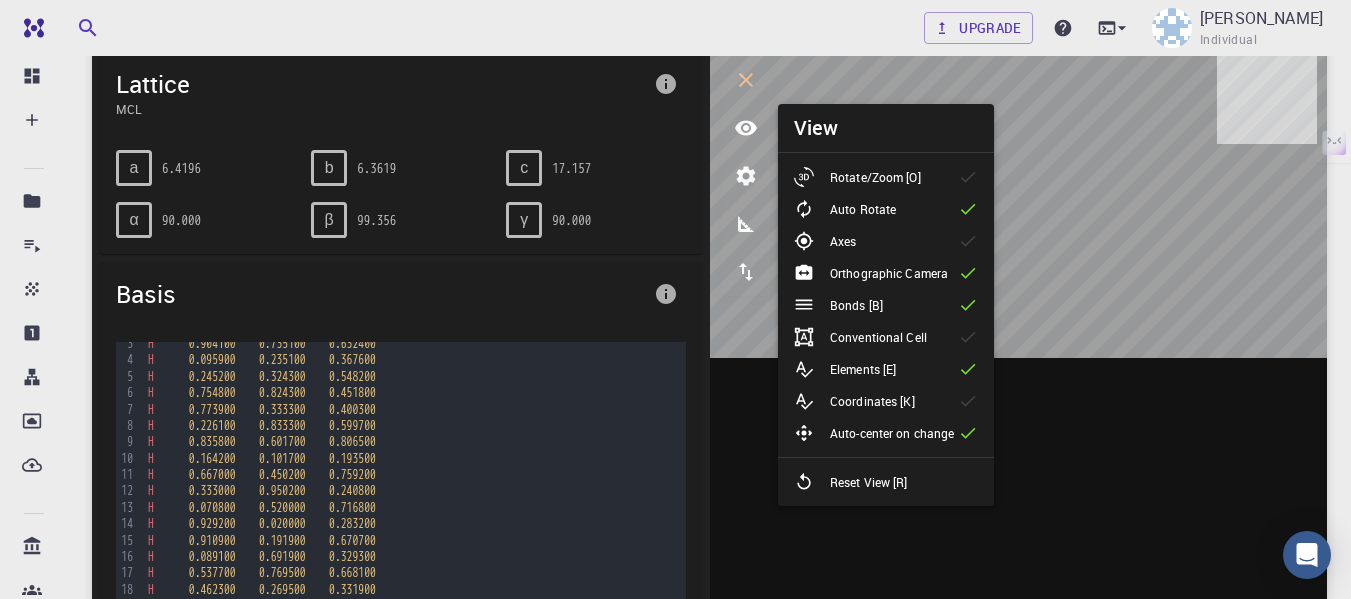 click at bounding box center (1019, 355) 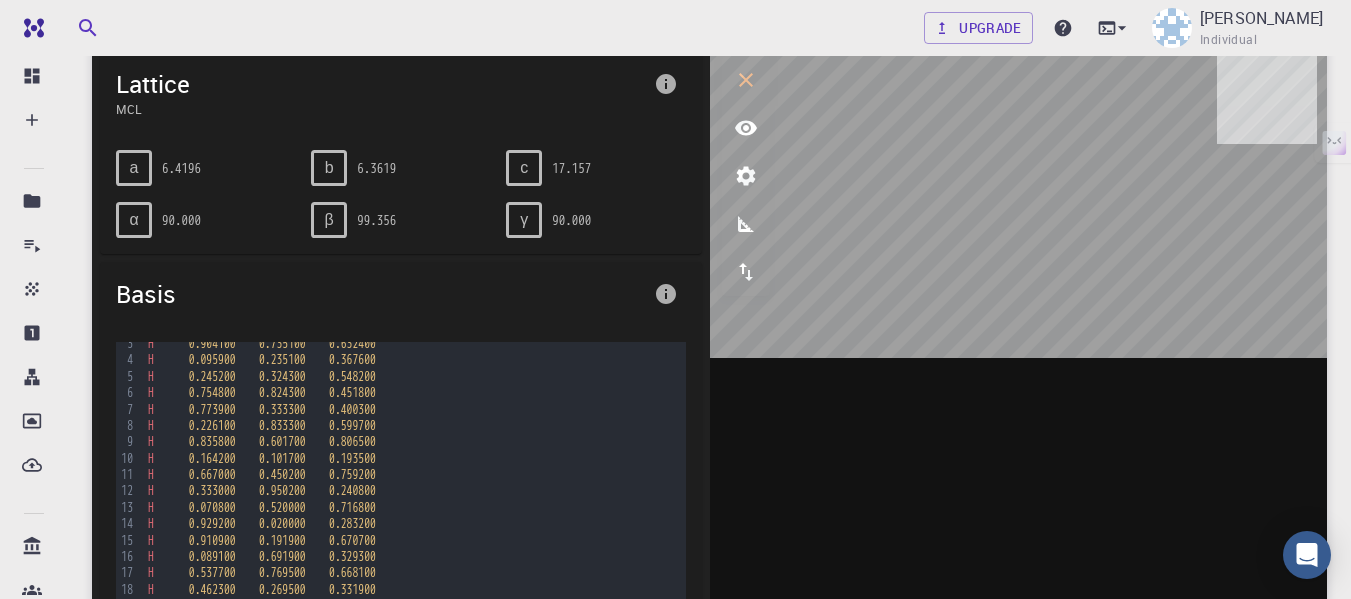 click 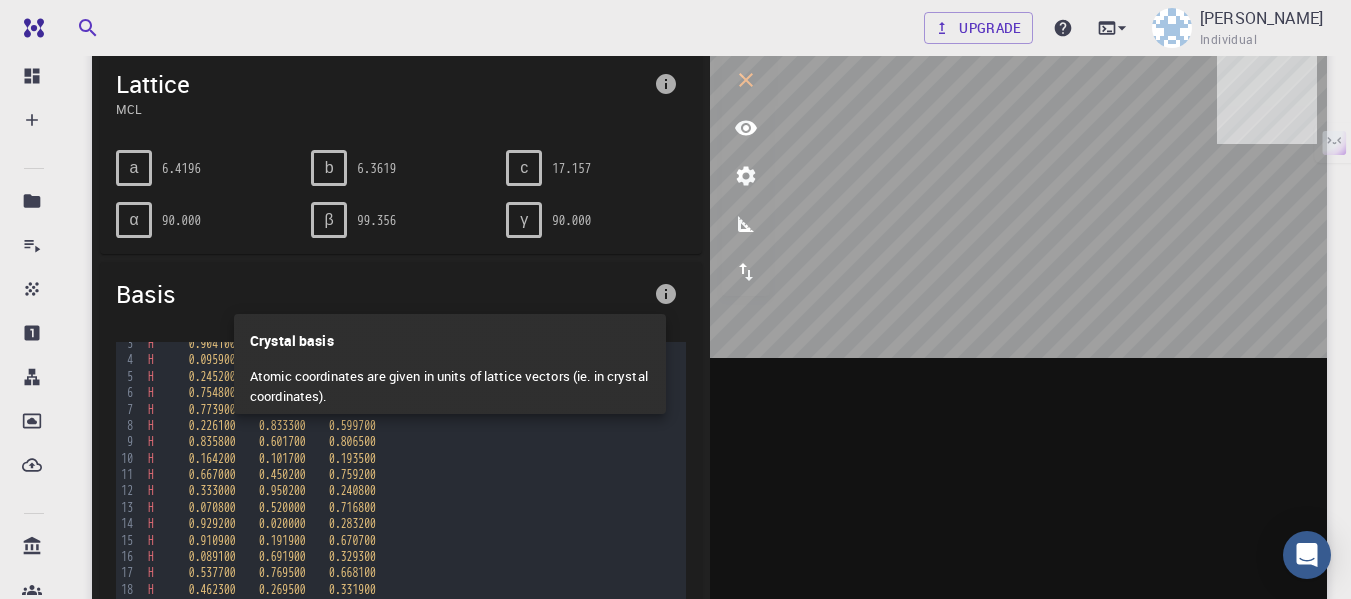 click at bounding box center (675, 299) 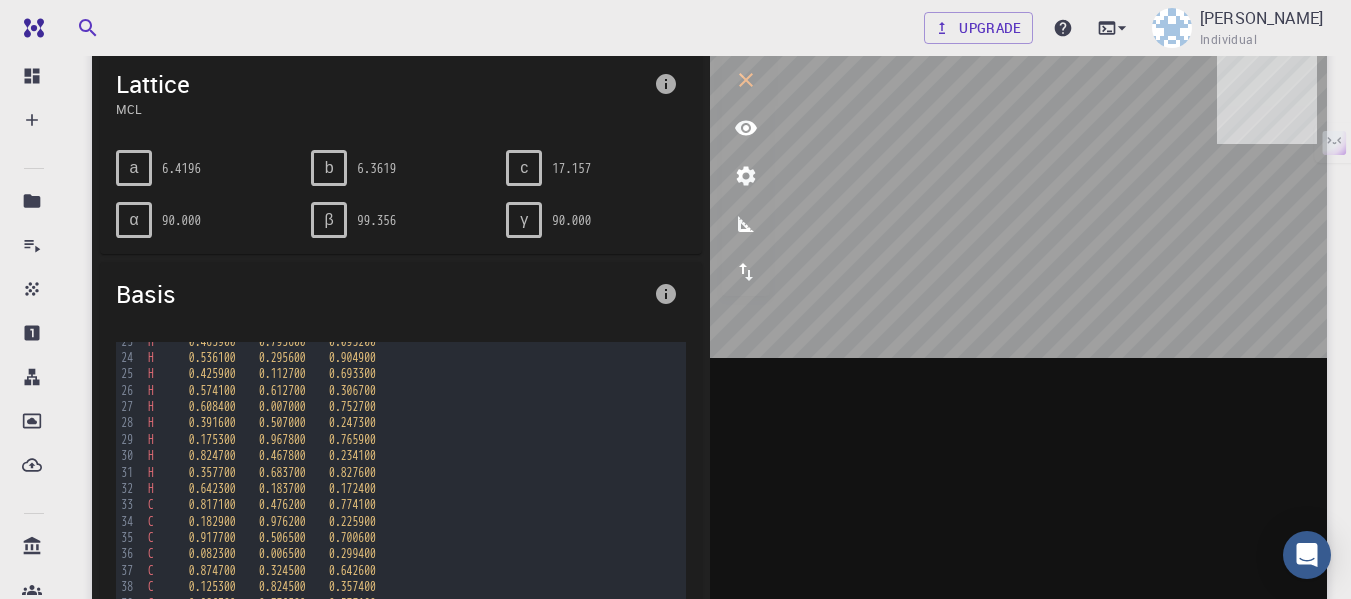 scroll, scrollTop: 1034, scrollLeft: 0, axis: vertical 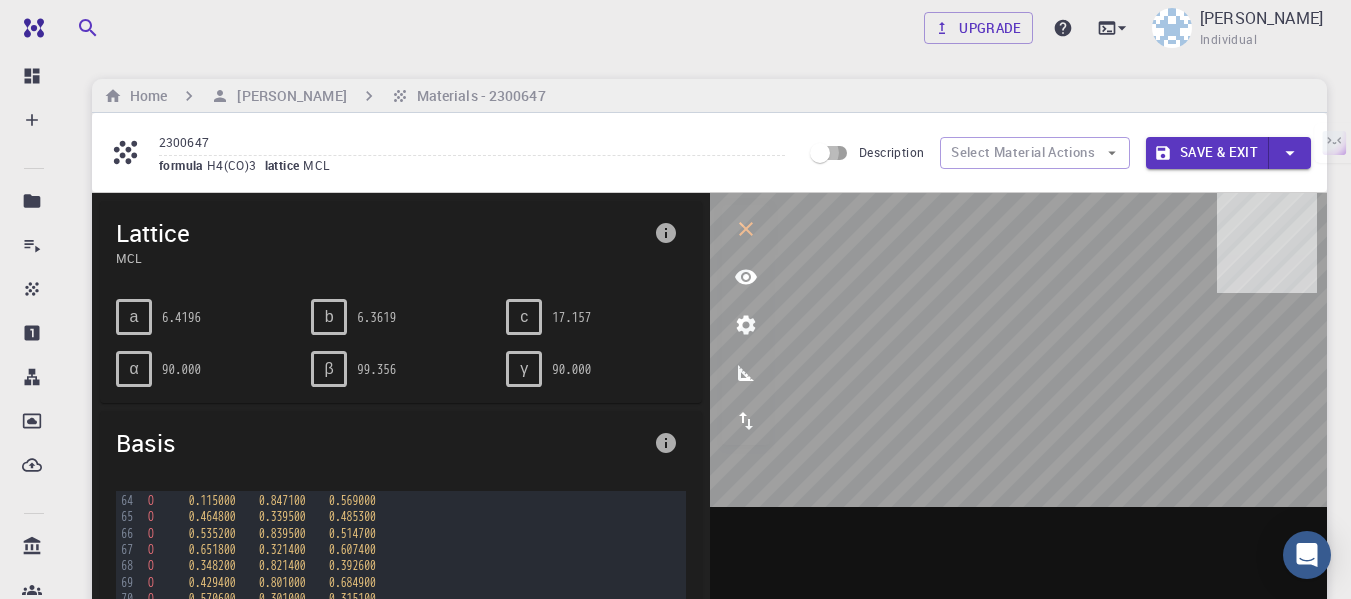 click on "Description" at bounding box center [820, 153] 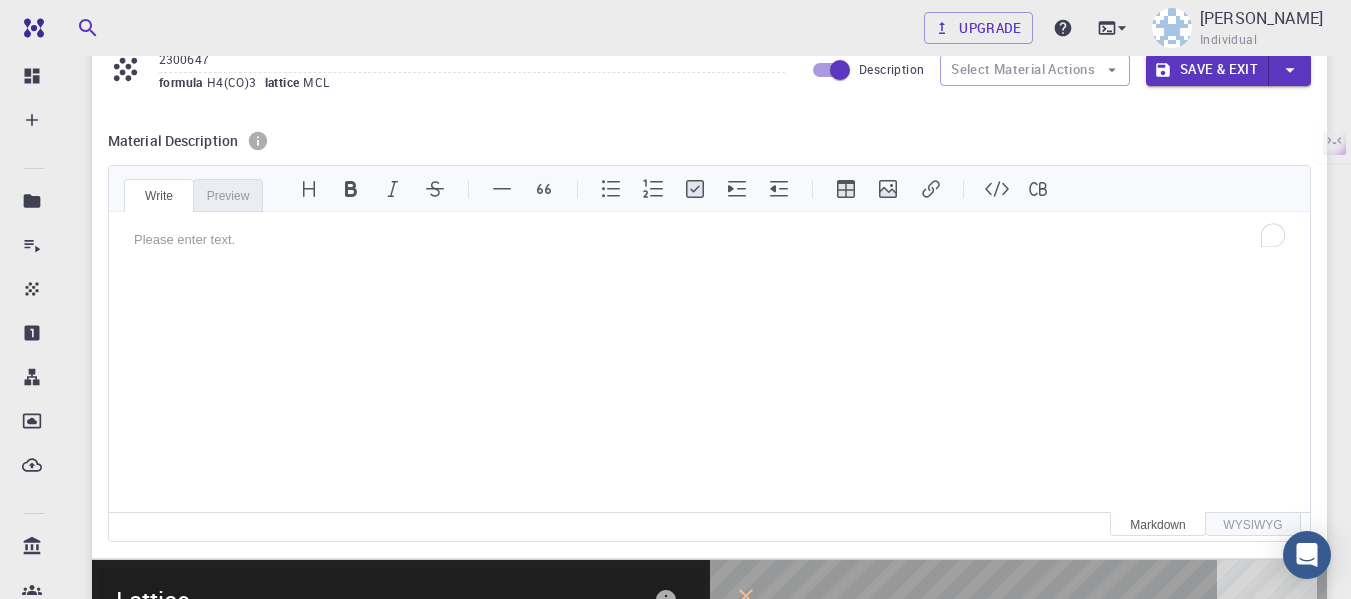 scroll, scrollTop: 0, scrollLeft: 0, axis: both 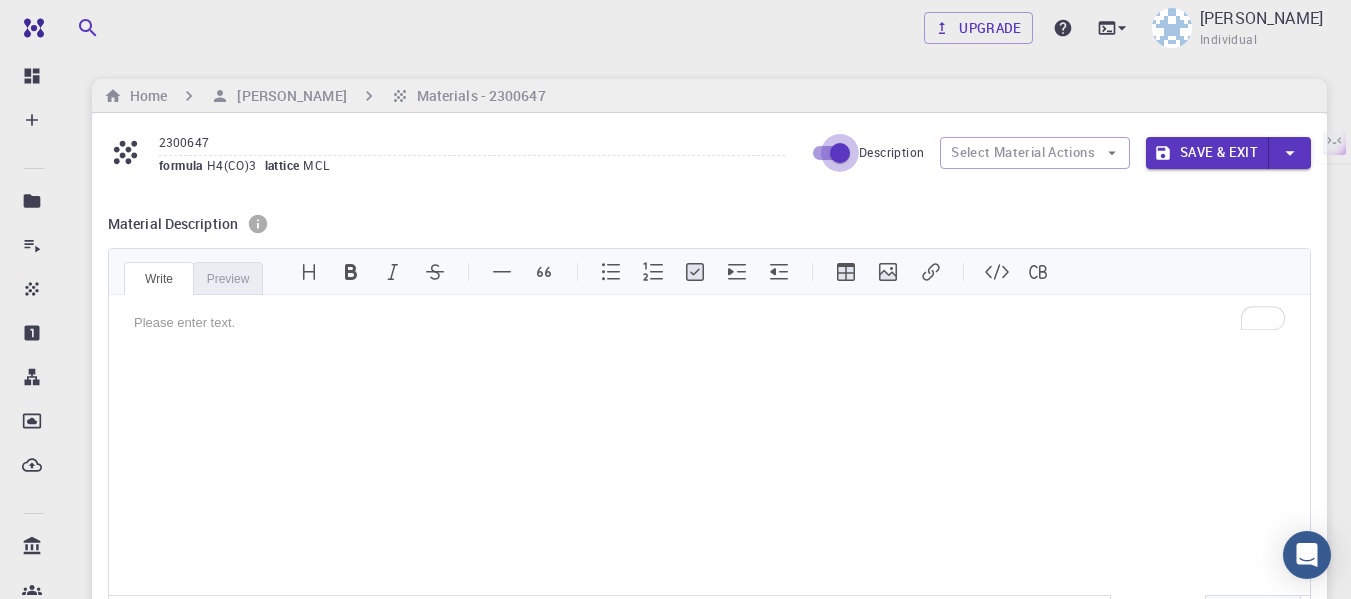 click on "Description" at bounding box center [840, 153] 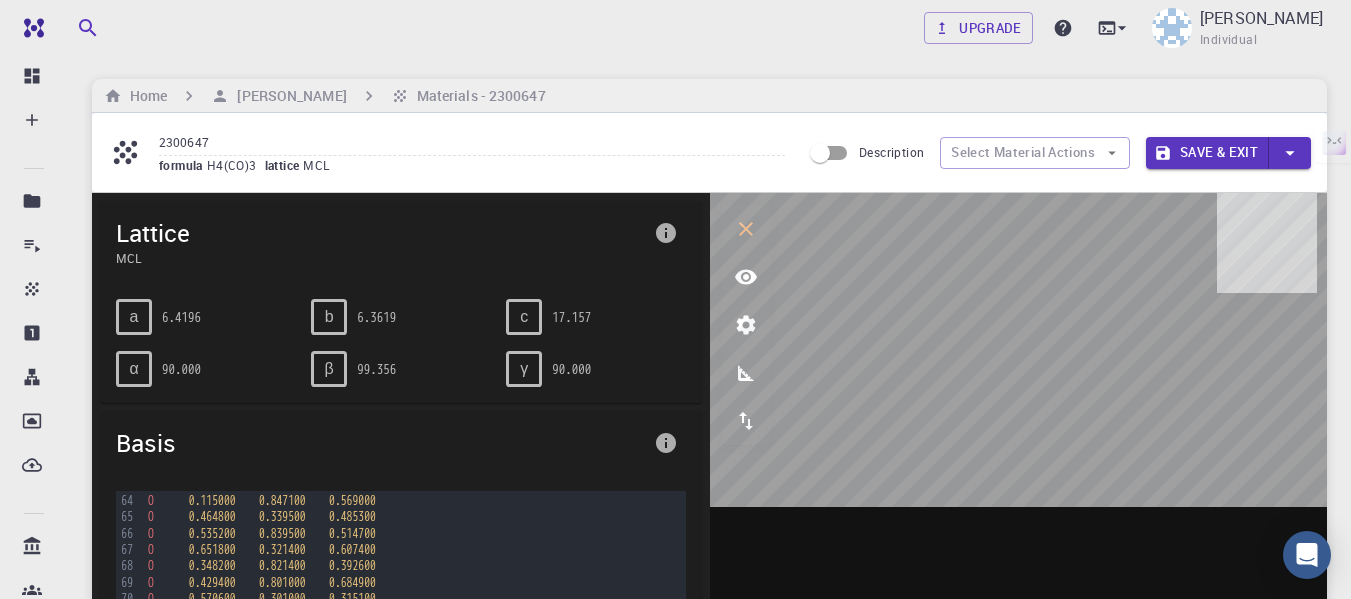 scroll, scrollTop: 0, scrollLeft: 0, axis: both 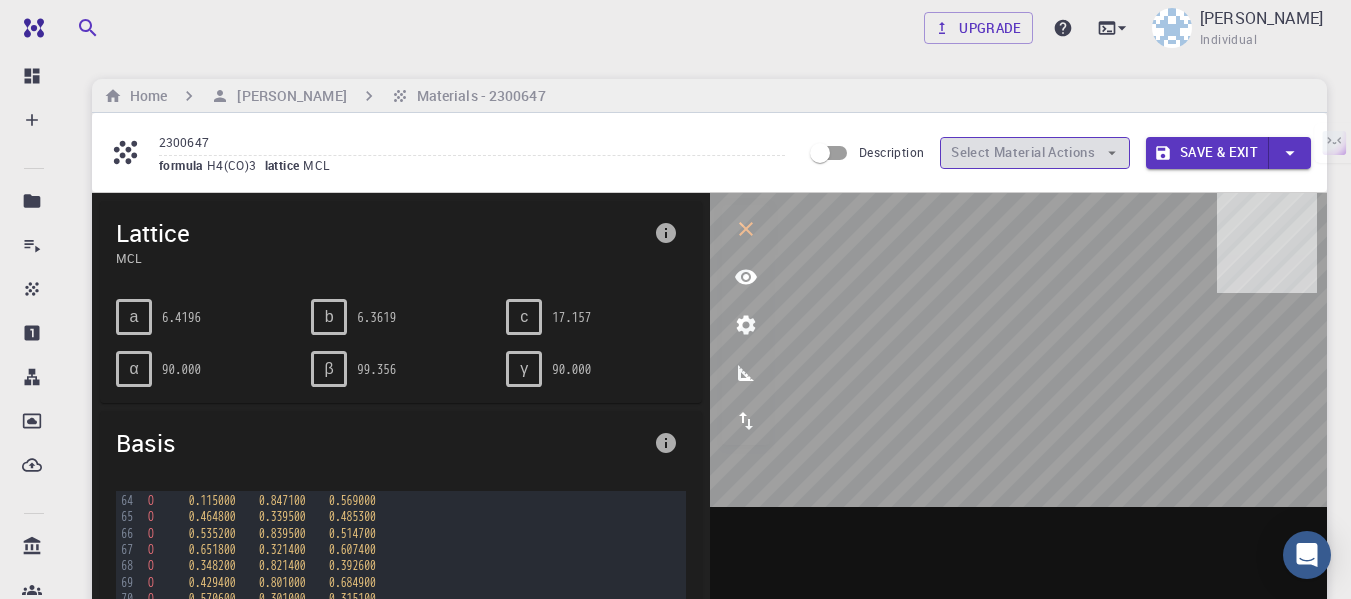 click on "Select Material Actions" at bounding box center [1035, 153] 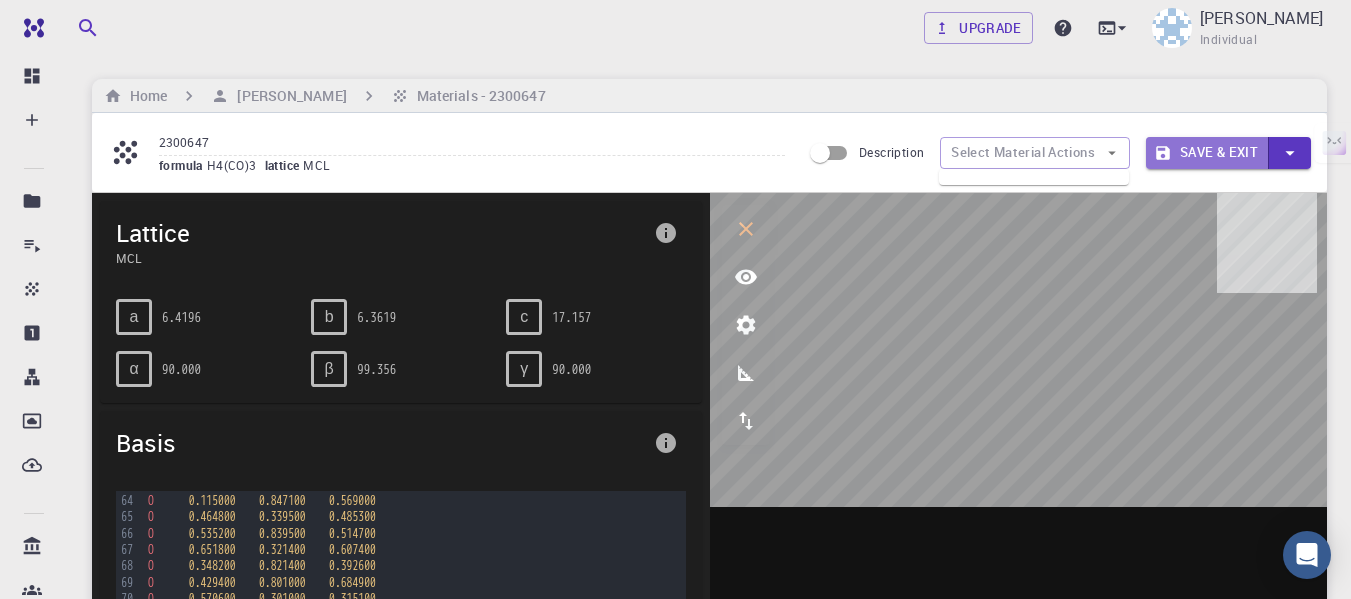 click on "Save & Exit" at bounding box center (1207, 153) 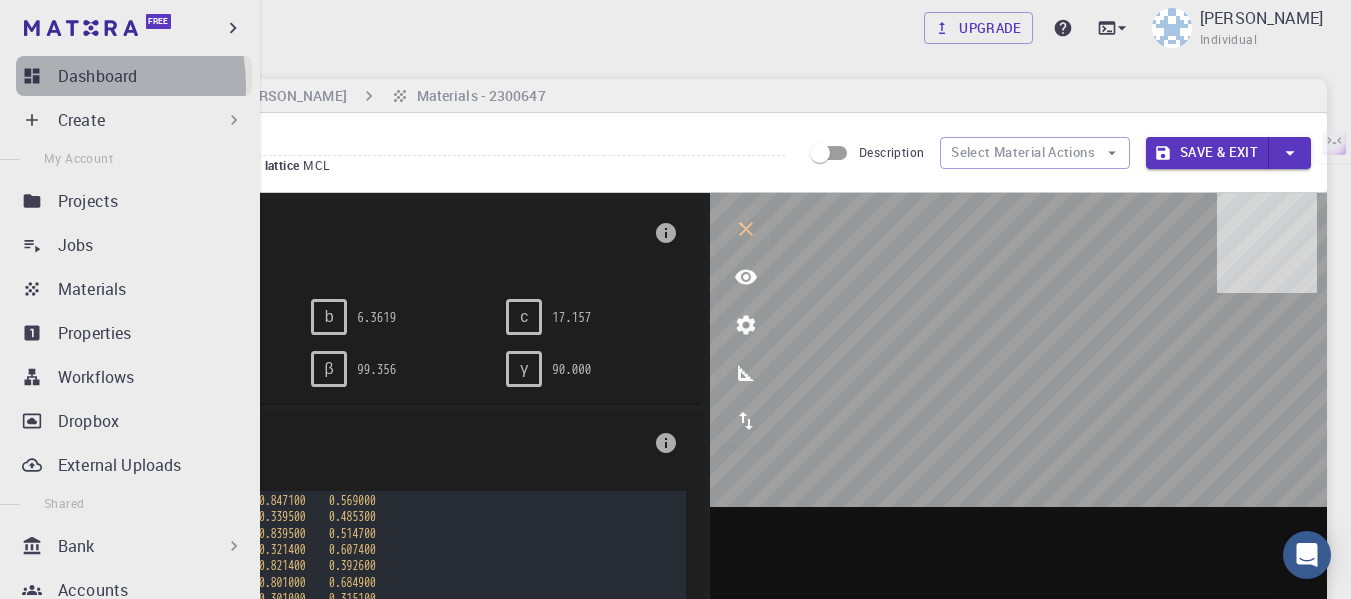 click on "Dashboard" at bounding box center [97, 76] 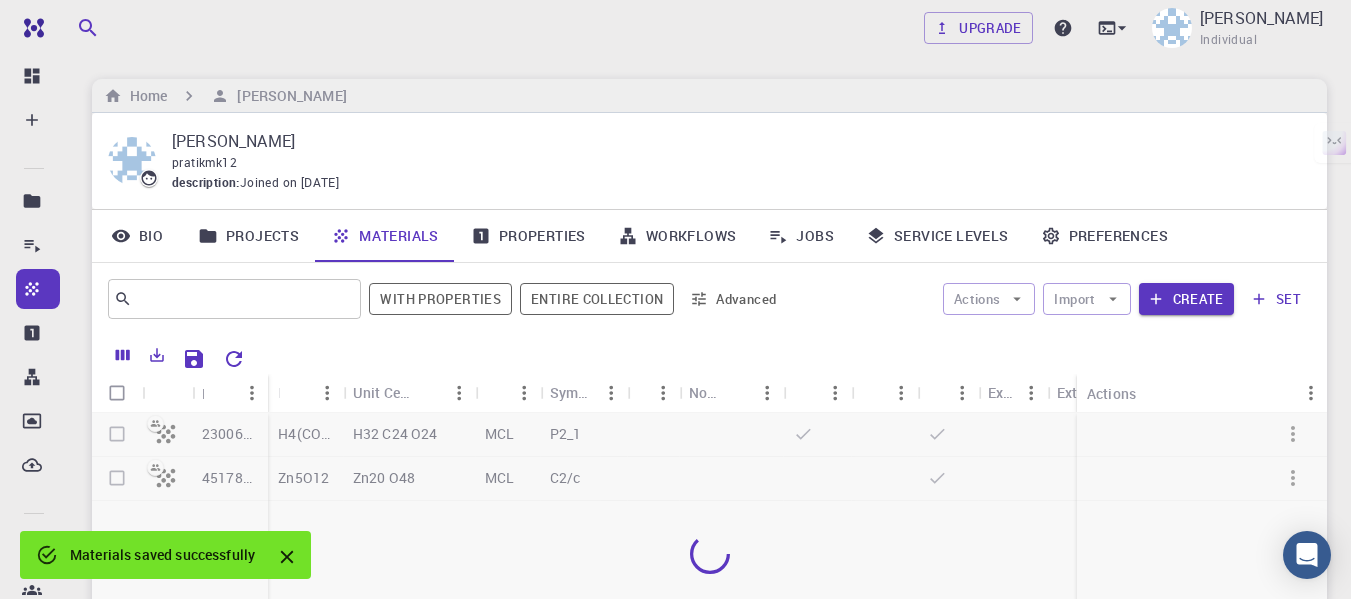 click at bounding box center (709, 554) 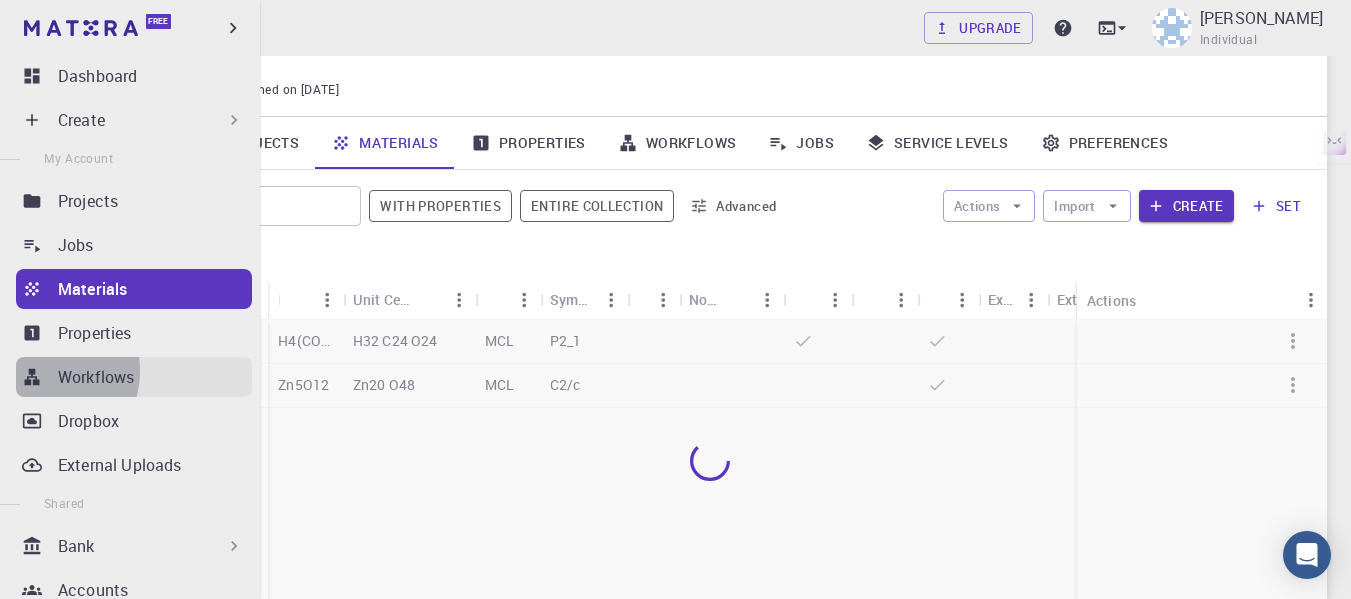 click 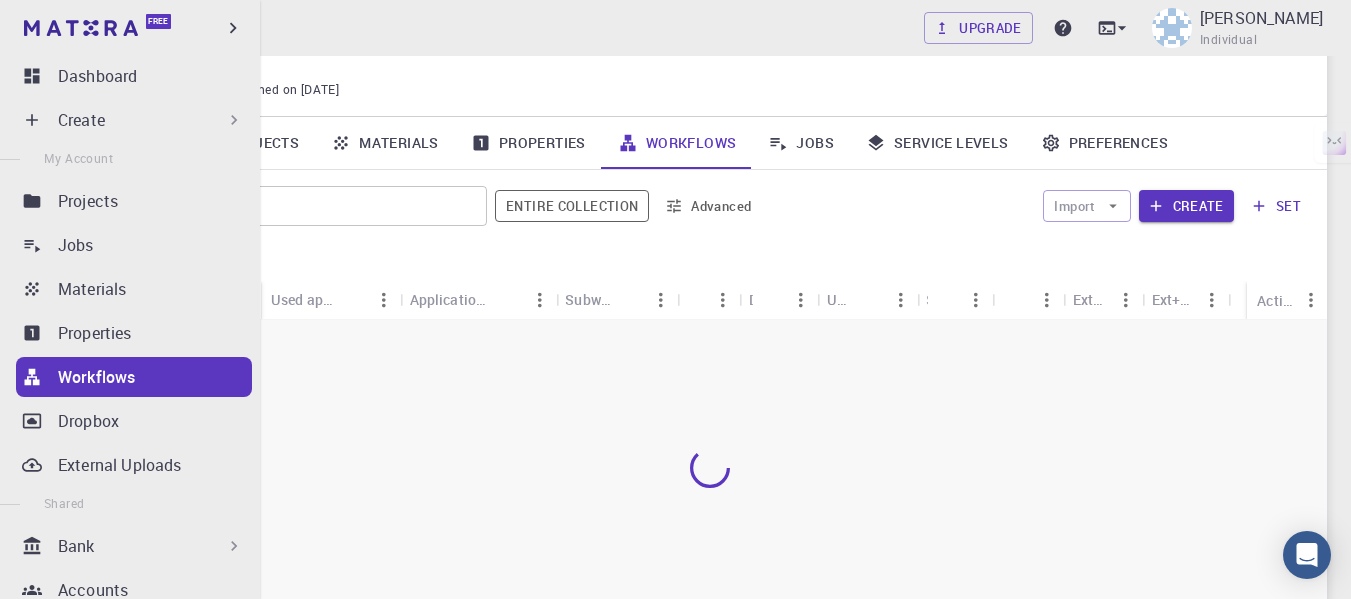 click on "[PERSON_NAME]" at bounding box center [733, 48] 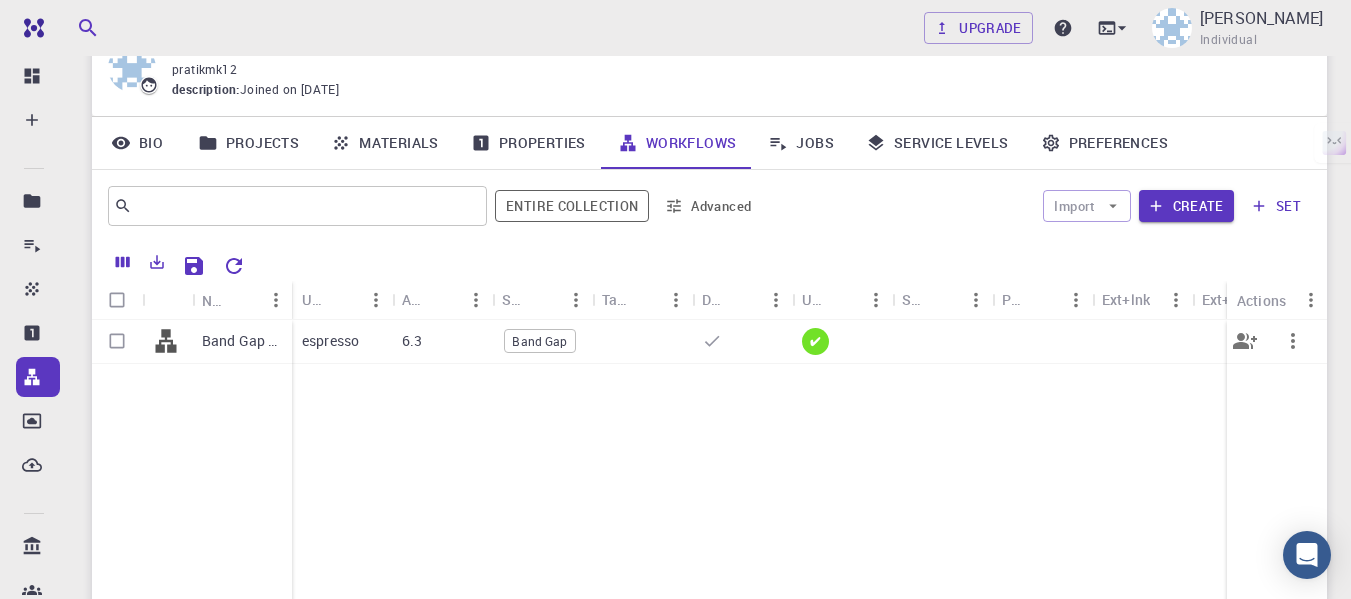 click on "Band Gap (clone)" at bounding box center [242, 341] 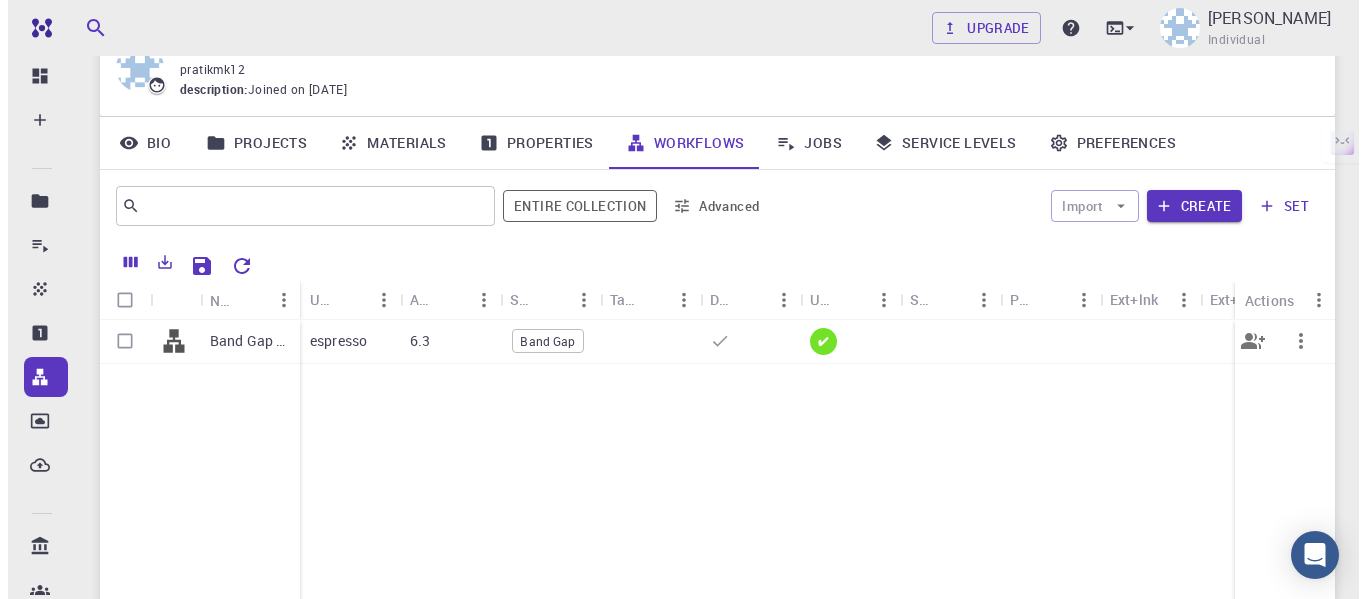 scroll, scrollTop: 0, scrollLeft: 0, axis: both 